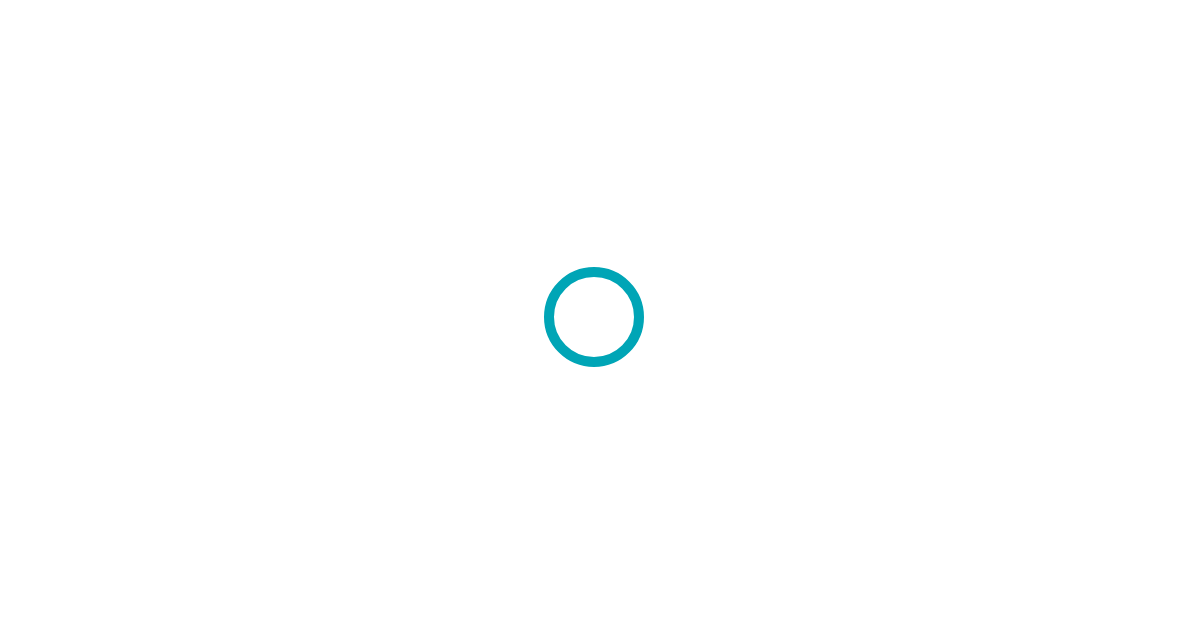 scroll, scrollTop: 0, scrollLeft: 0, axis: both 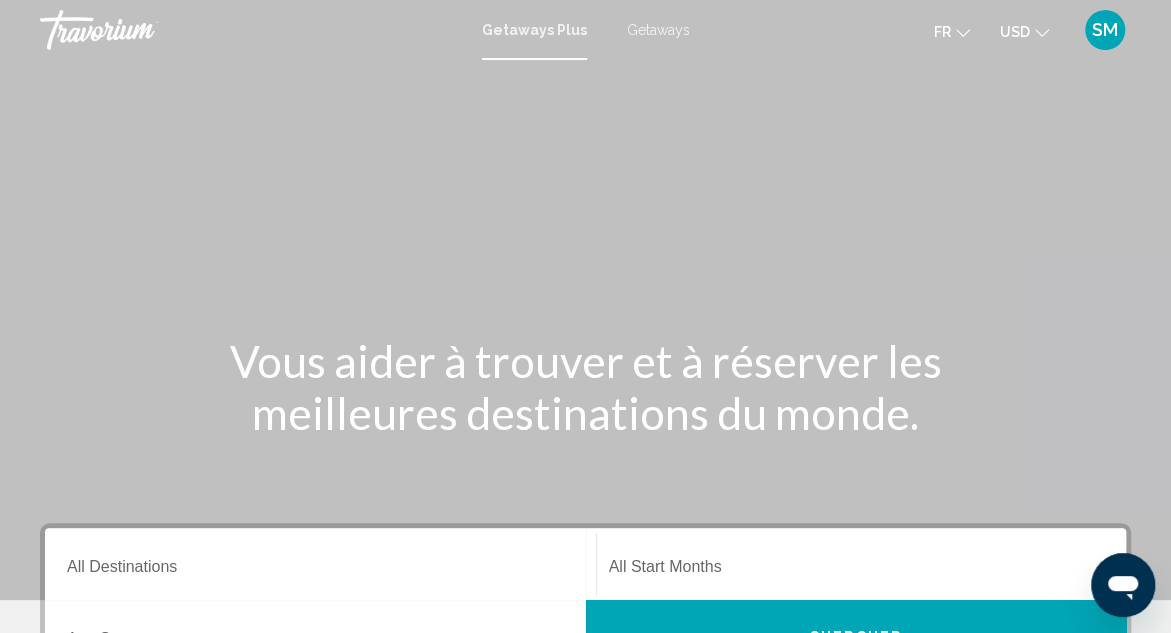 click on "Getaways" at bounding box center [658, 30] 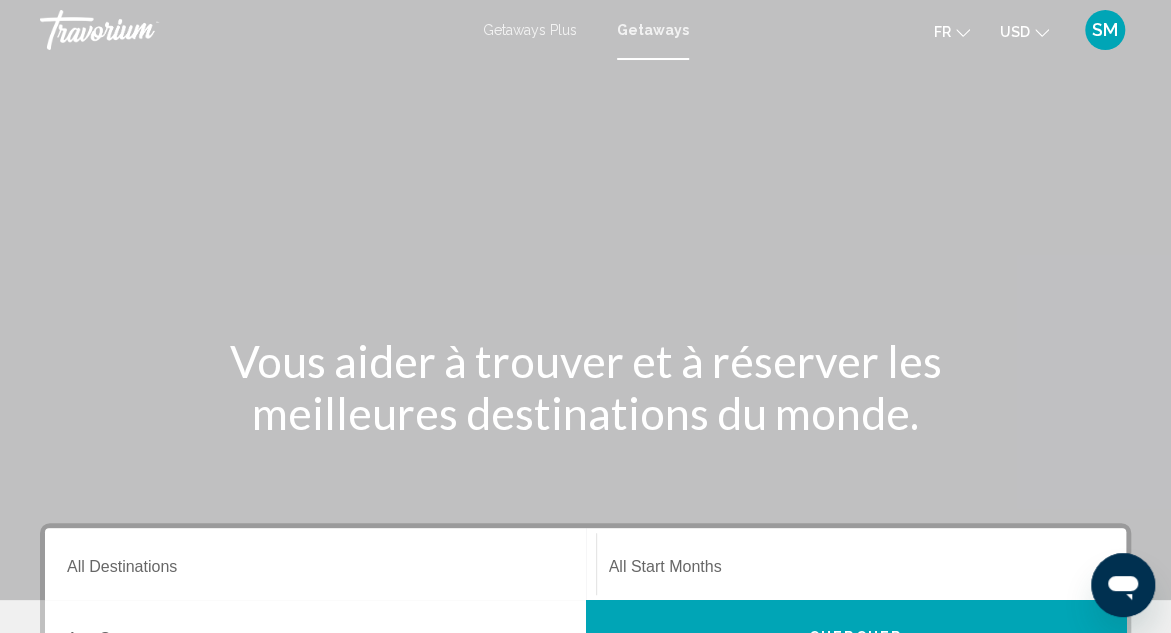 click 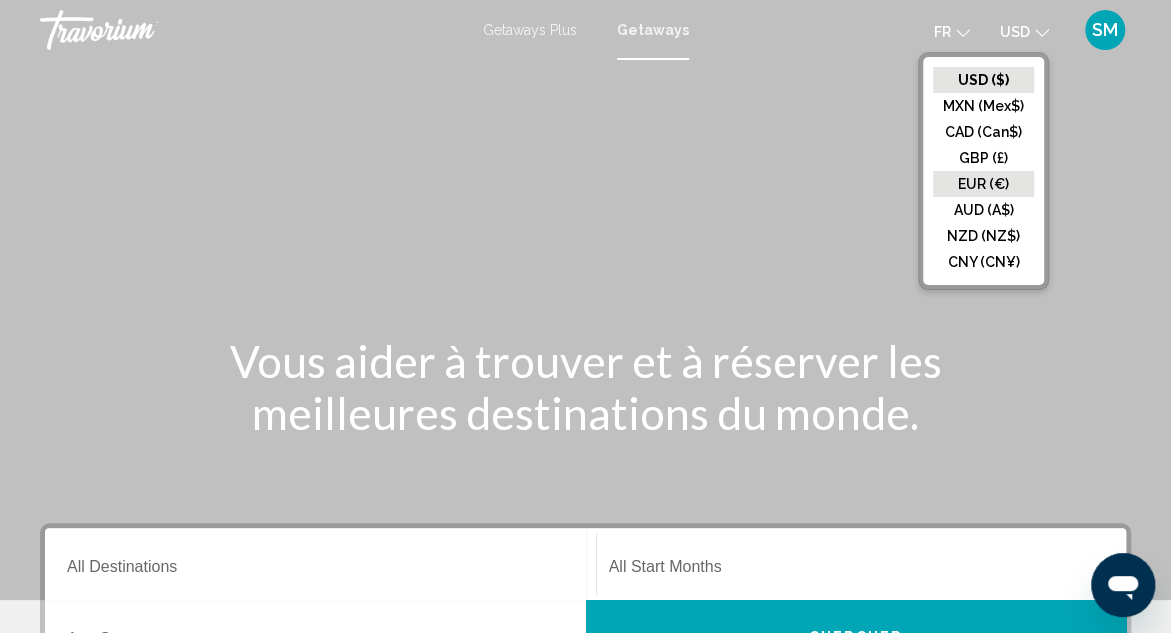 click on "EUR (€)" 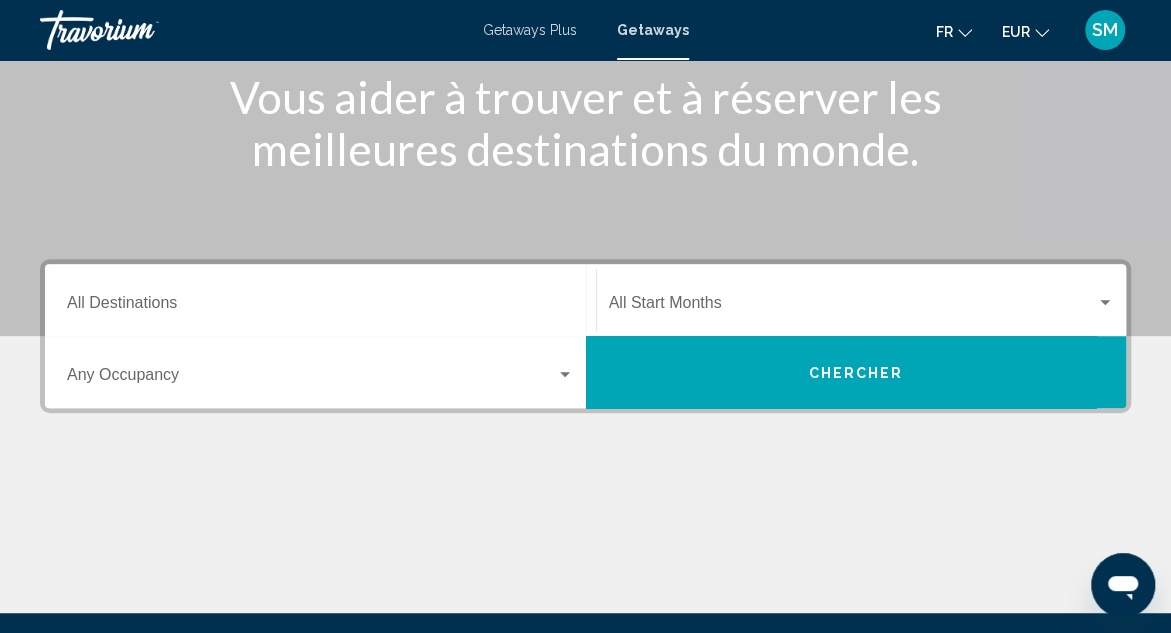 scroll, scrollTop: 300, scrollLeft: 0, axis: vertical 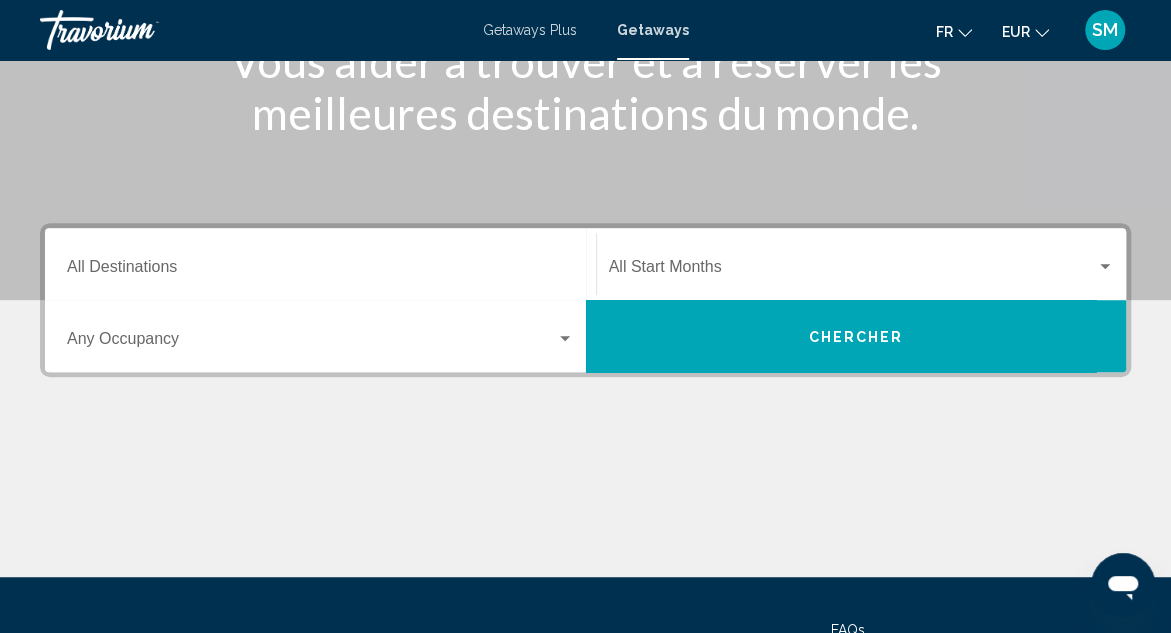 click on "Destination All Destinations" at bounding box center [320, 271] 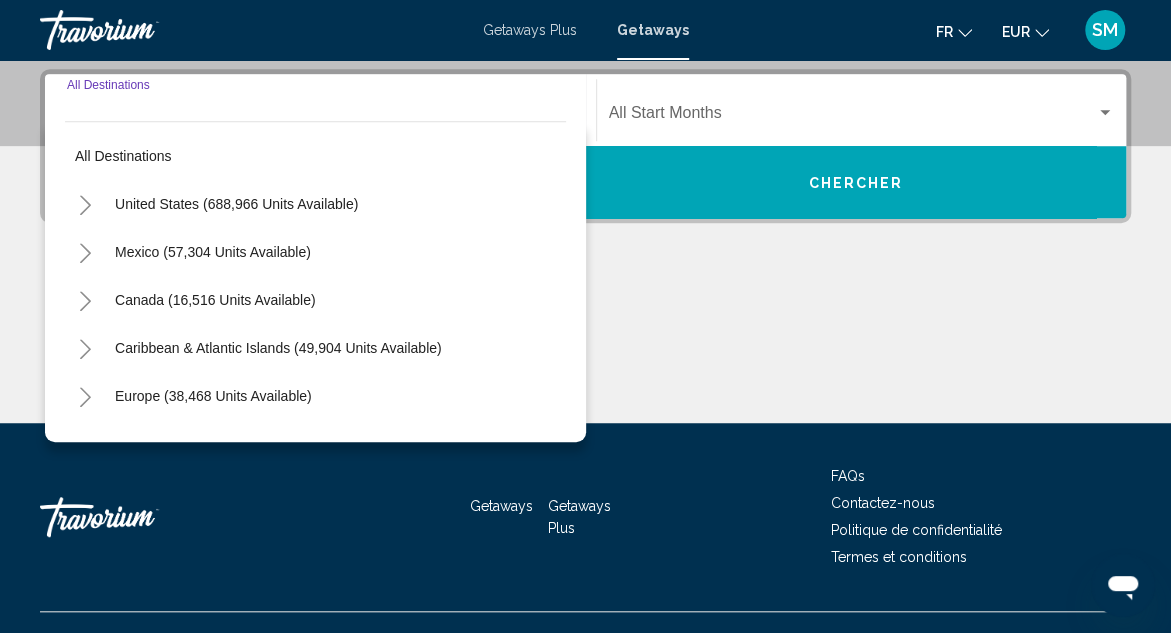 scroll, scrollTop: 457, scrollLeft: 0, axis: vertical 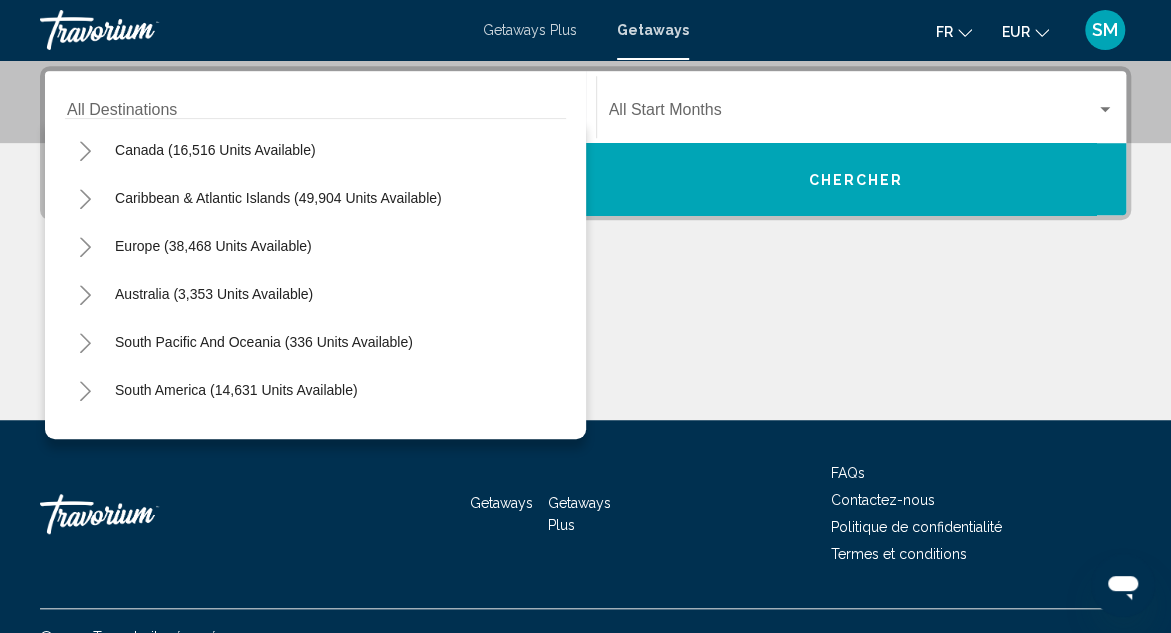 click 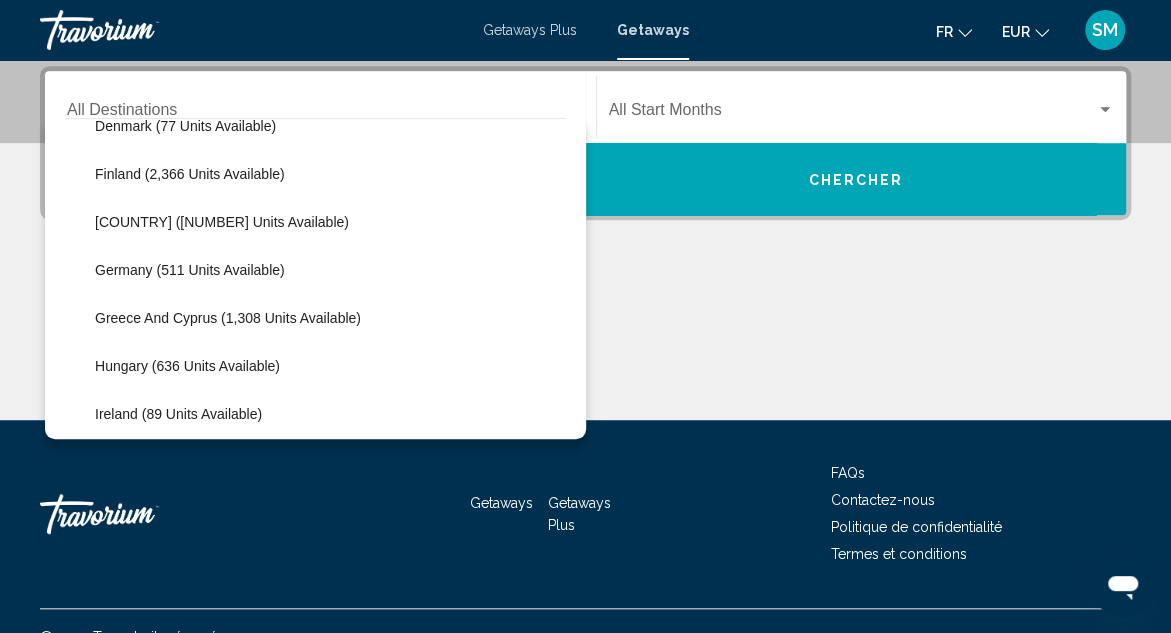 scroll, scrollTop: 547, scrollLeft: 0, axis: vertical 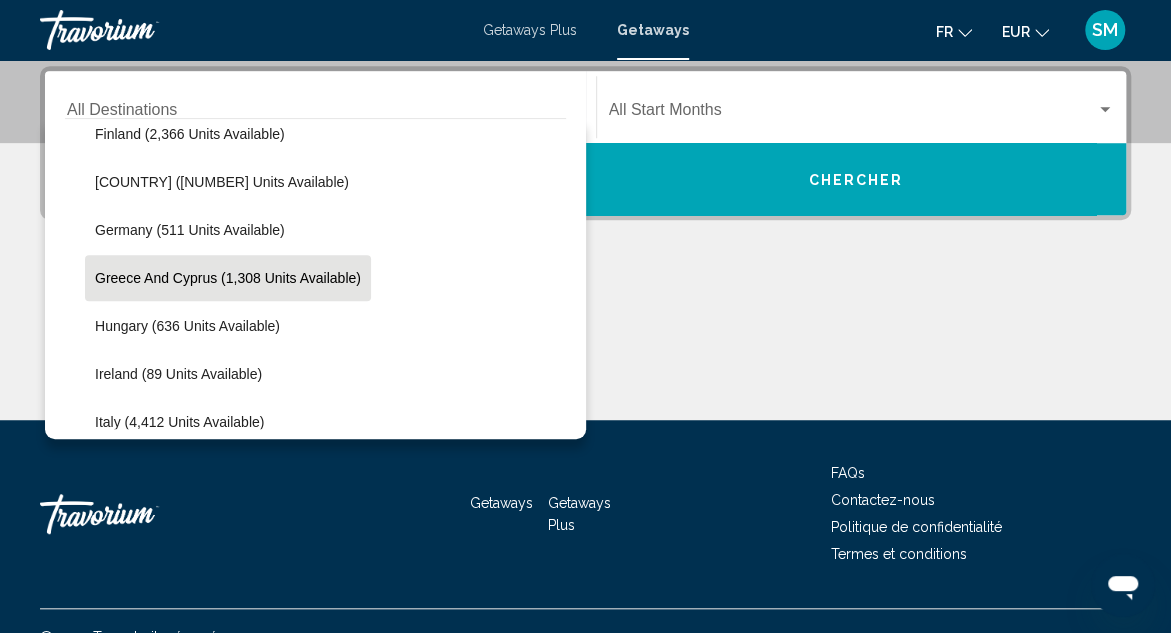 click on "Greece and Cyprus (1,308 units available)" 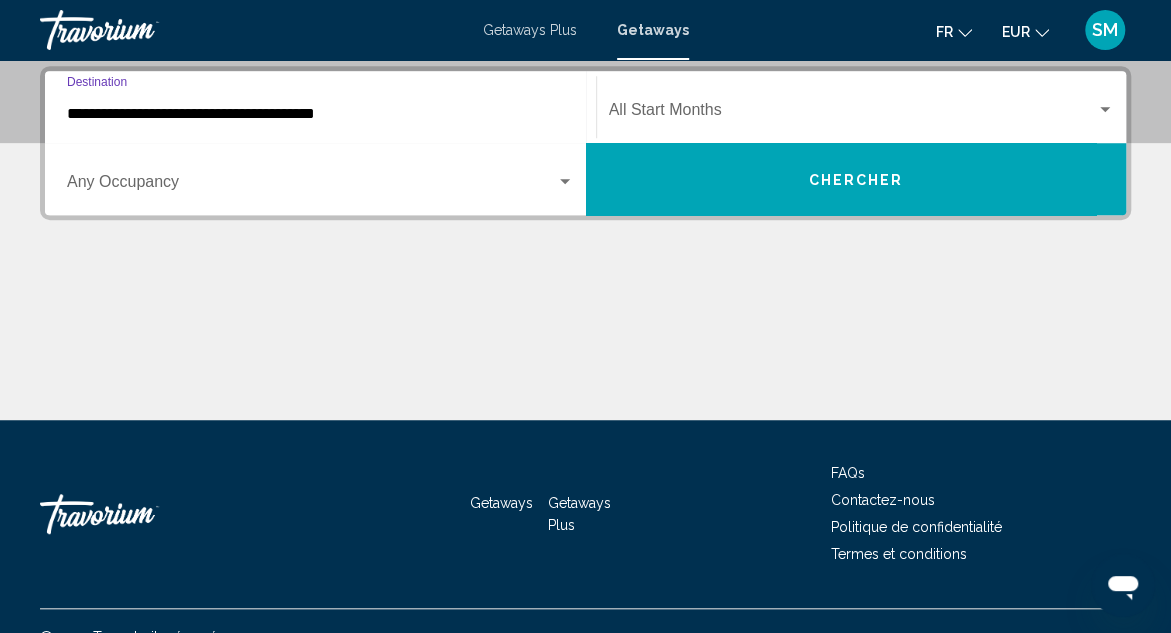 click on "Chercher" at bounding box center (855, 180) 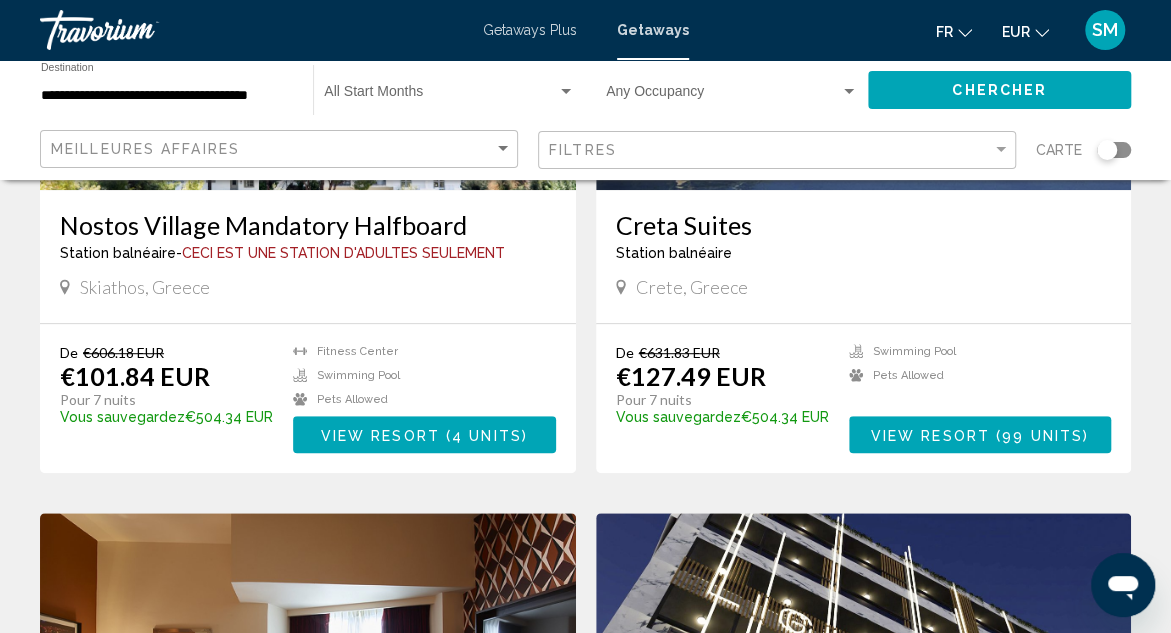 scroll, scrollTop: 400, scrollLeft: 0, axis: vertical 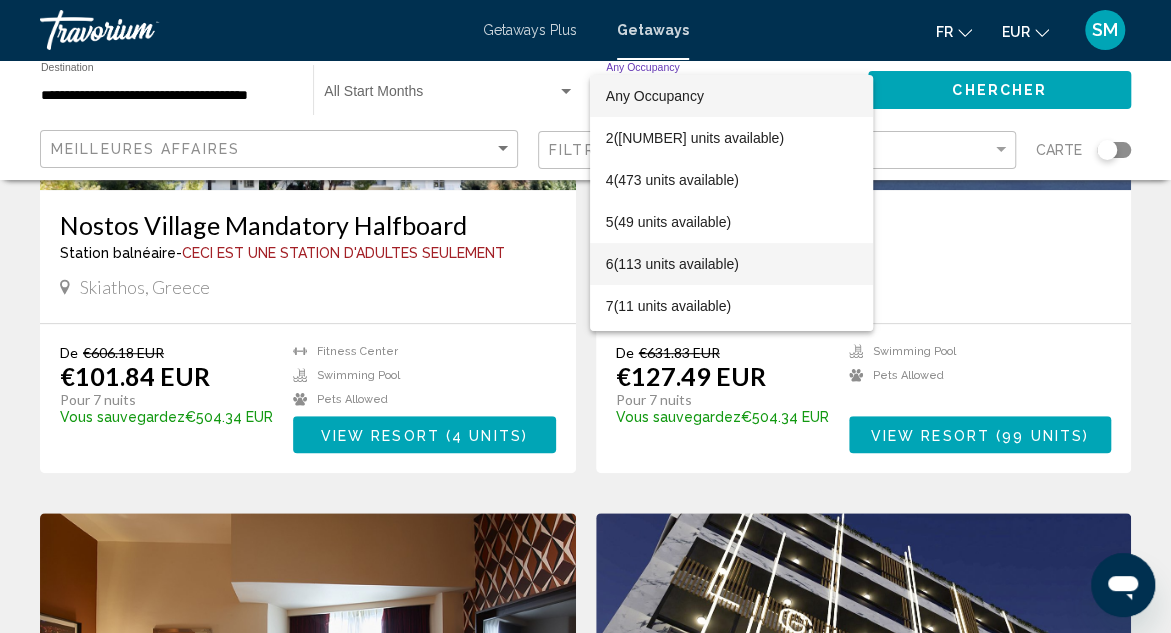 click on "[NUMBER] ([NUMBER] units available)" at bounding box center (732, 264) 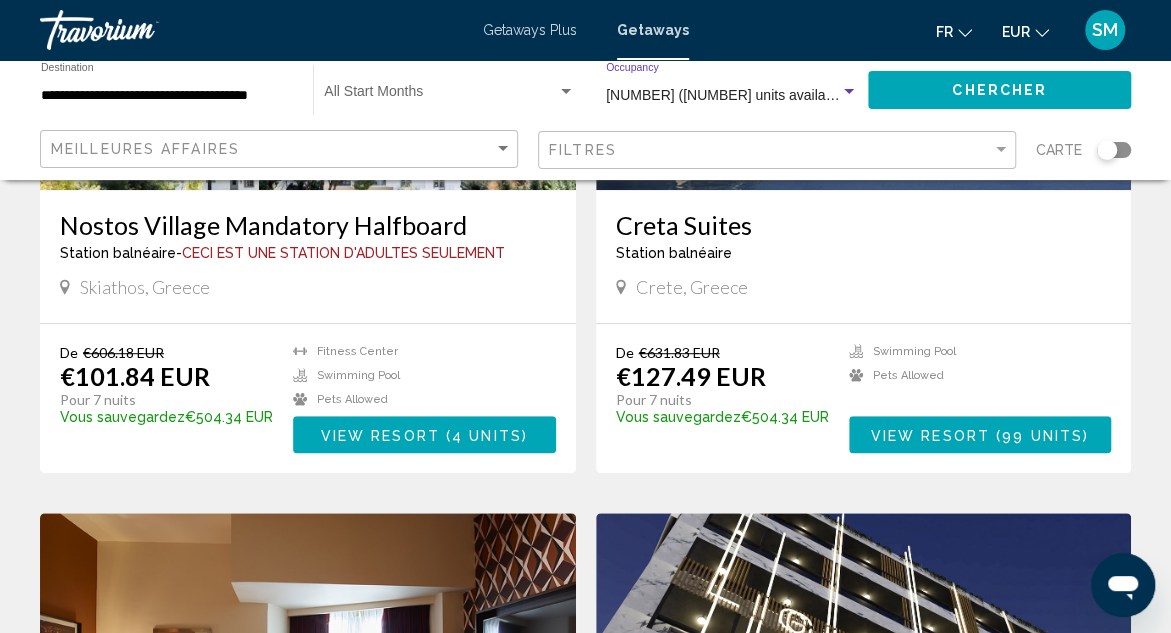 click on "Chercher" 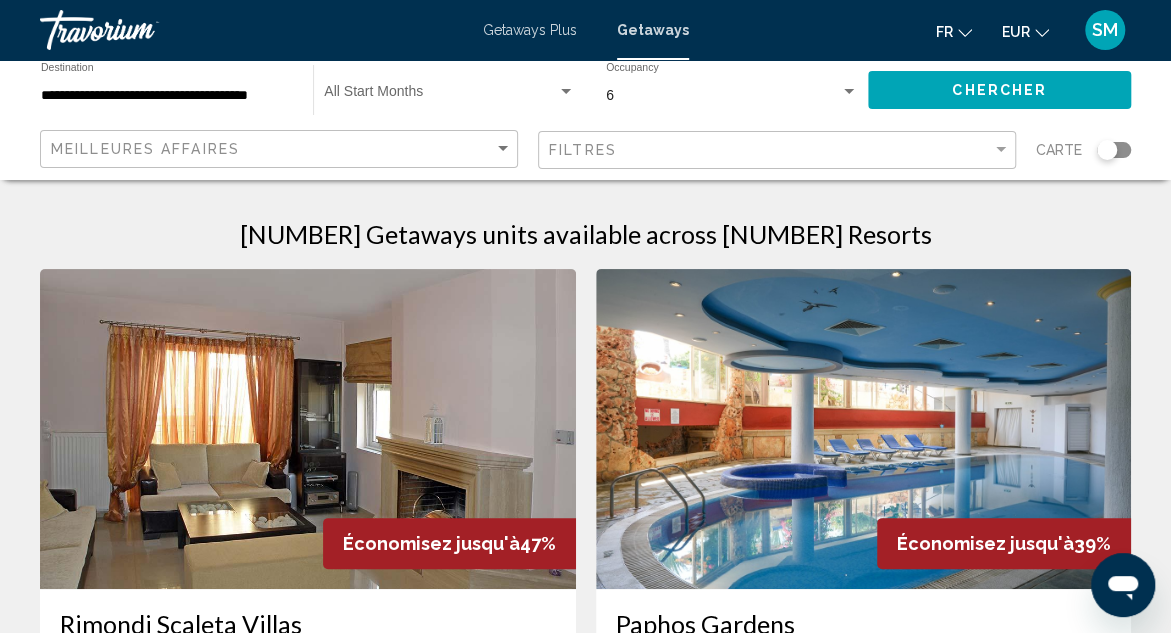 scroll, scrollTop: 0, scrollLeft: 0, axis: both 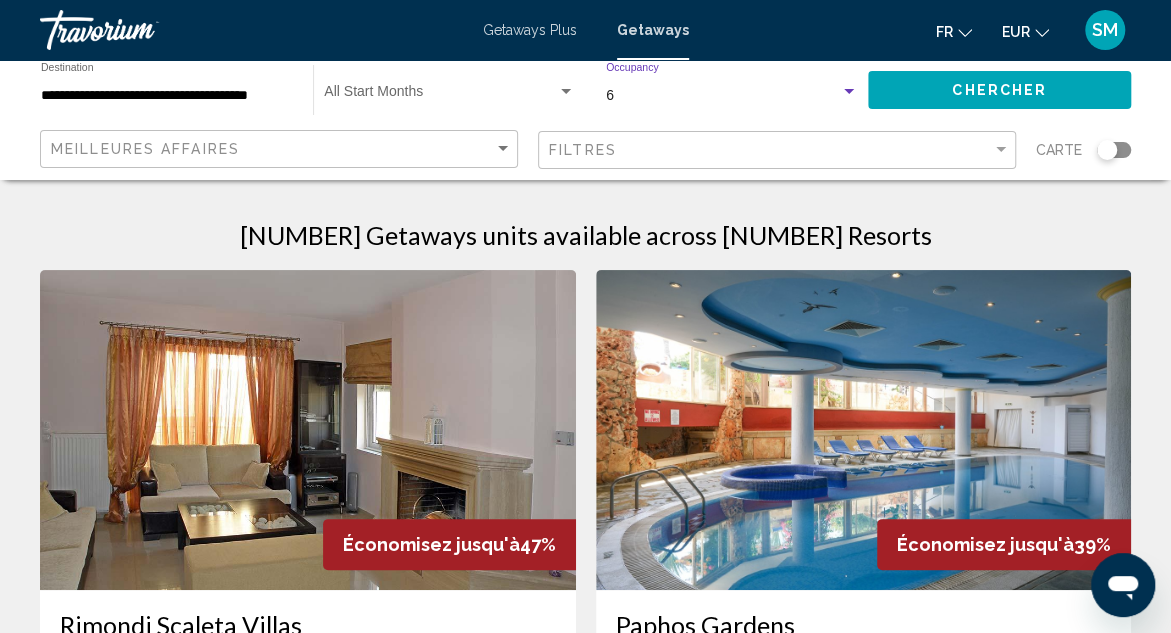 click at bounding box center (849, 92) 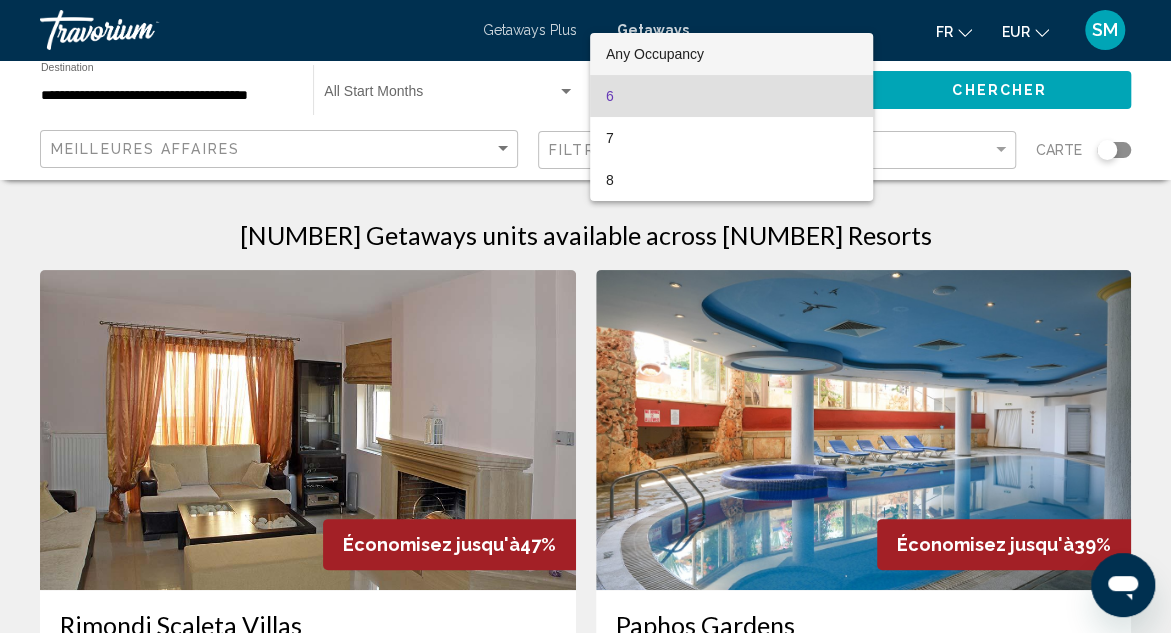 click on "Any Occupancy" at bounding box center [655, 54] 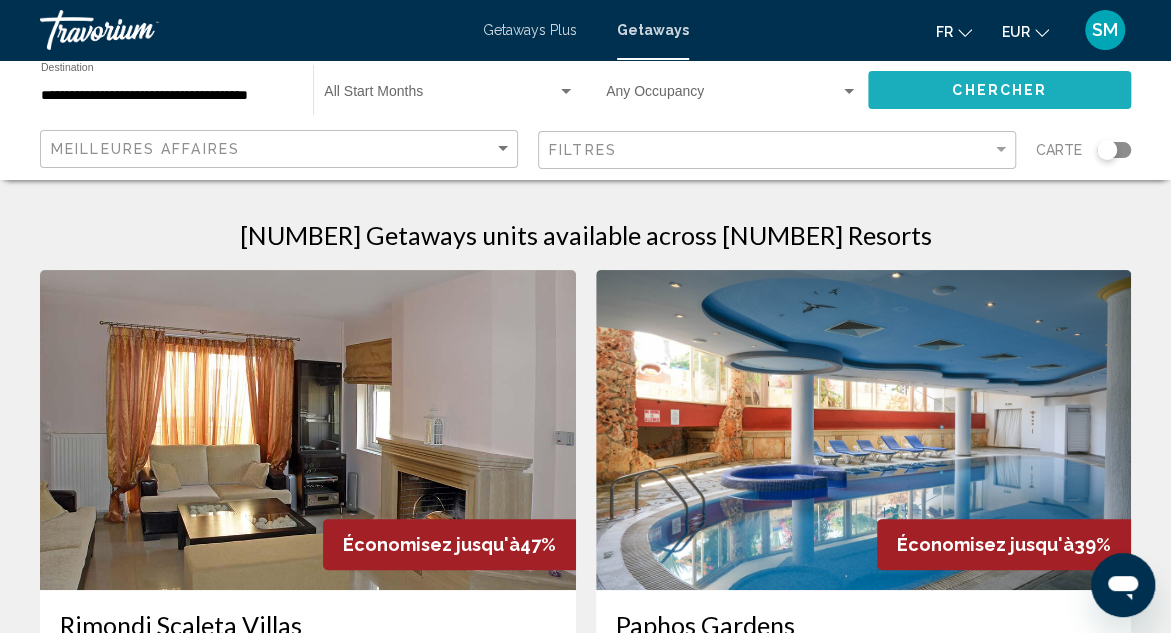 click on "Chercher" 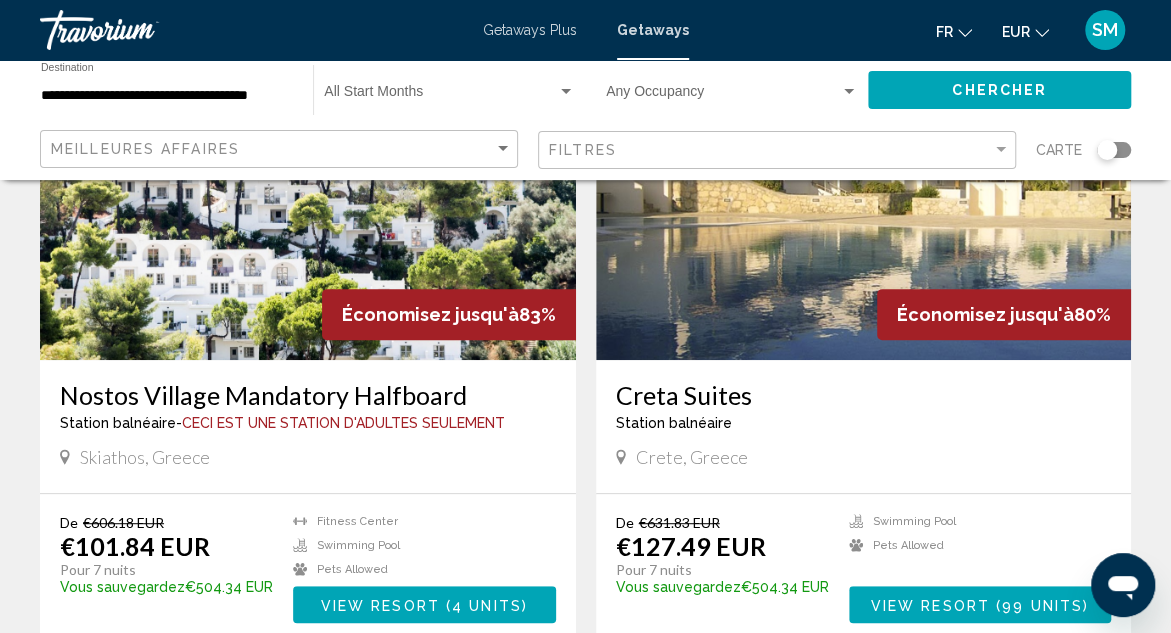 scroll, scrollTop: 200, scrollLeft: 0, axis: vertical 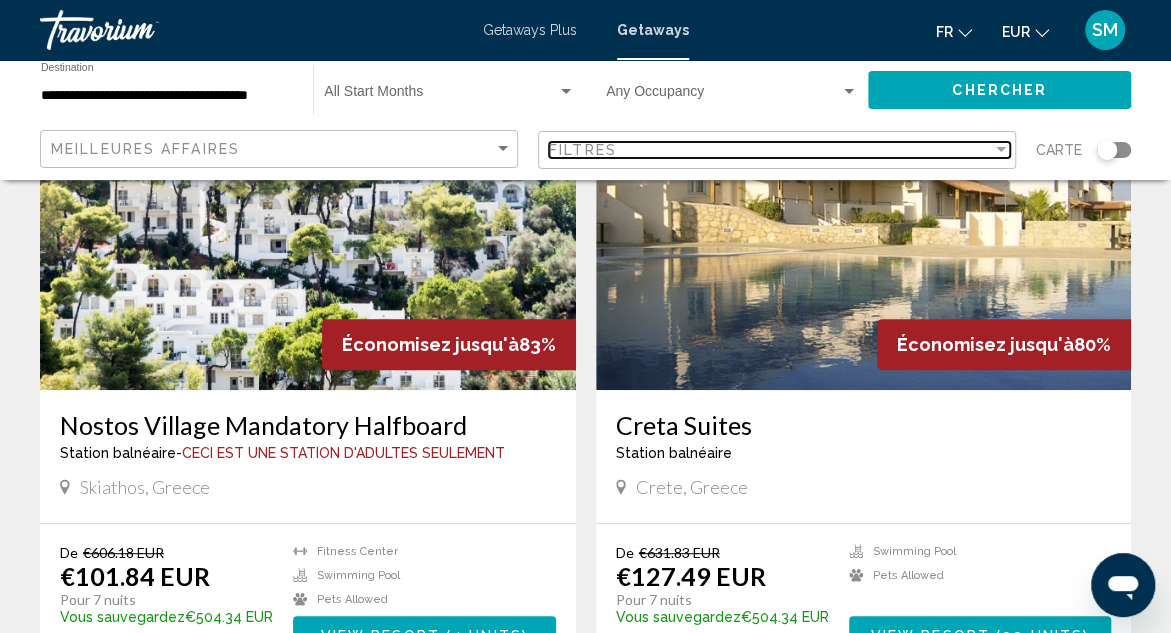click at bounding box center [1001, 149] 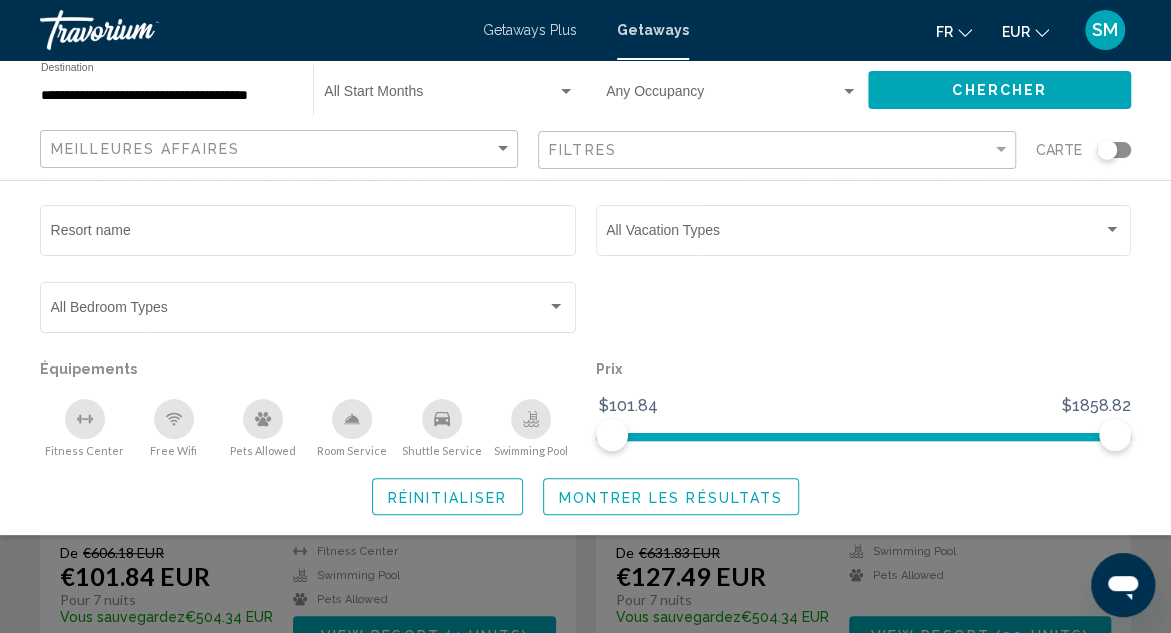 click 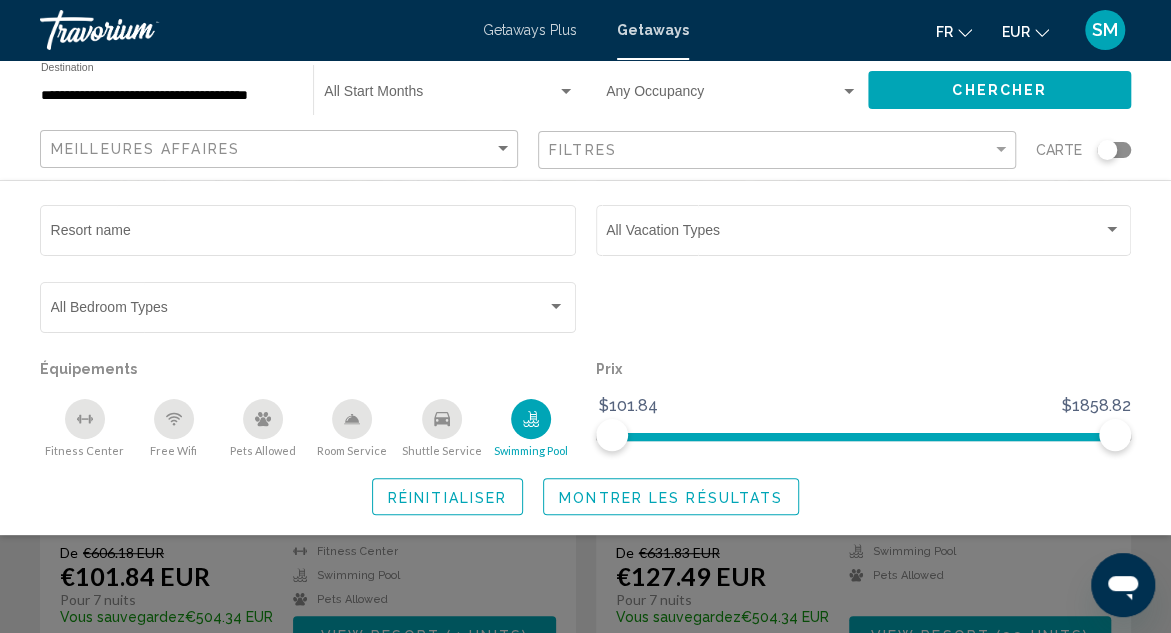 click on "Montrer les résultats" 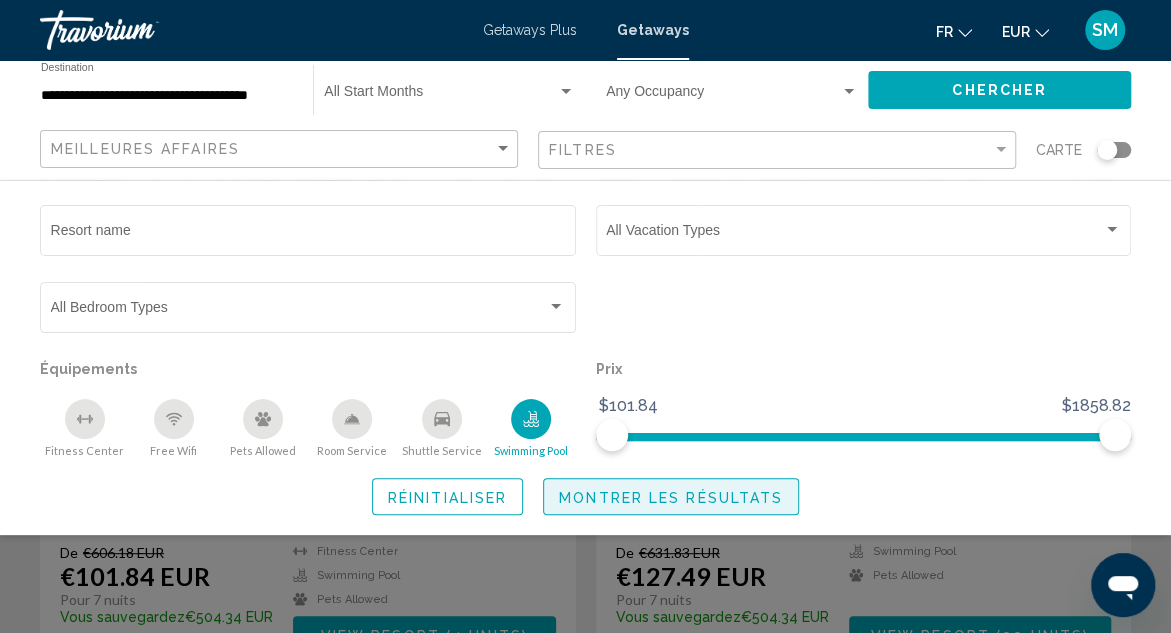click on "Montrer les résultats" 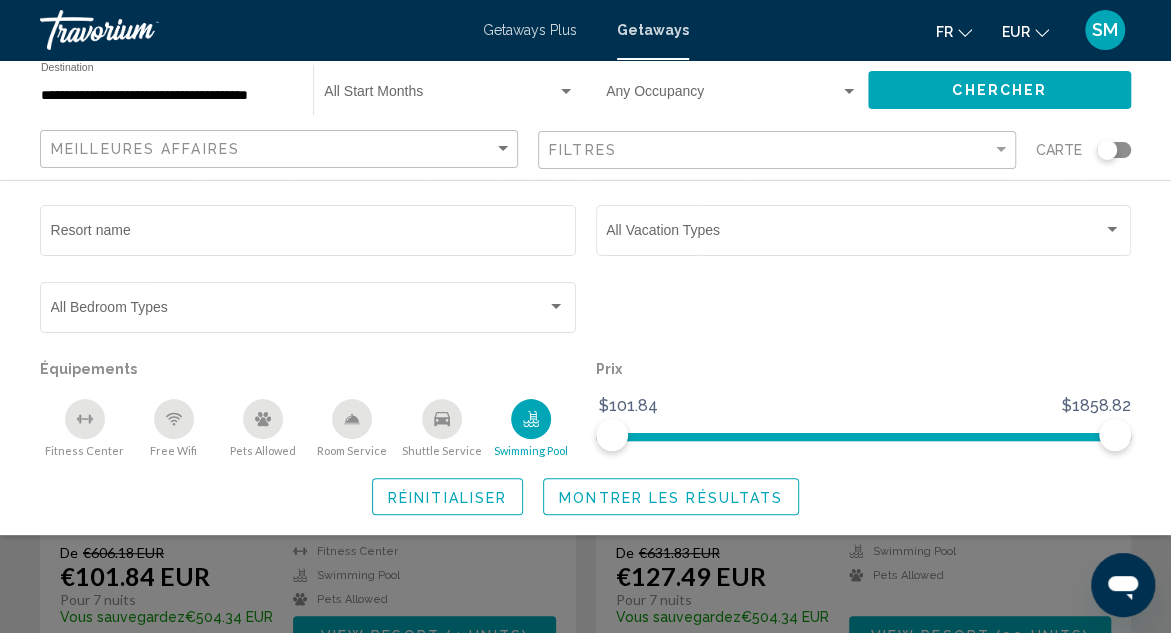 click on "Montrer les résultats" 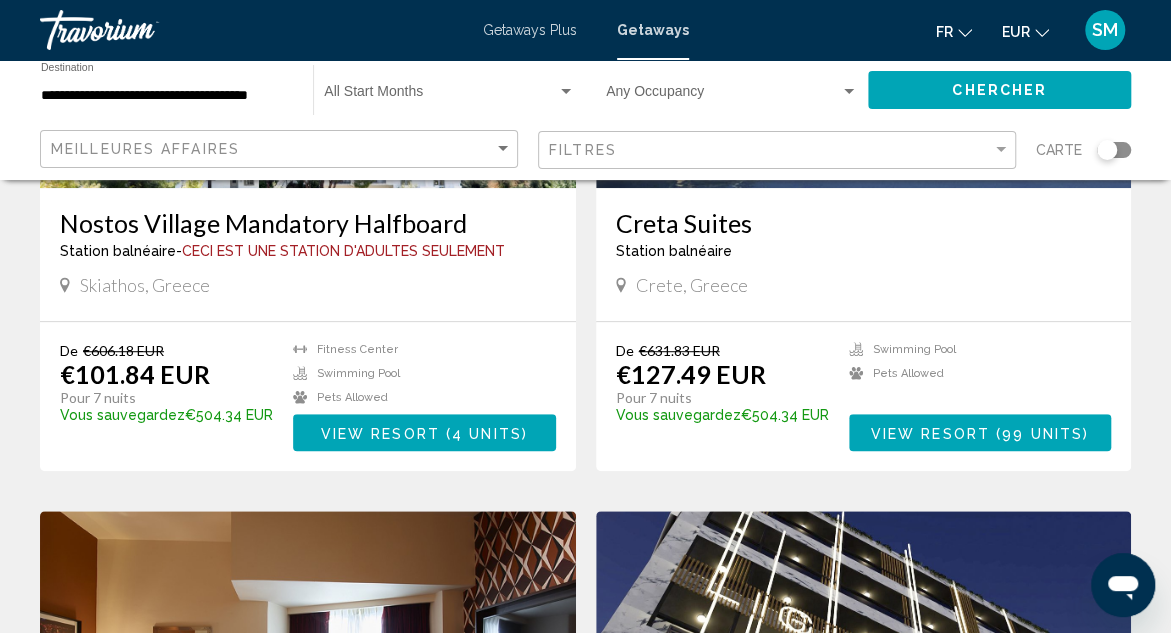 scroll, scrollTop: 300, scrollLeft: 0, axis: vertical 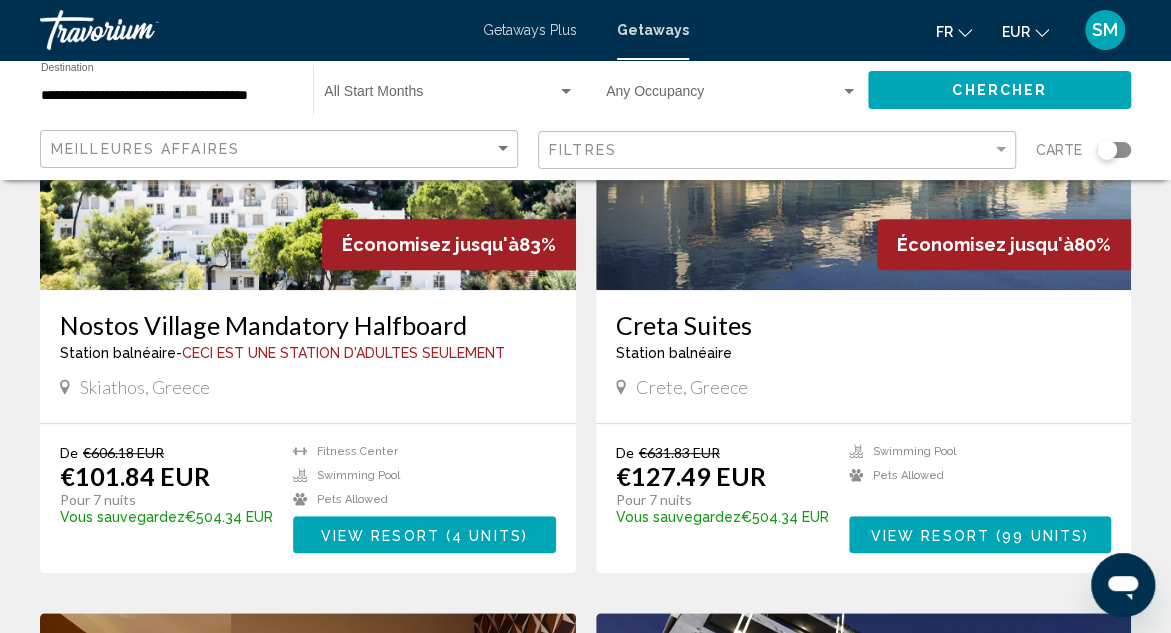 click at bounding box center (308, 130) 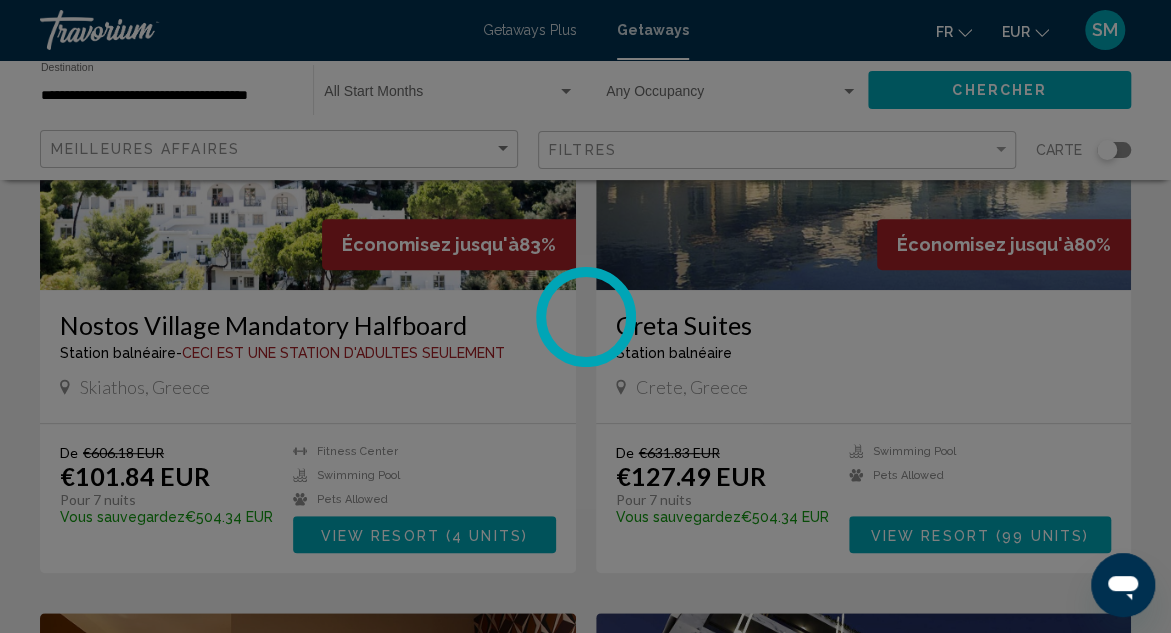scroll, scrollTop: 218, scrollLeft: 0, axis: vertical 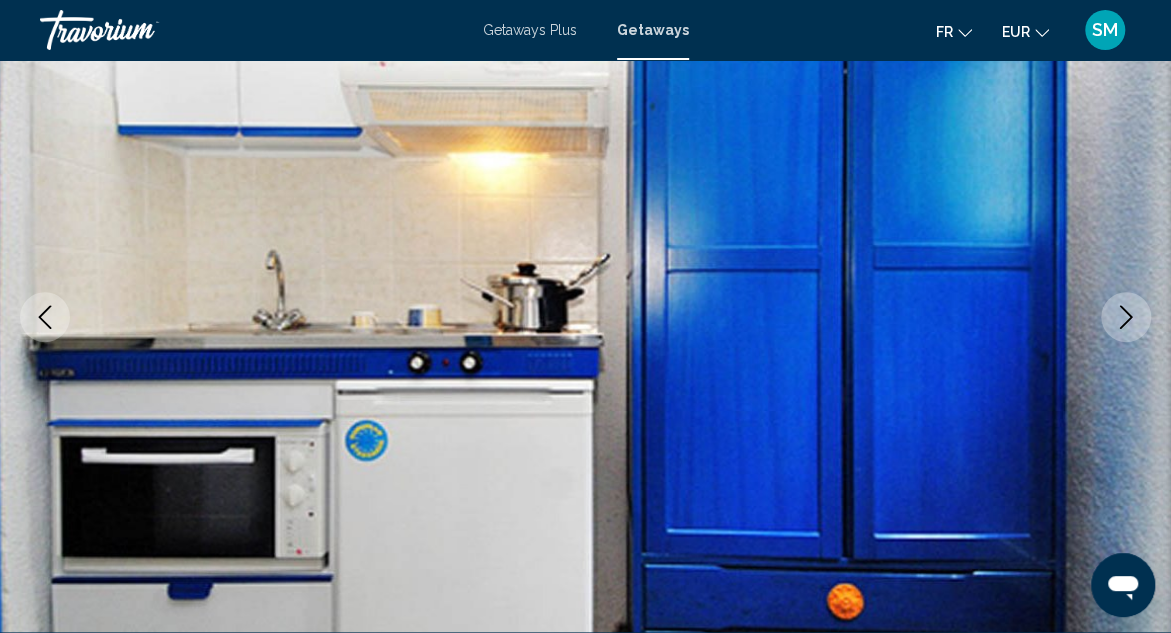 click 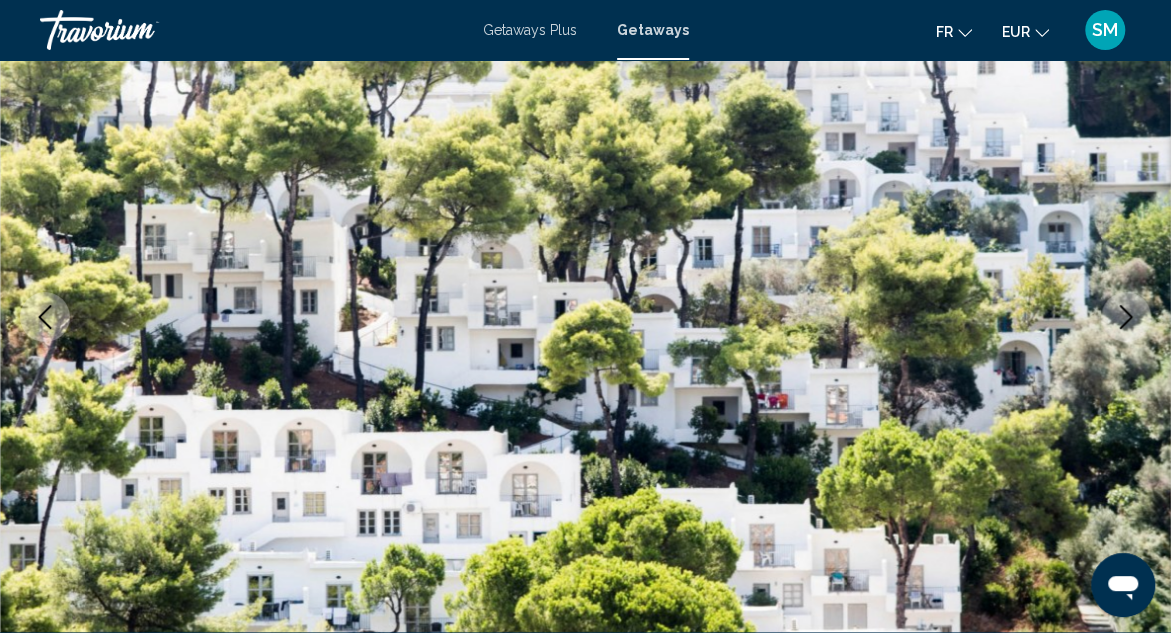 click 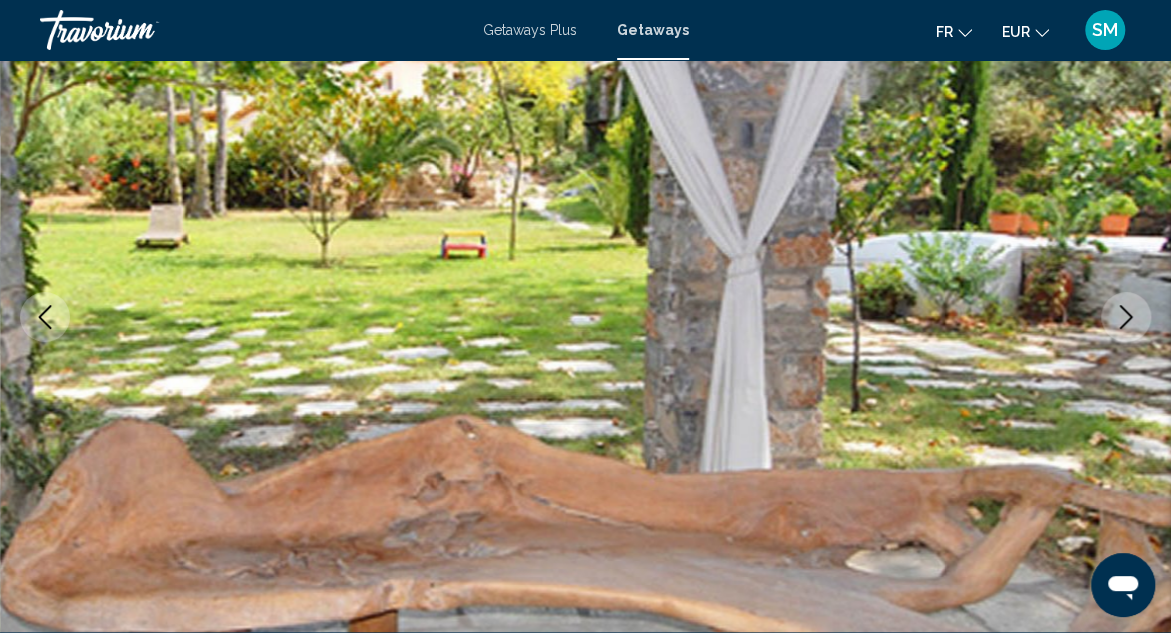 click 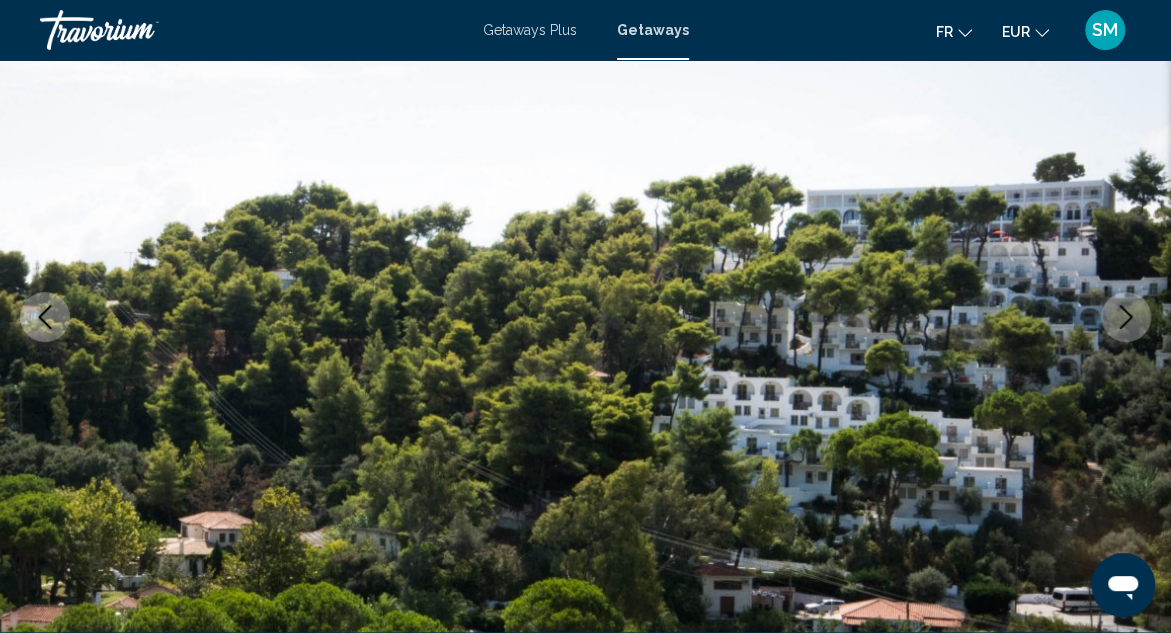 click 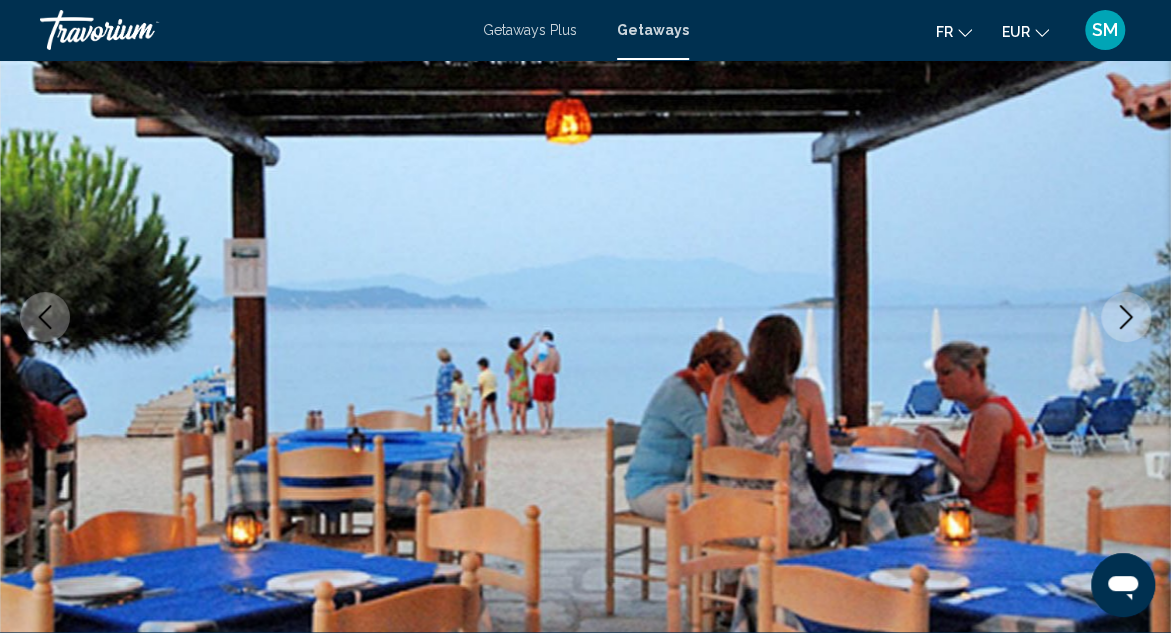 click 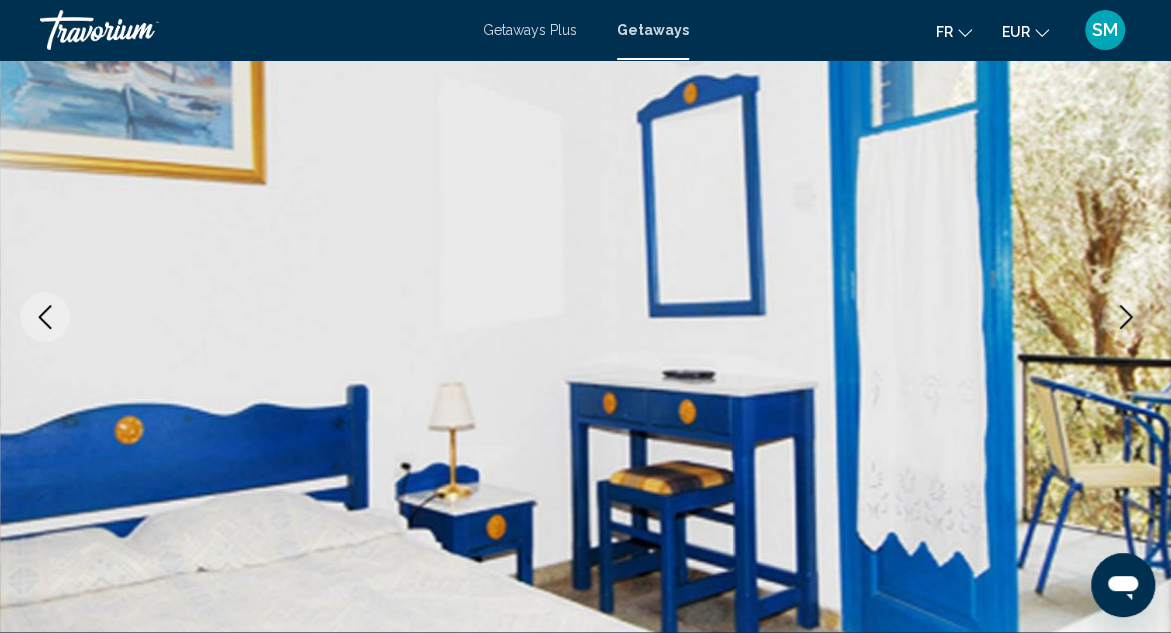 click 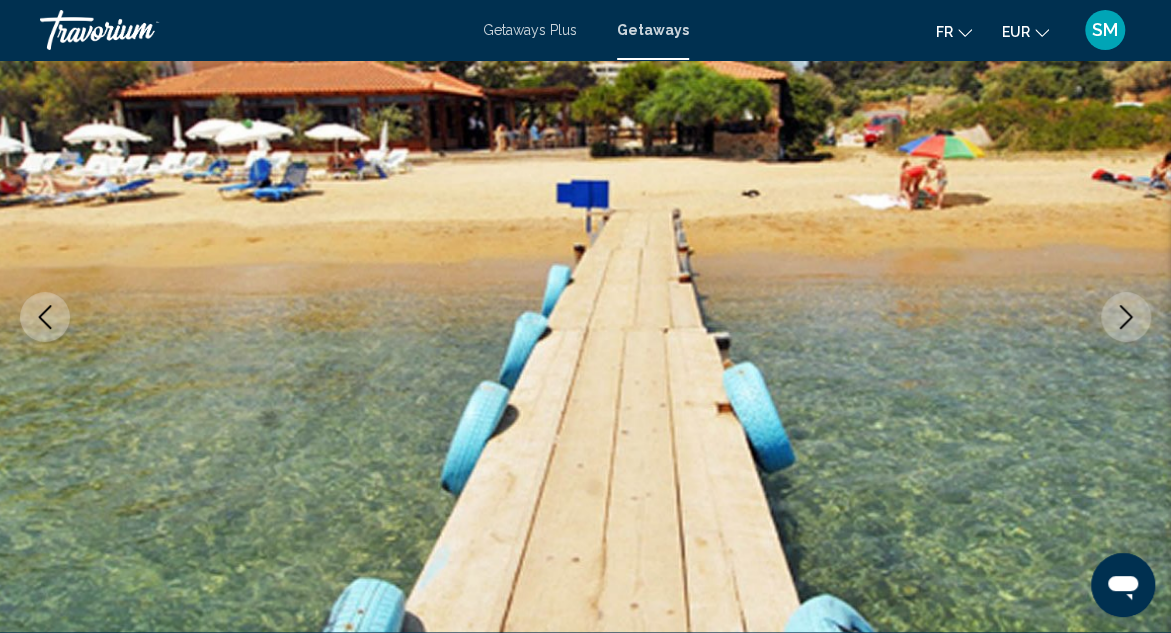 click 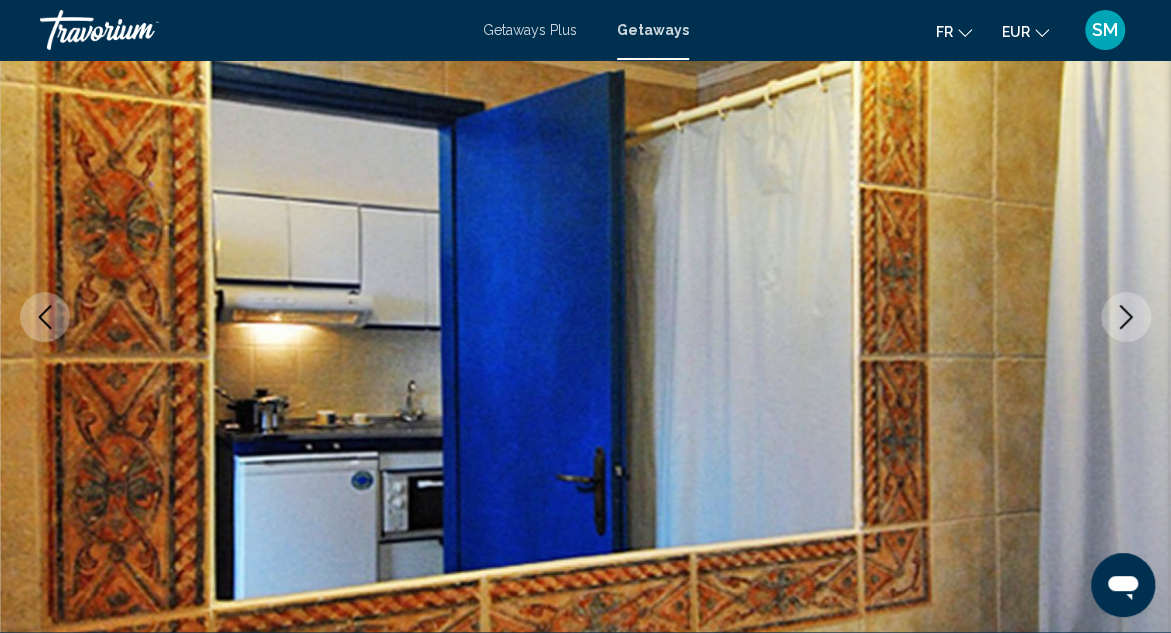 click 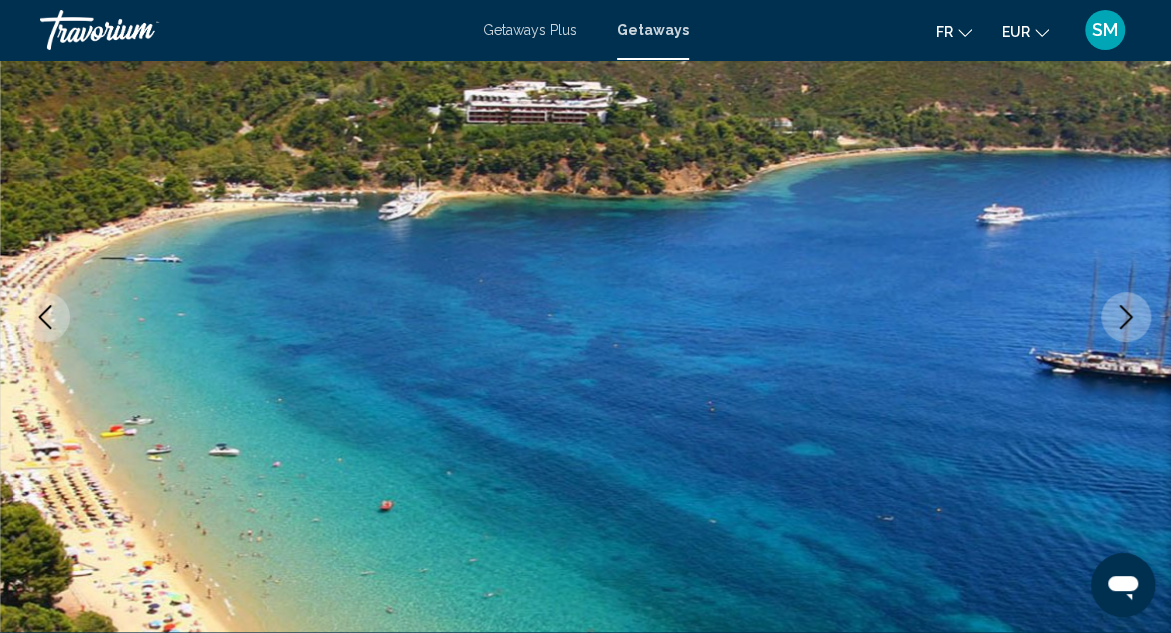 click 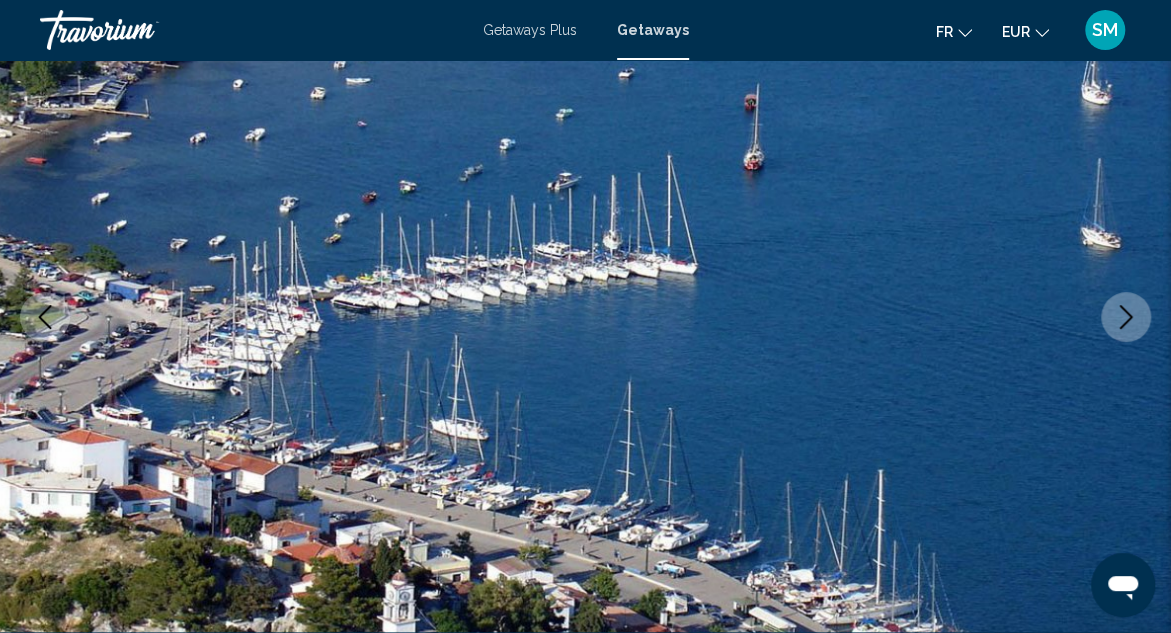 click 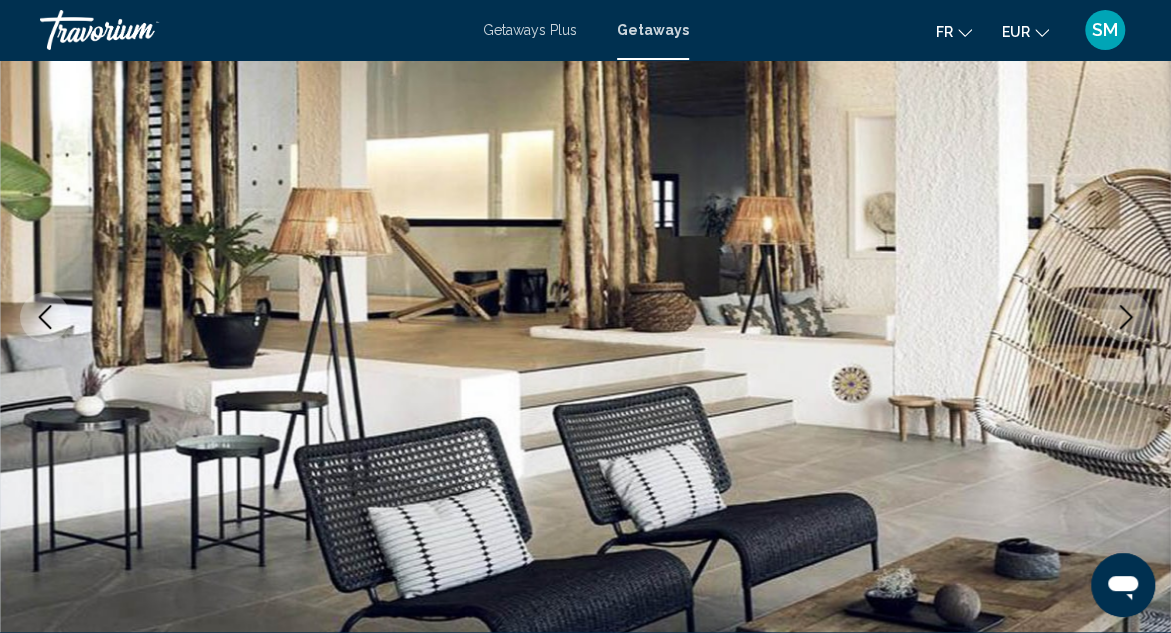 click 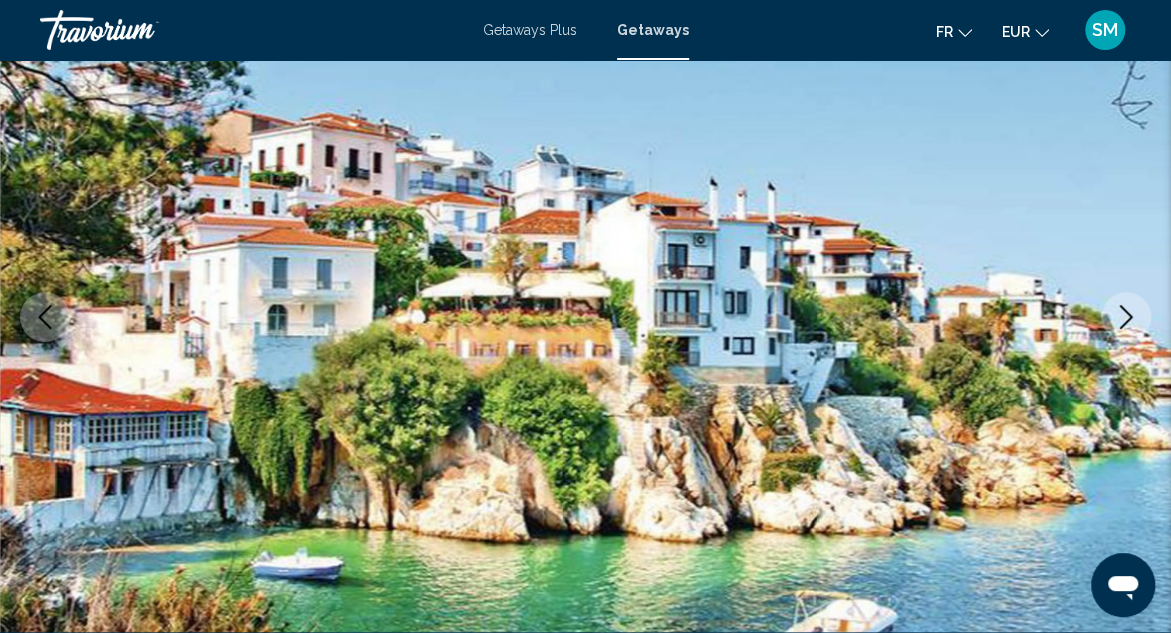 click 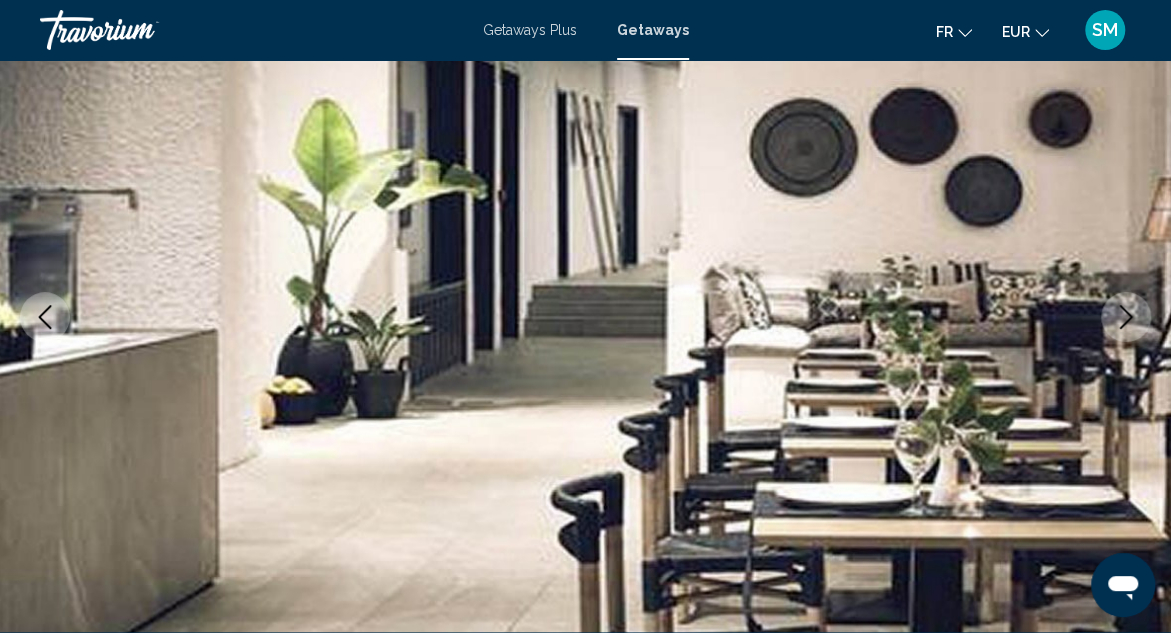 click 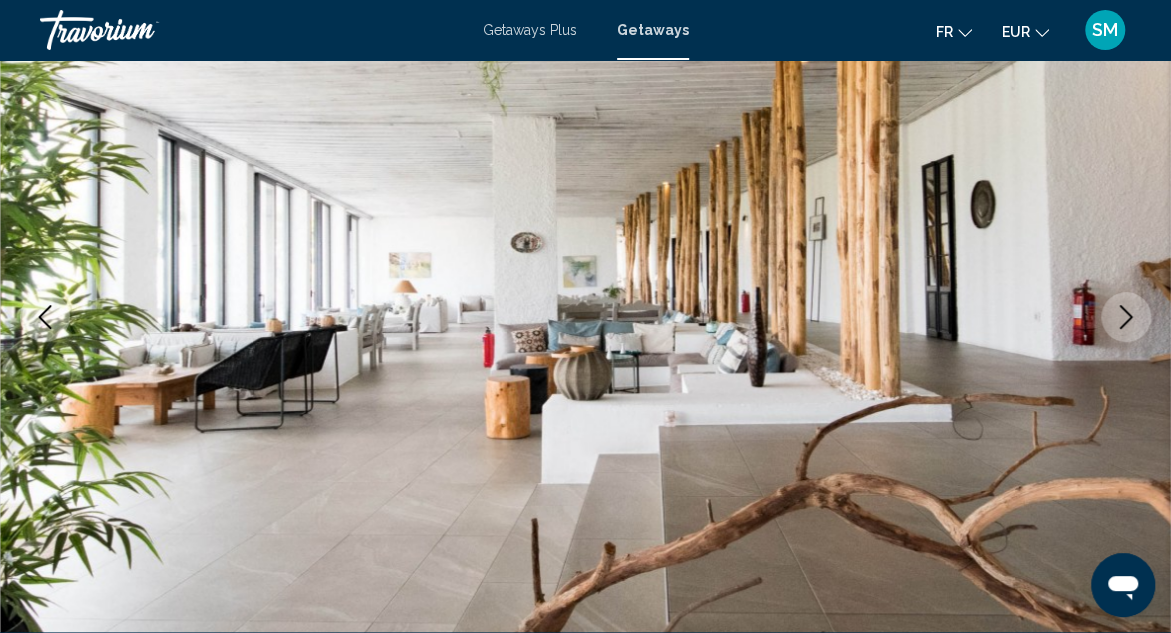 click 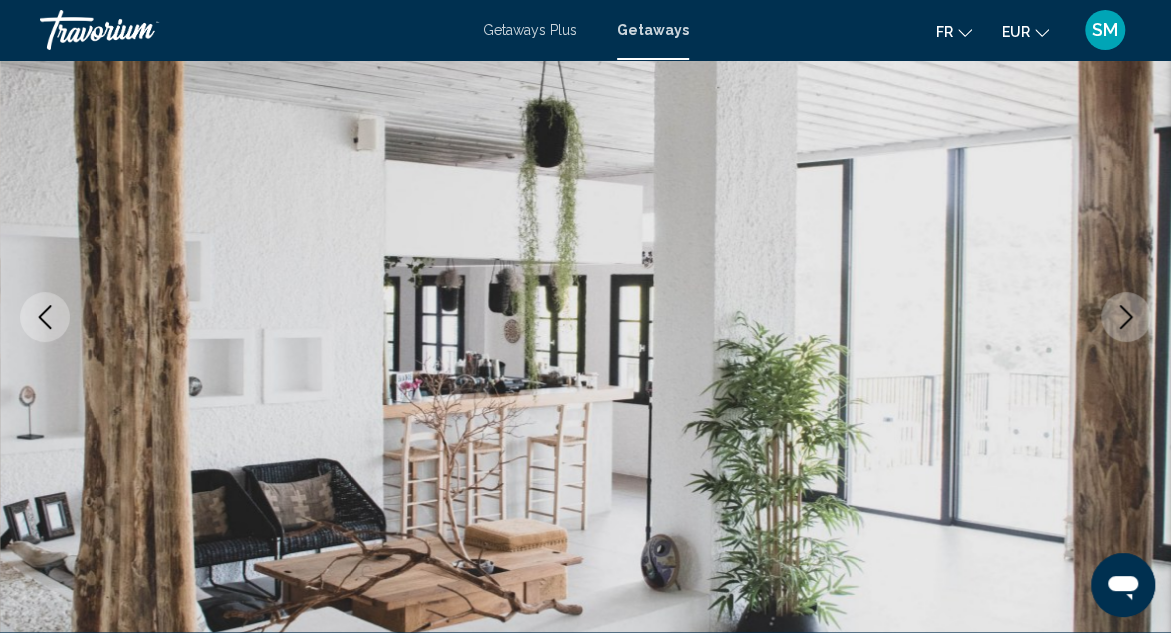 click 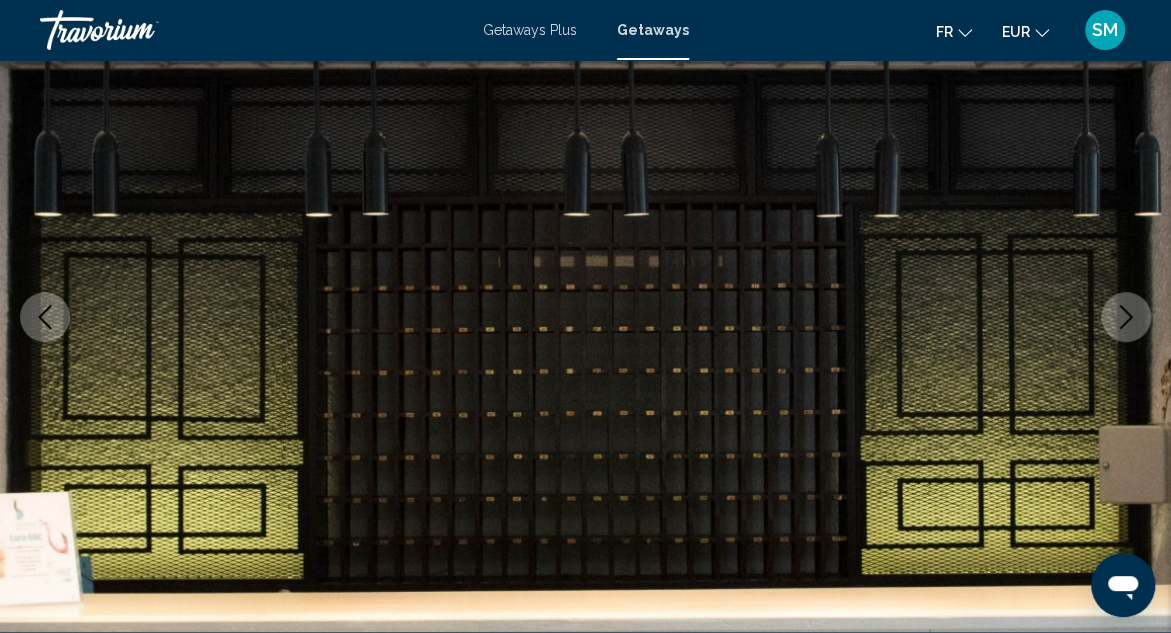 click 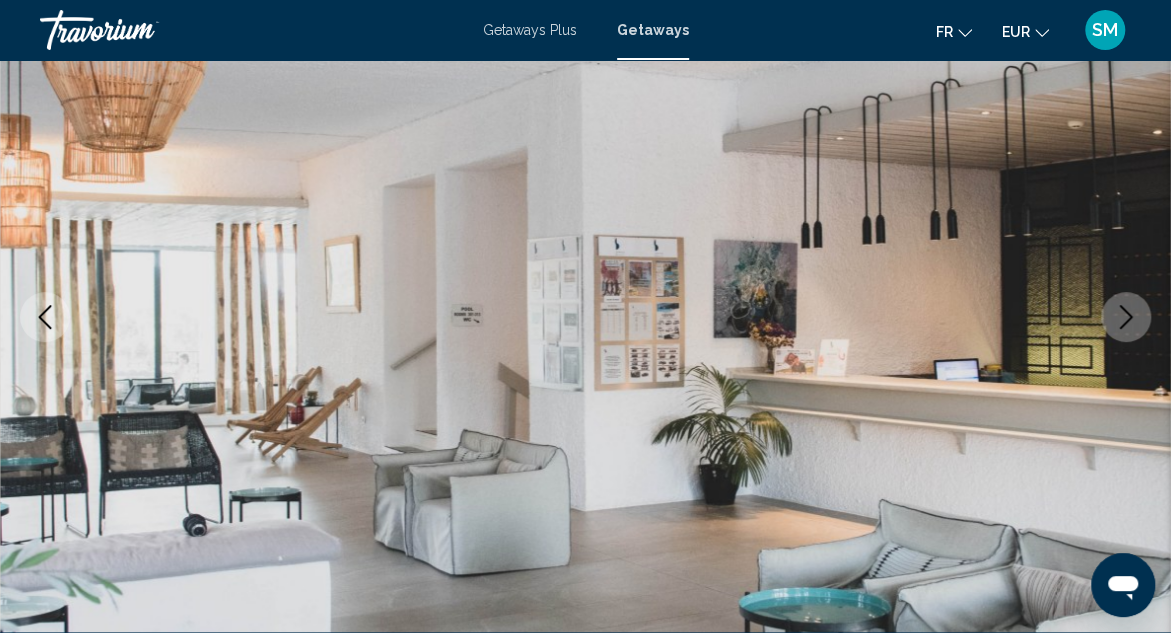 click 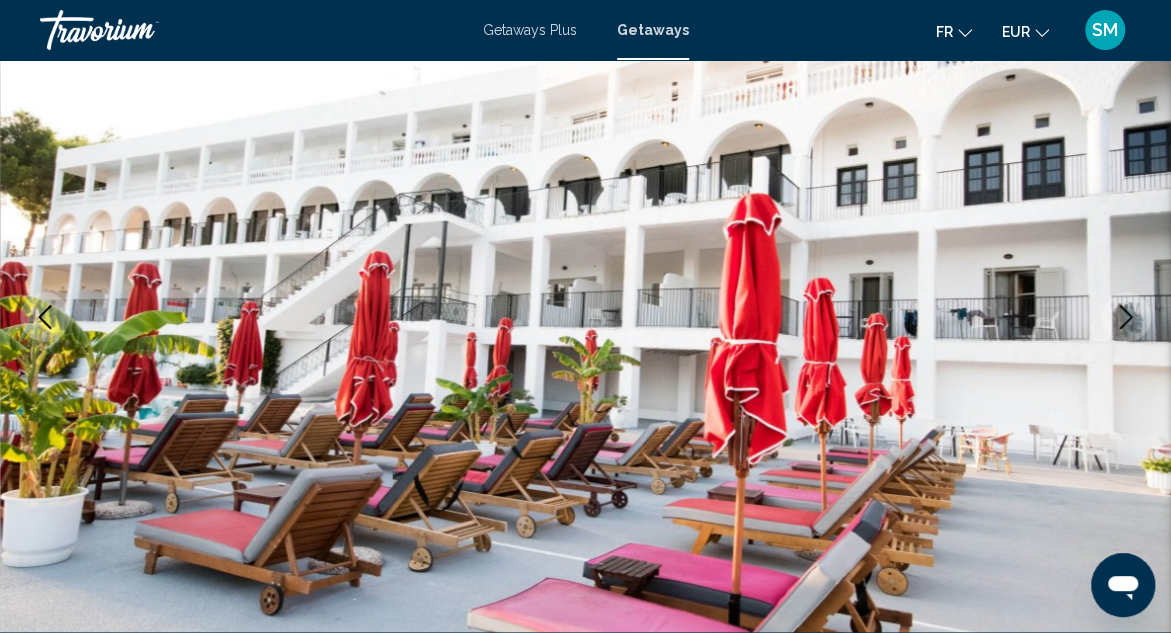 click 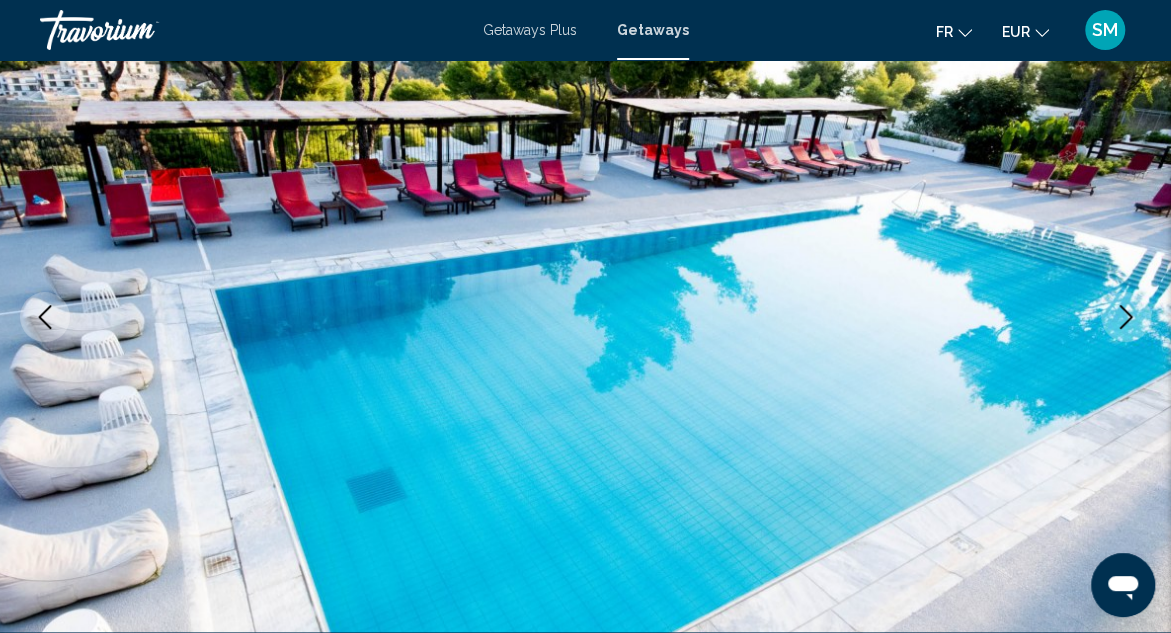 click 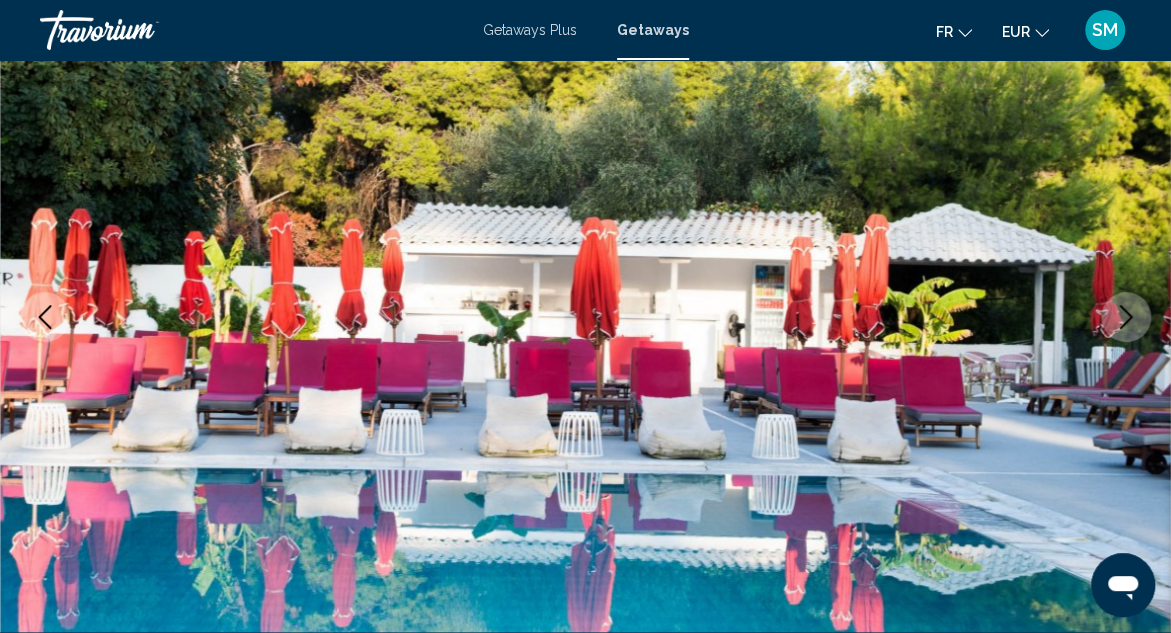 click 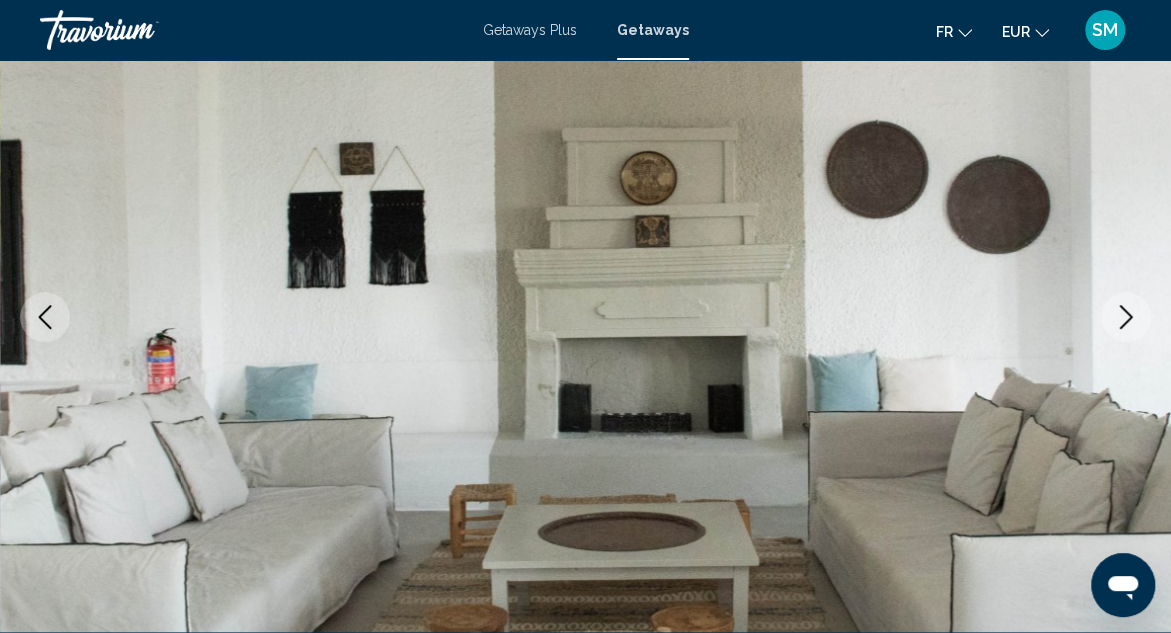 click 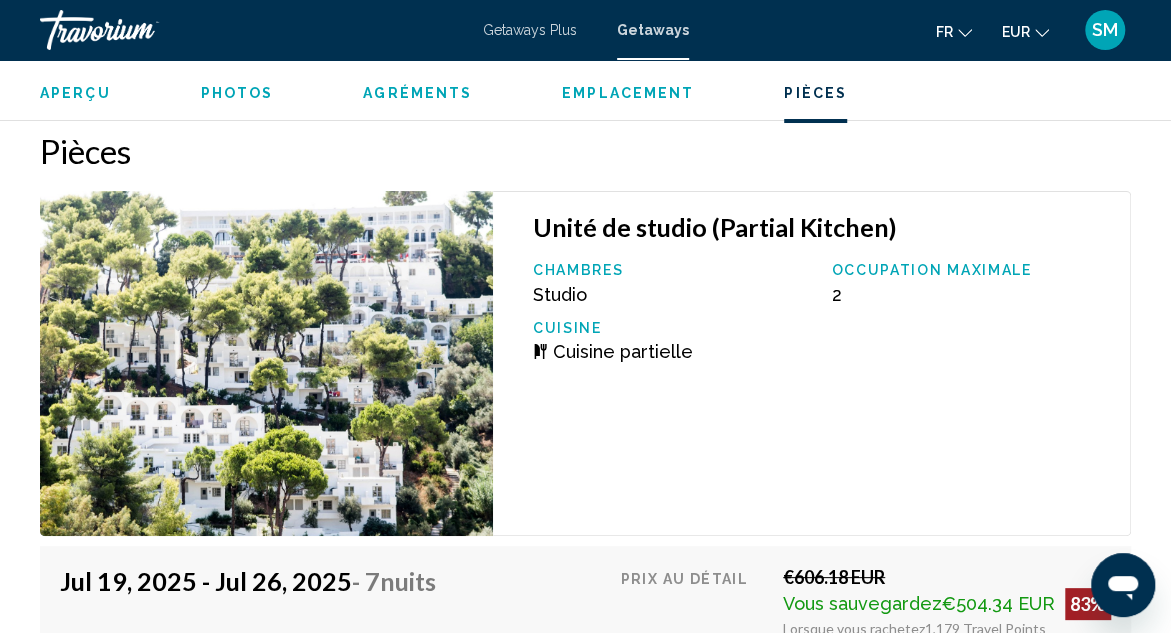 scroll, scrollTop: 3448, scrollLeft: 0, axis: vertical 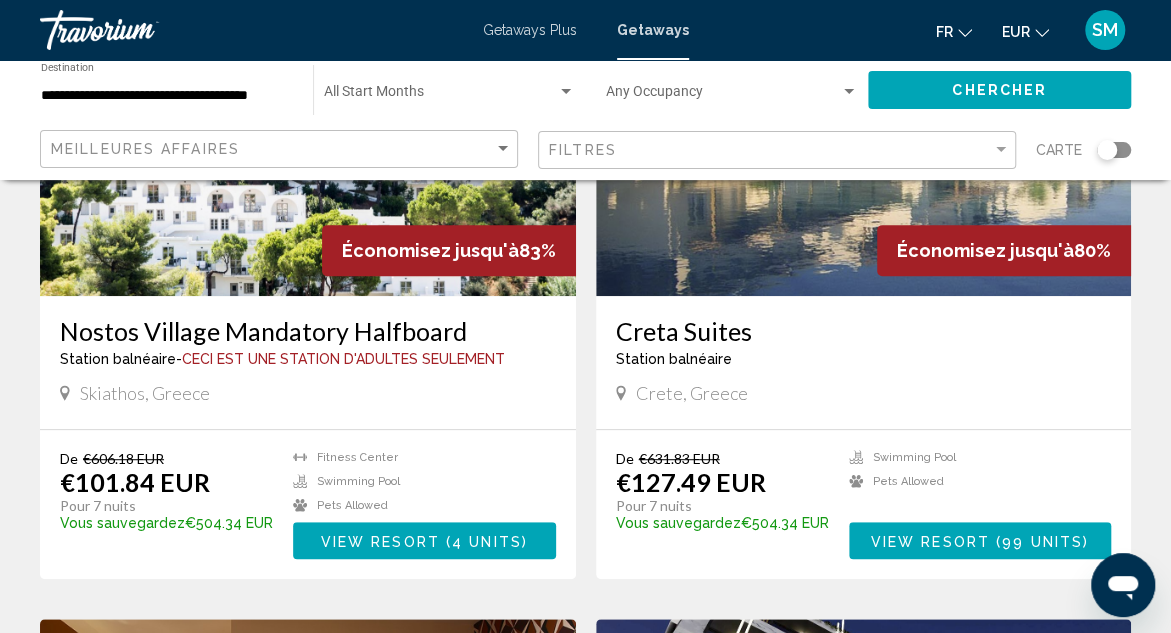 click on "Creta Suites" at bounding box center [864, 331] 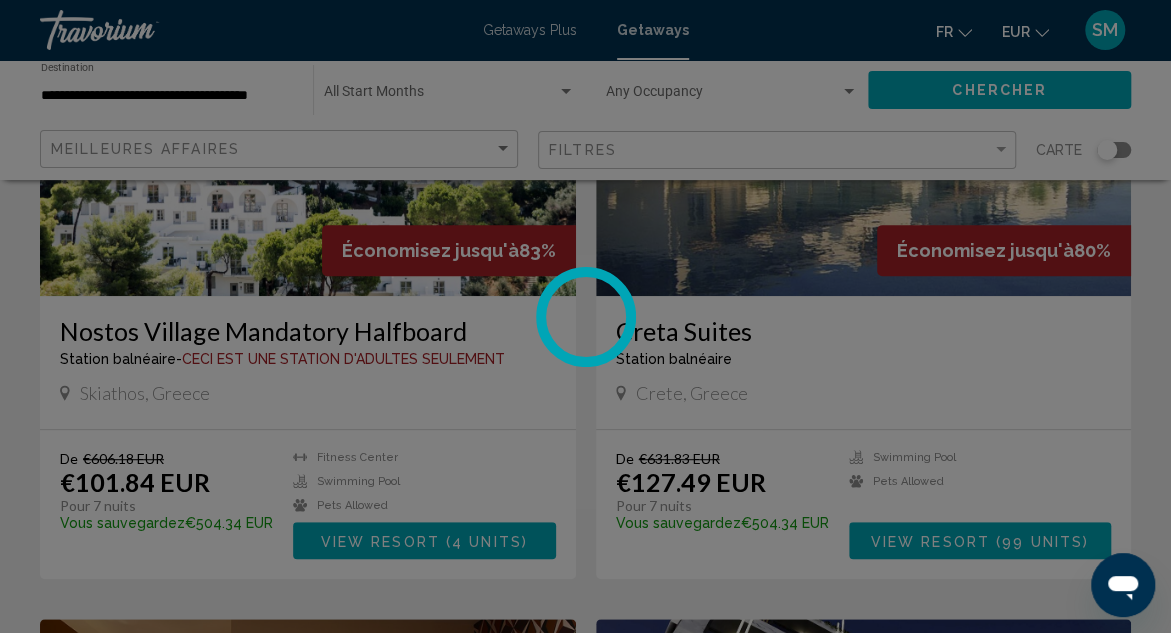 scroll, scrollTop: 218, scrollLeft: 0, axis: vertical 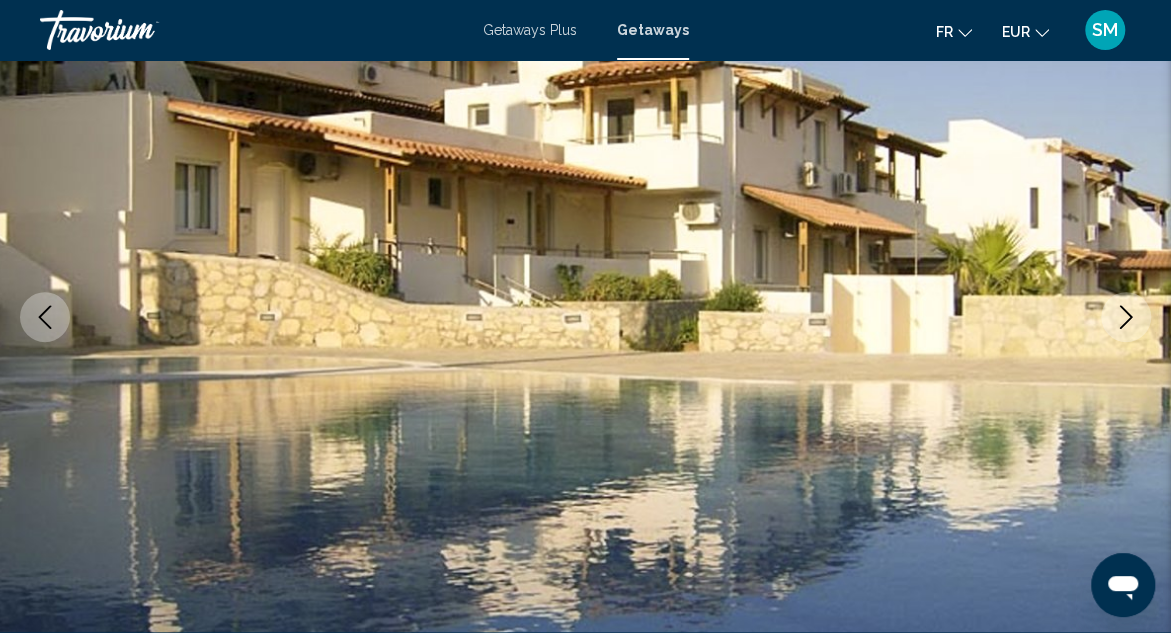 click 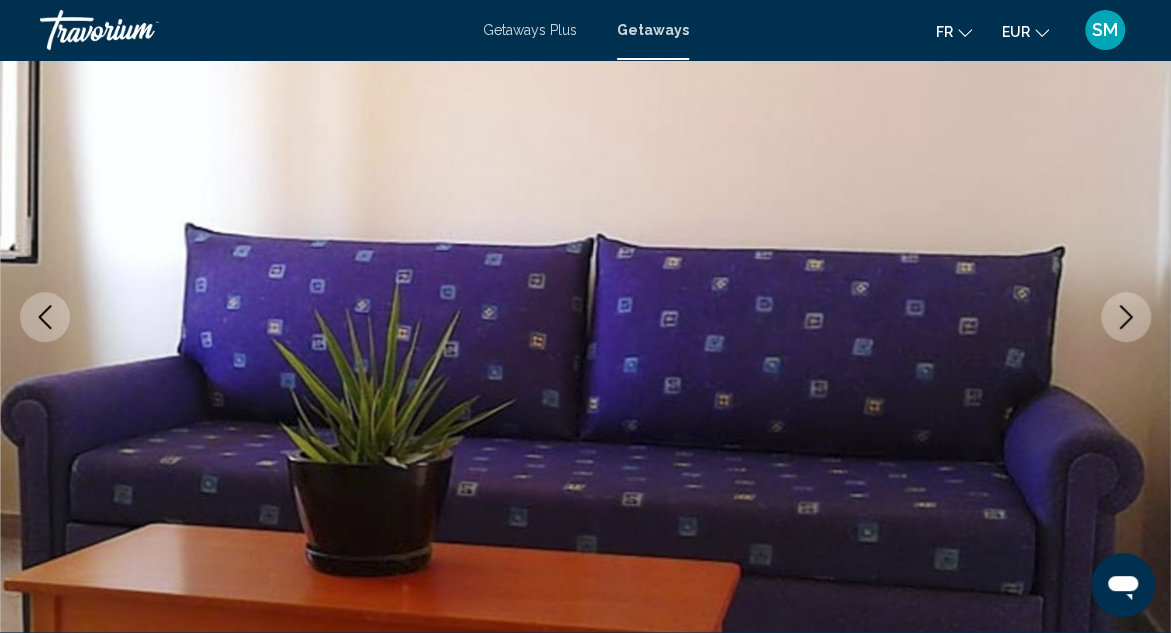 click 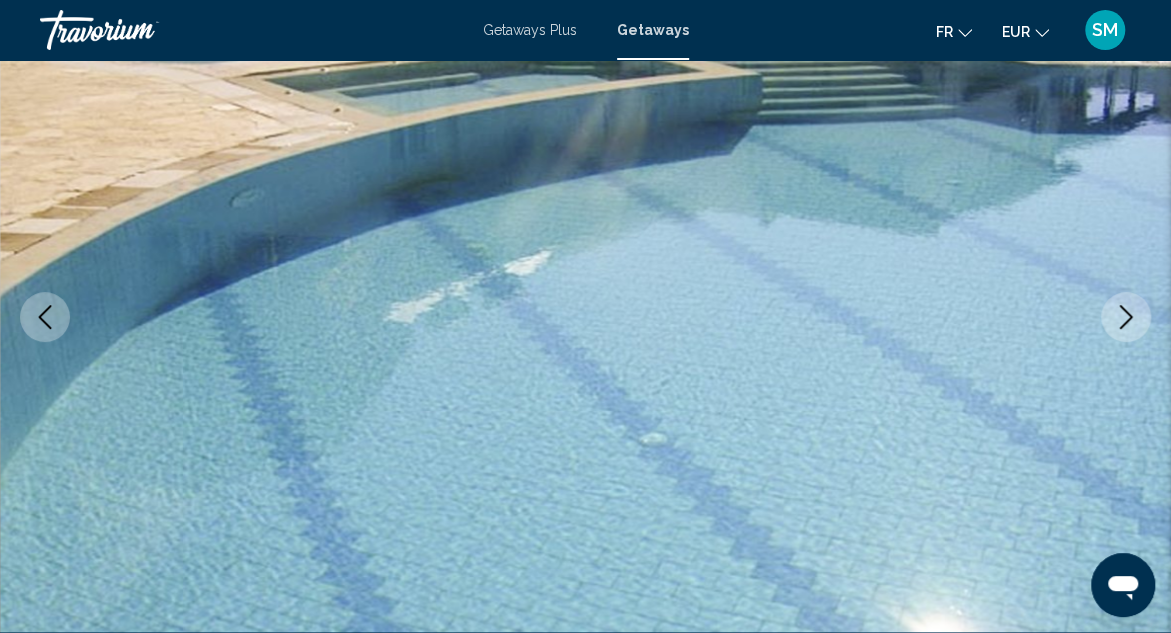 click 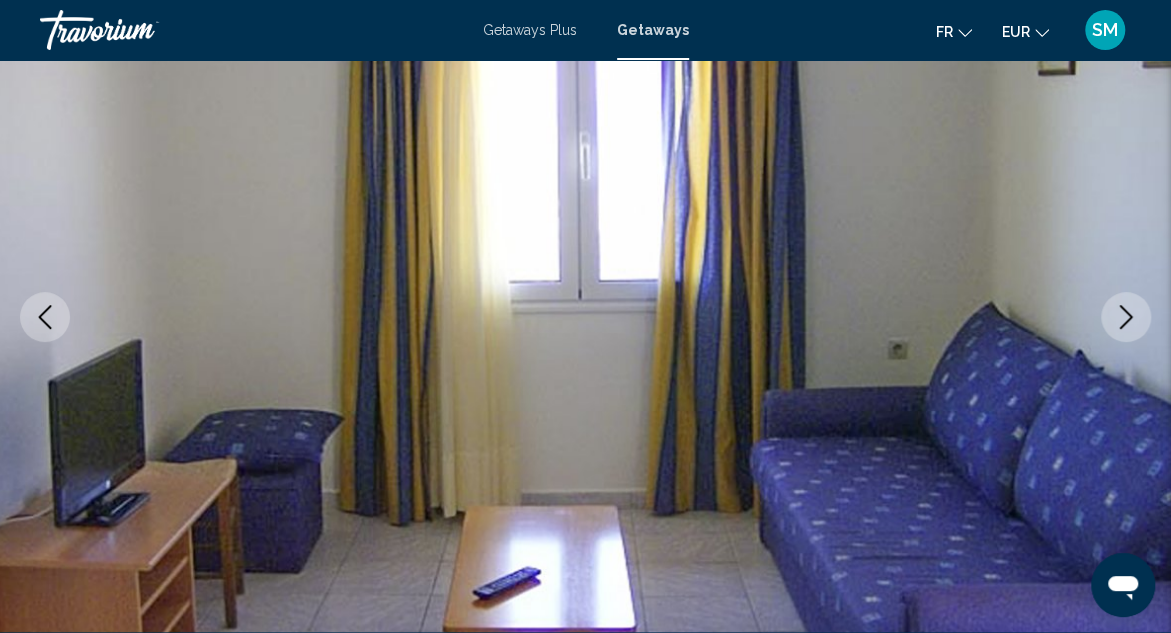 click 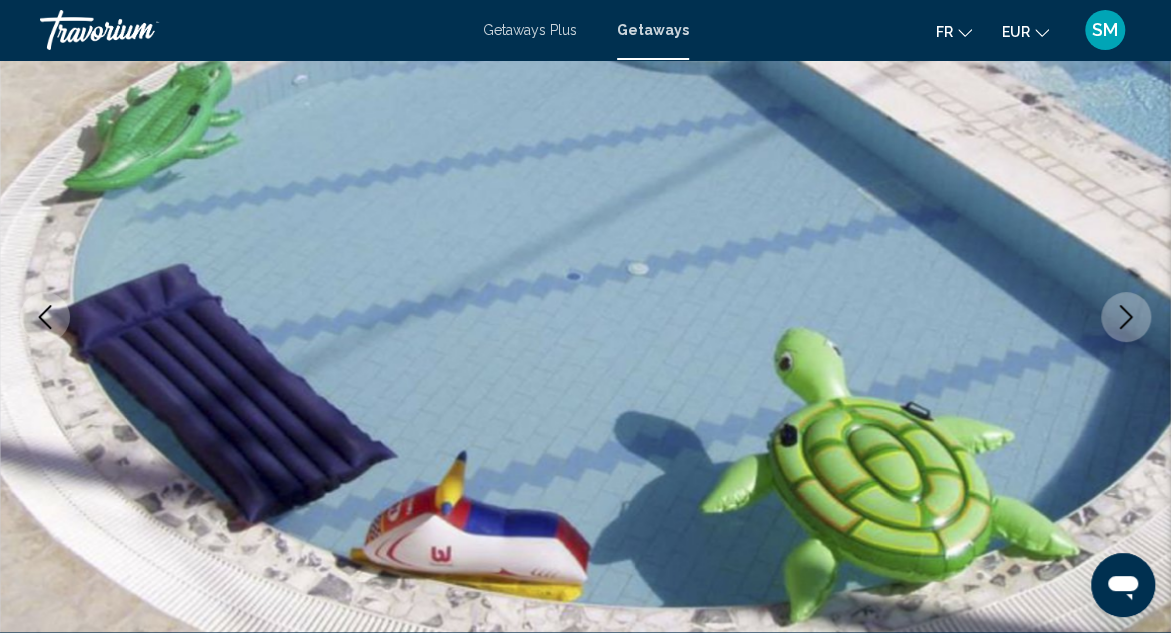 click 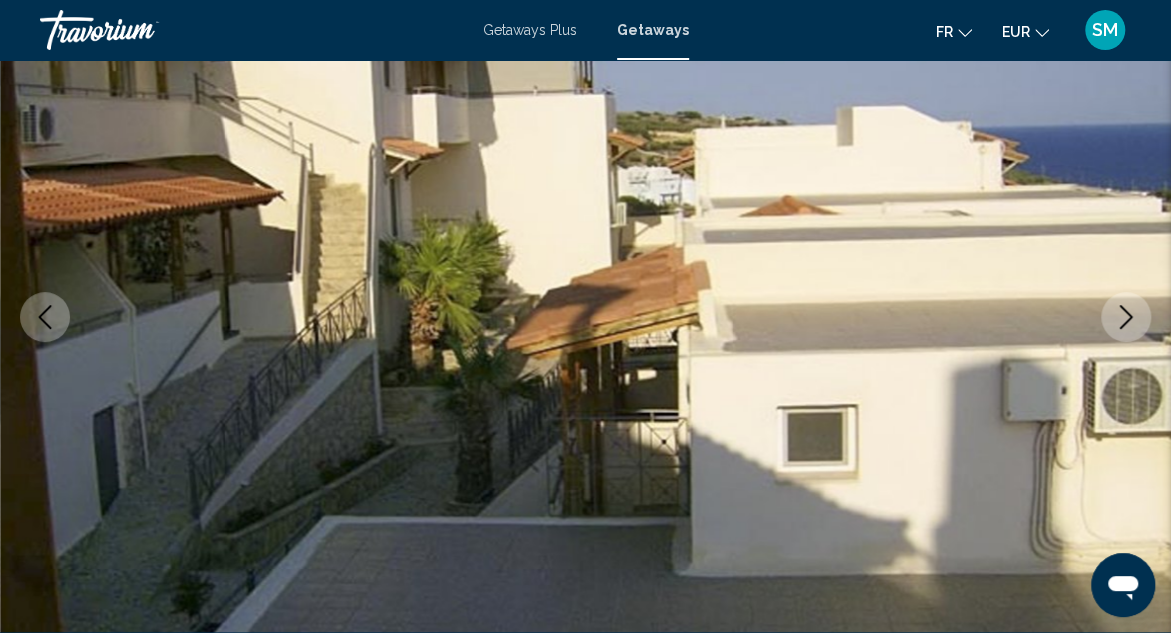 click 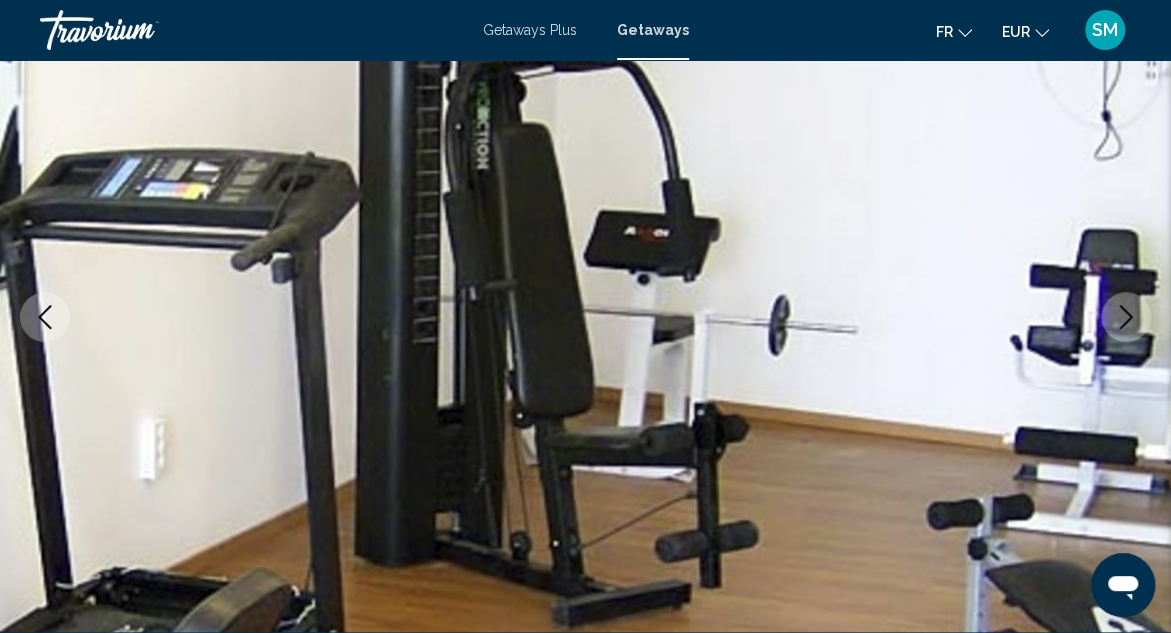 click 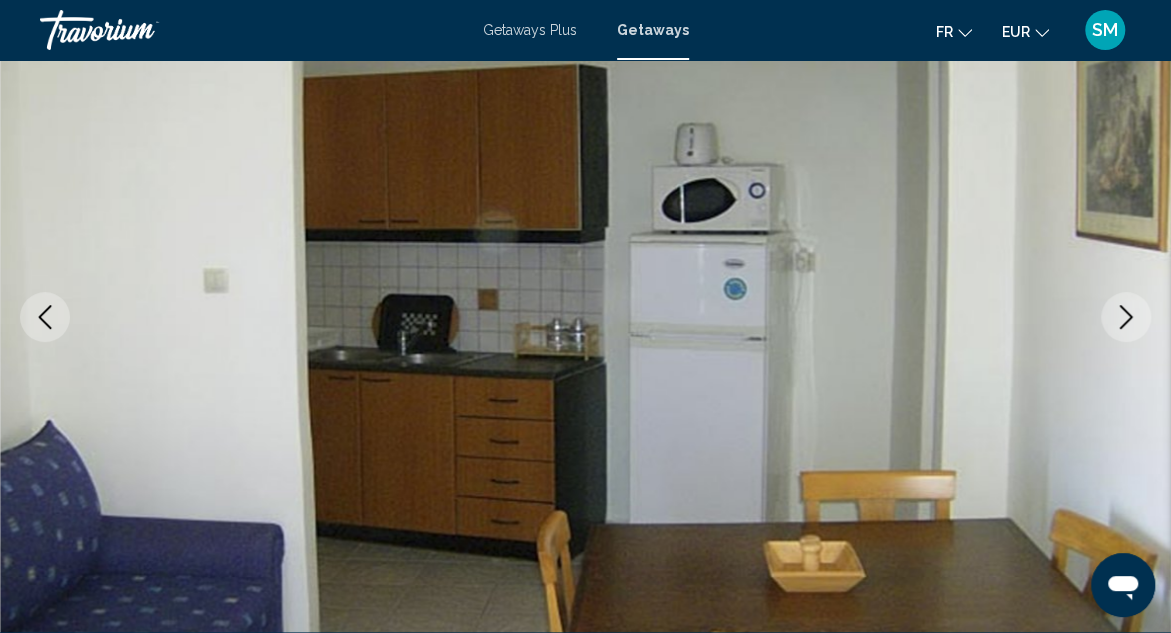 click 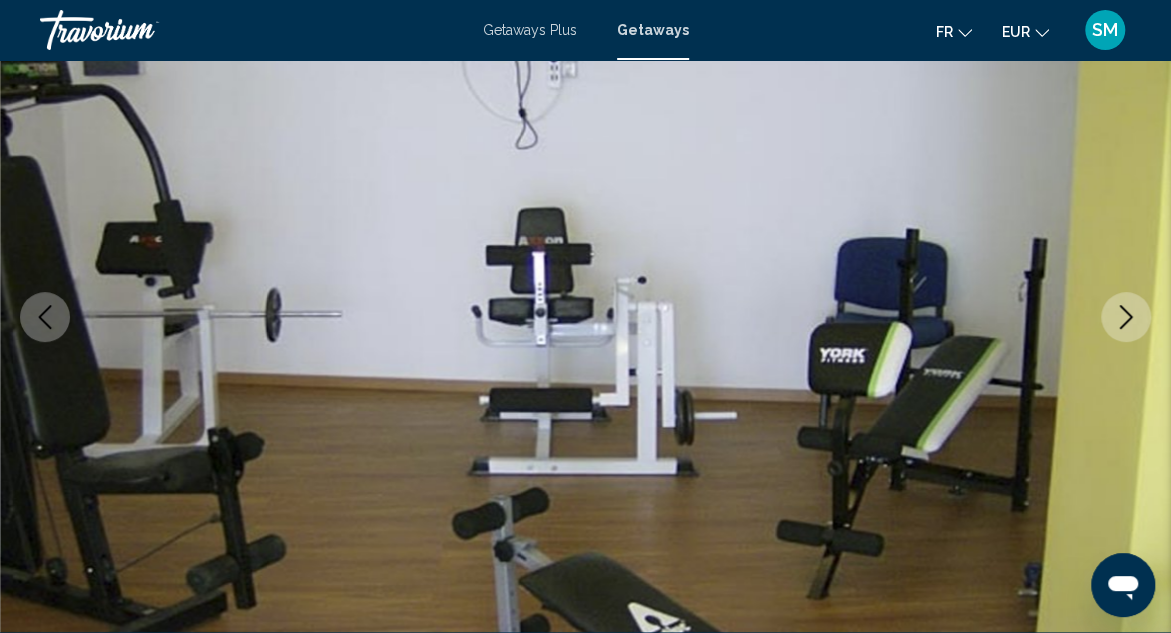 click 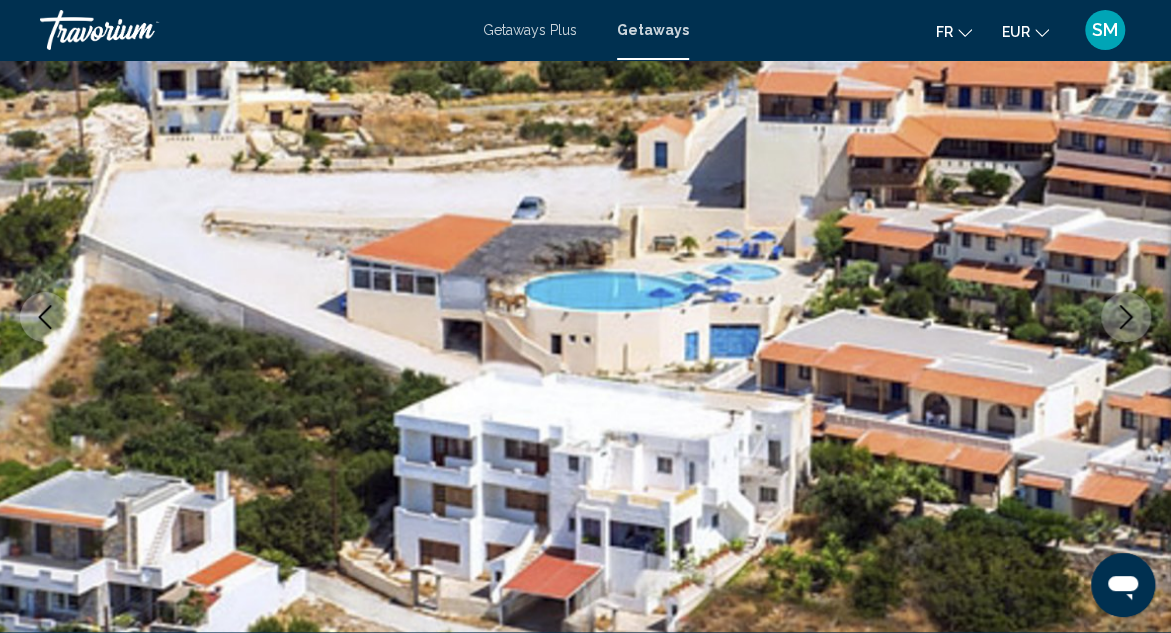 click 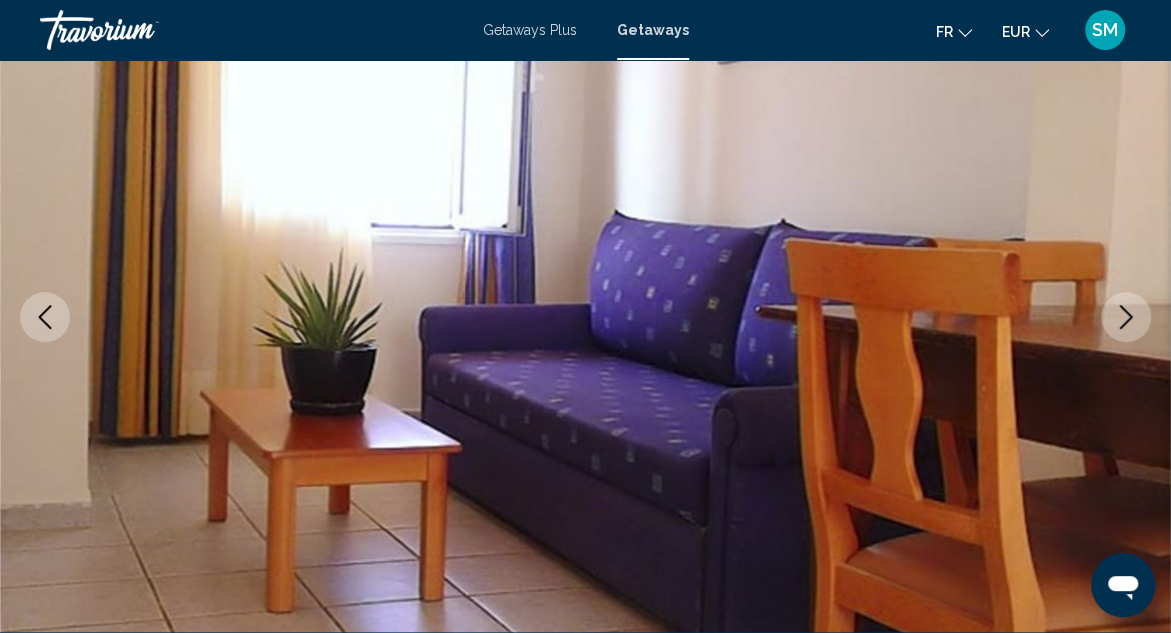 click 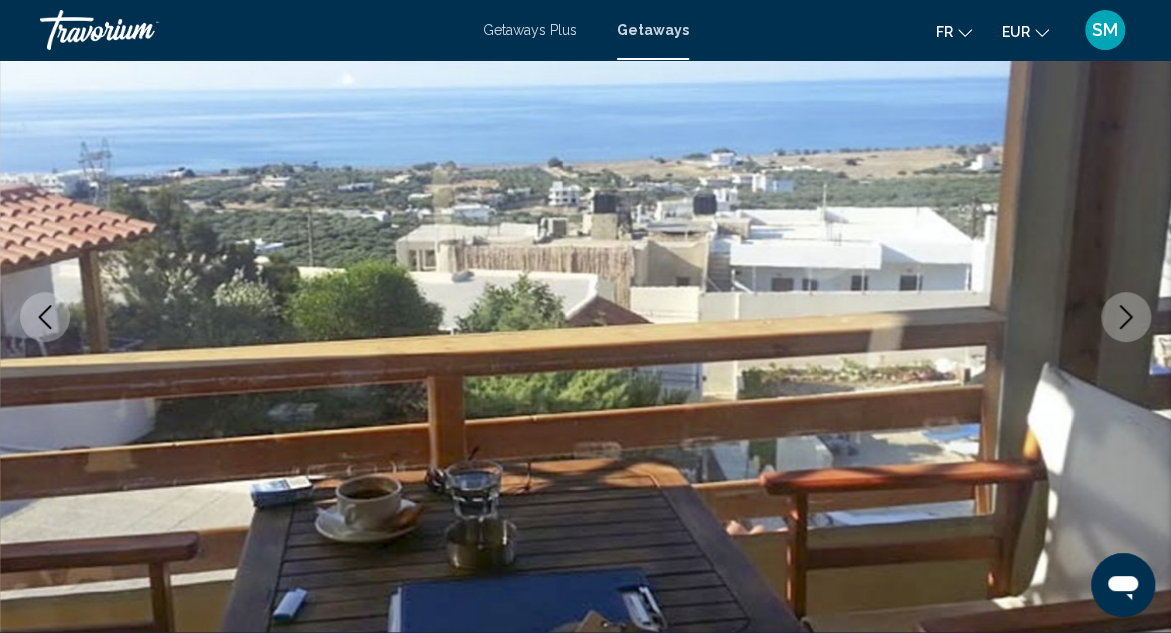 click 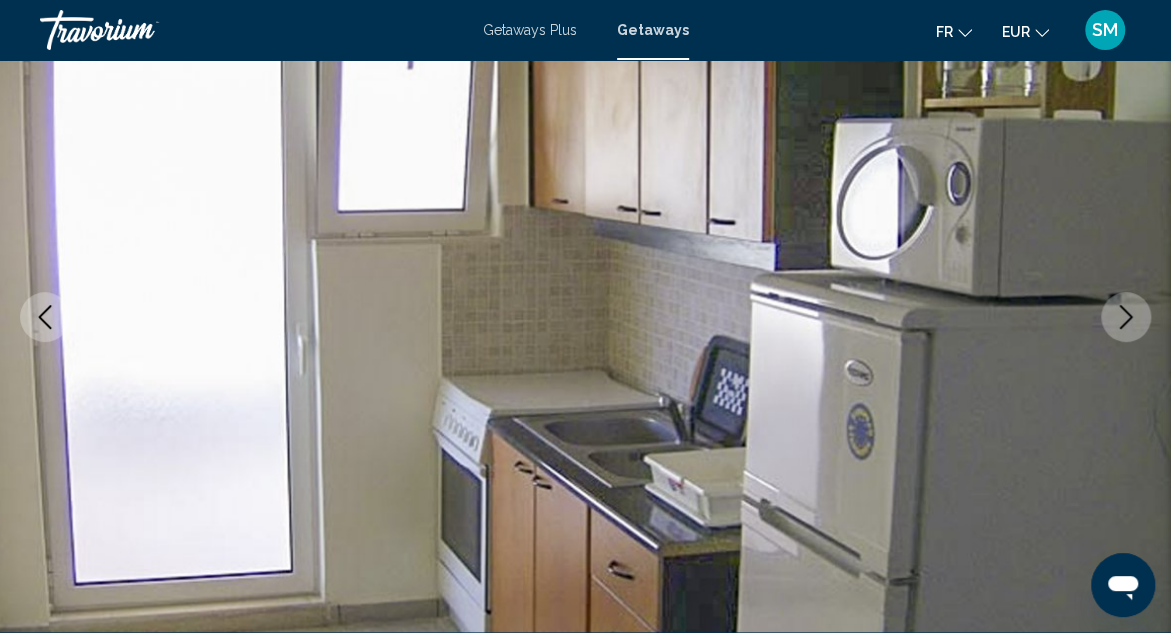 click 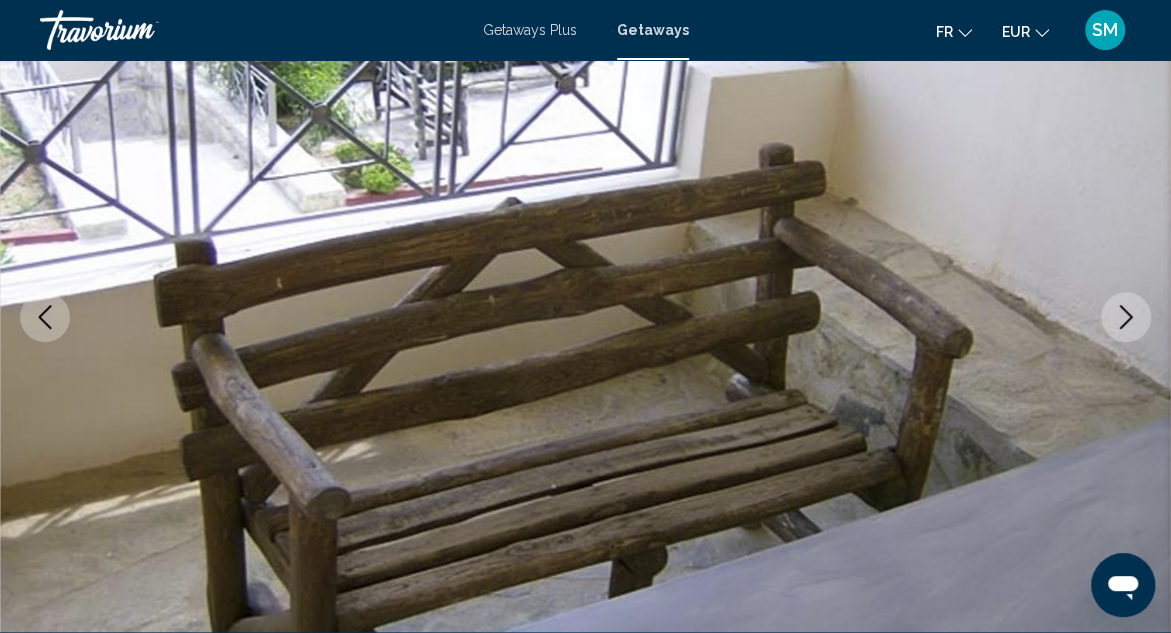 click 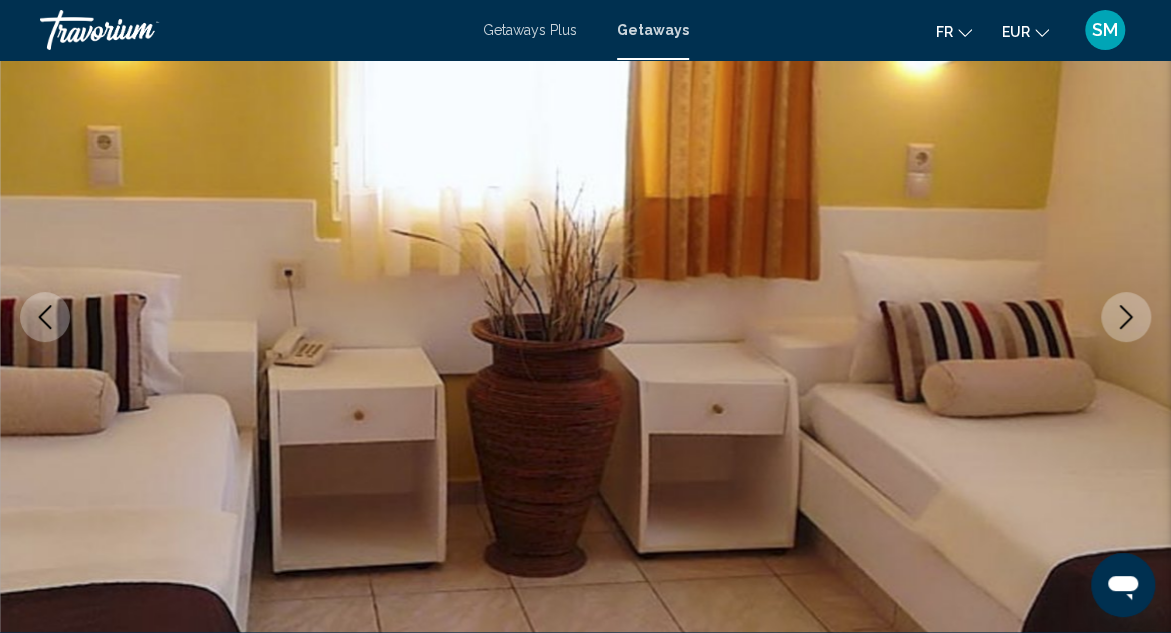 click 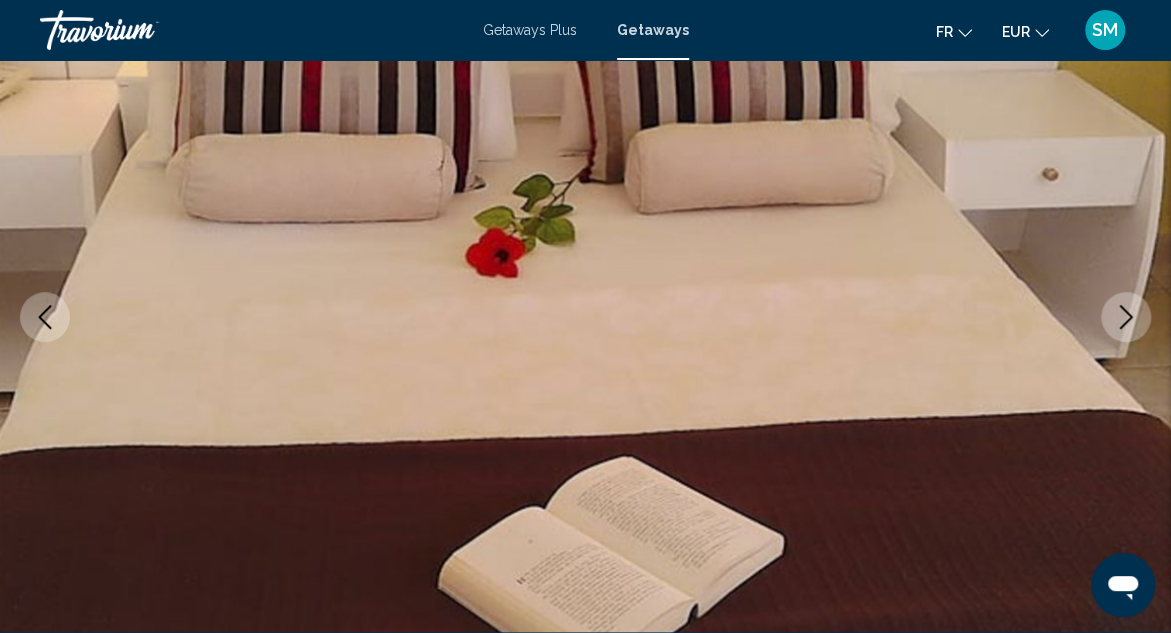 click 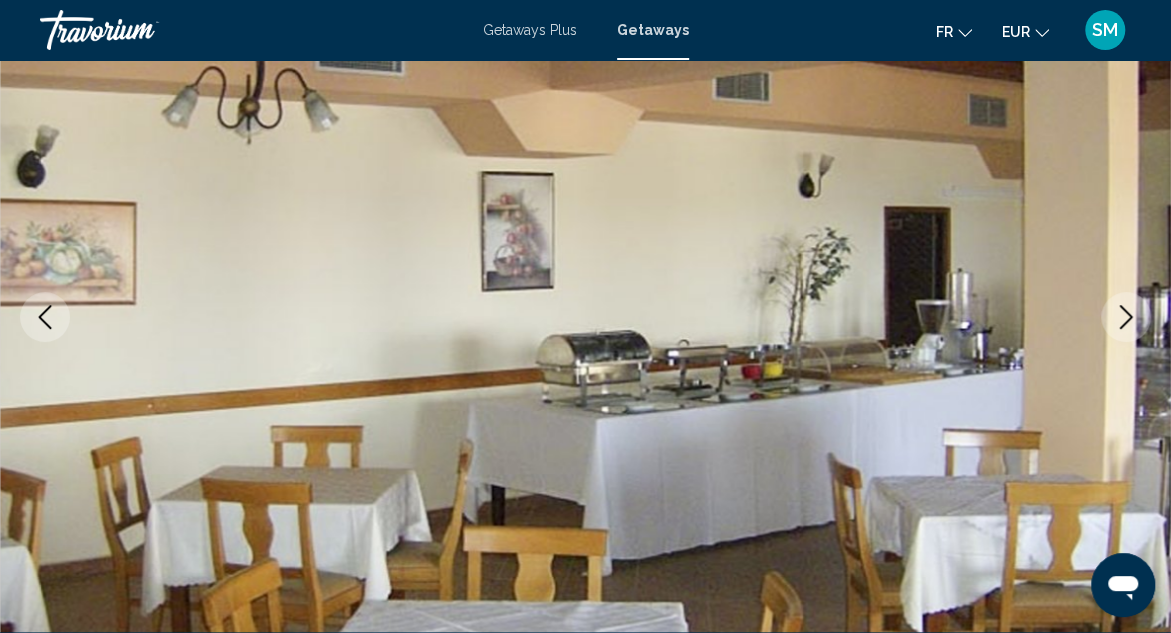 click 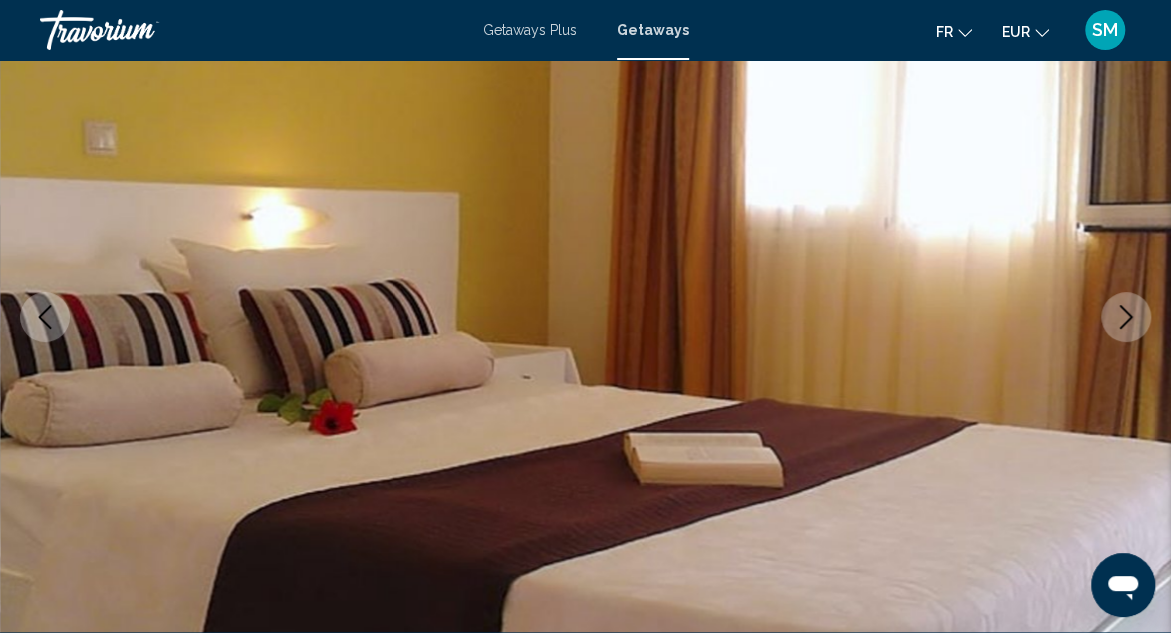 click 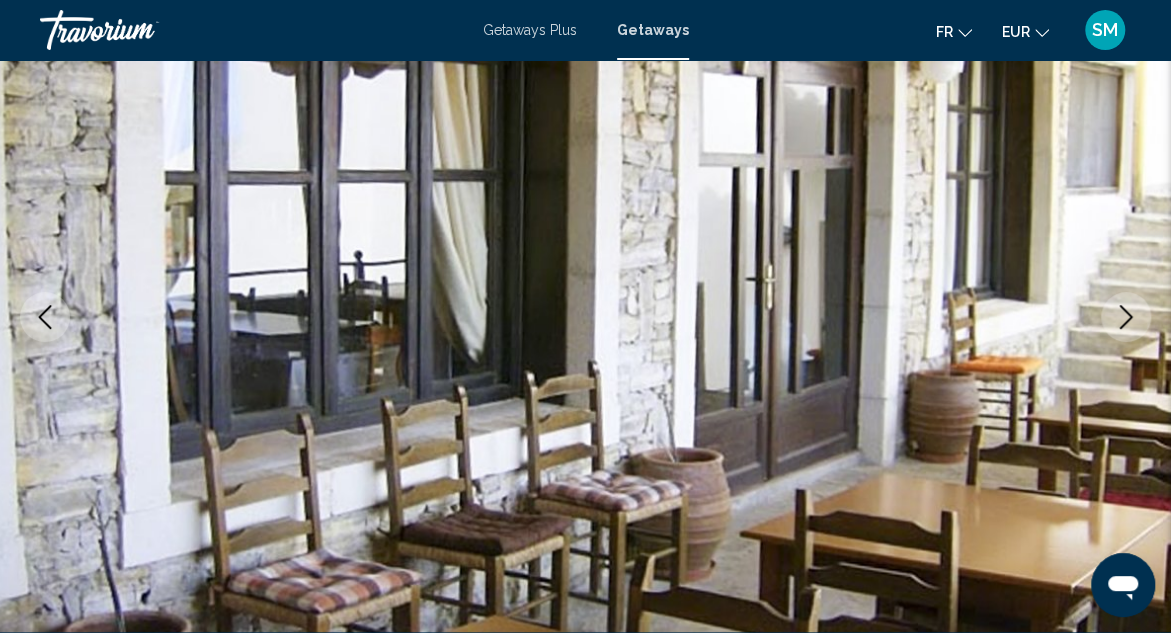 click 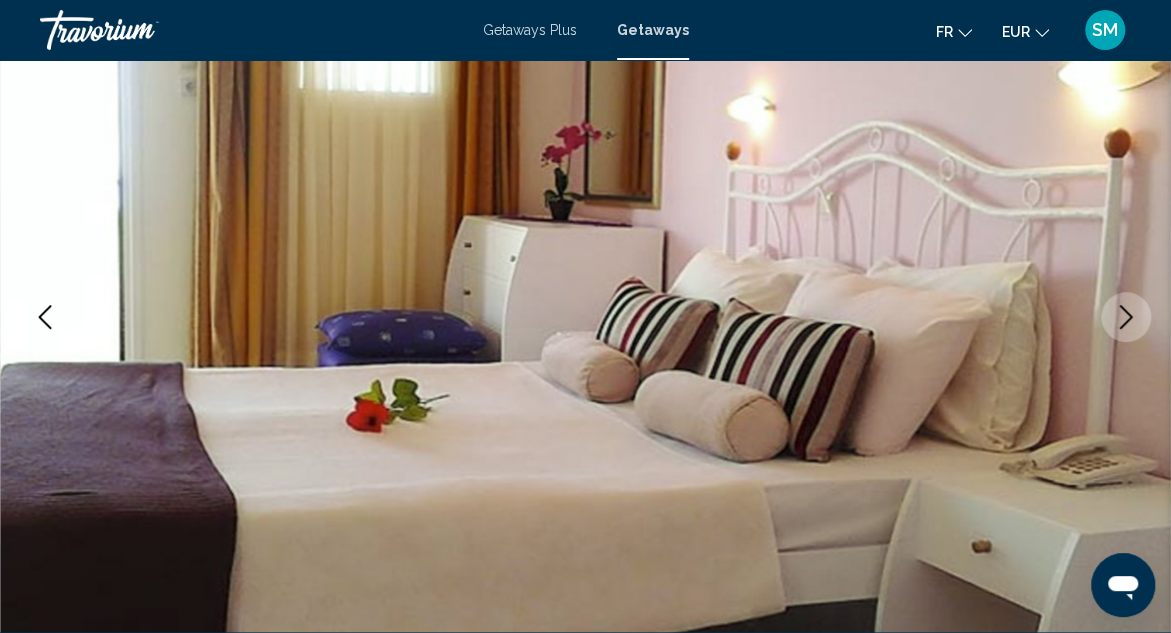click 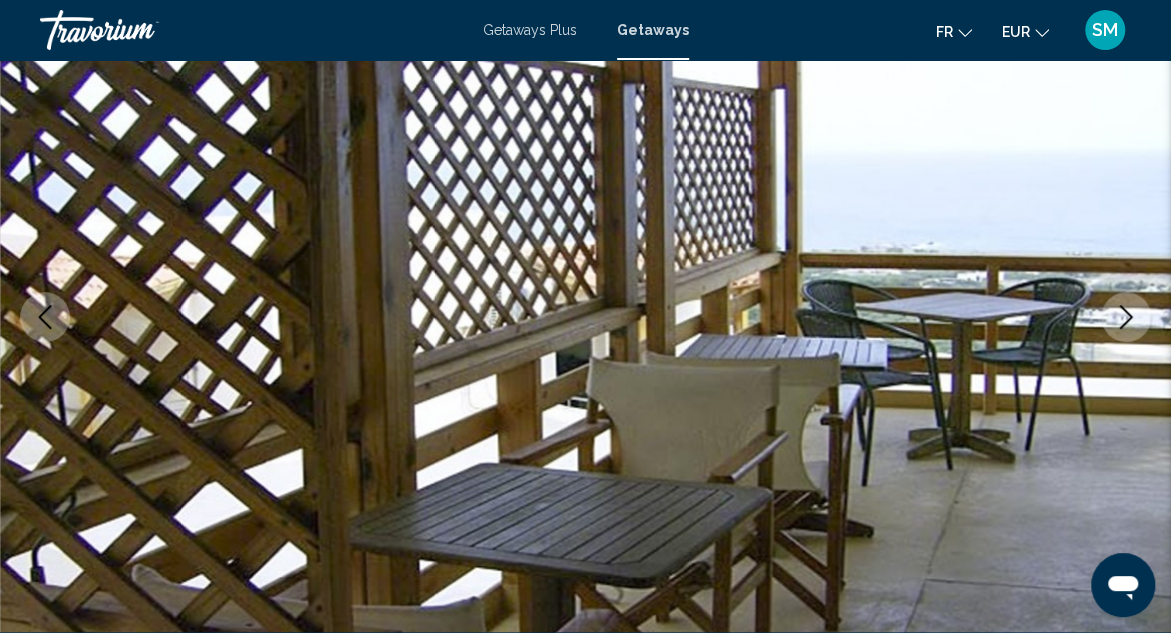 click 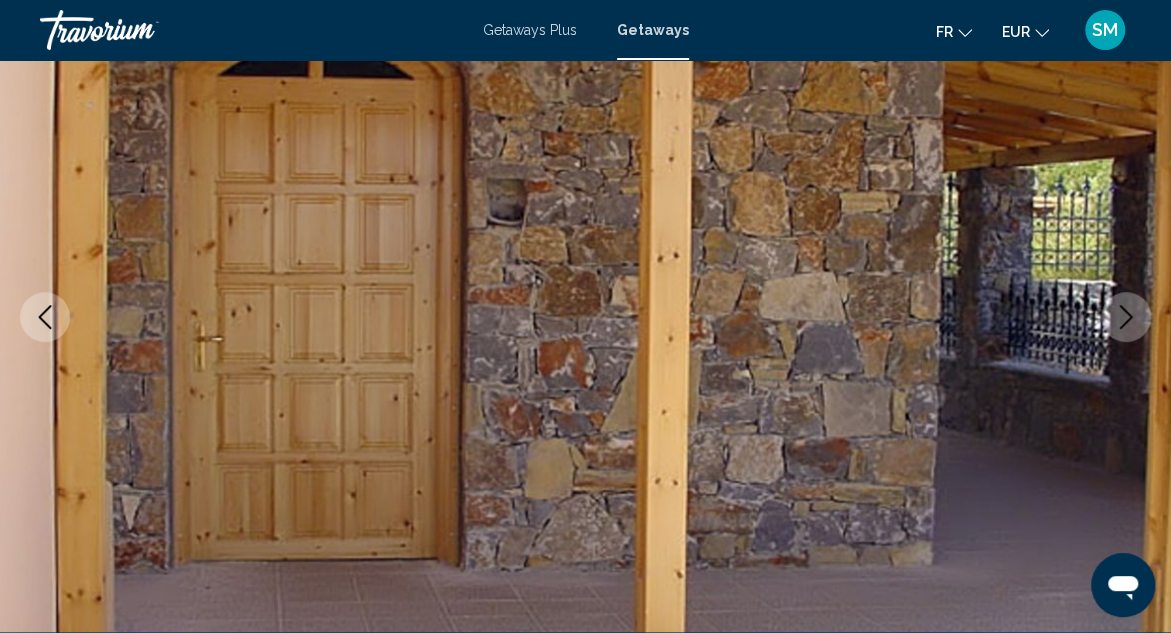 click 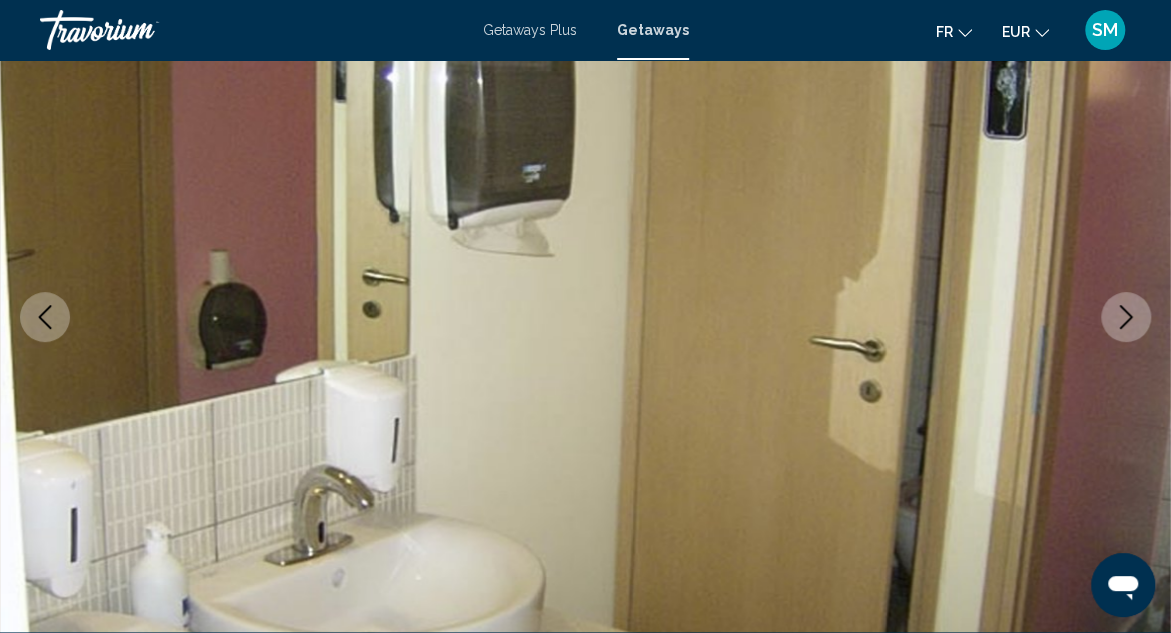 click 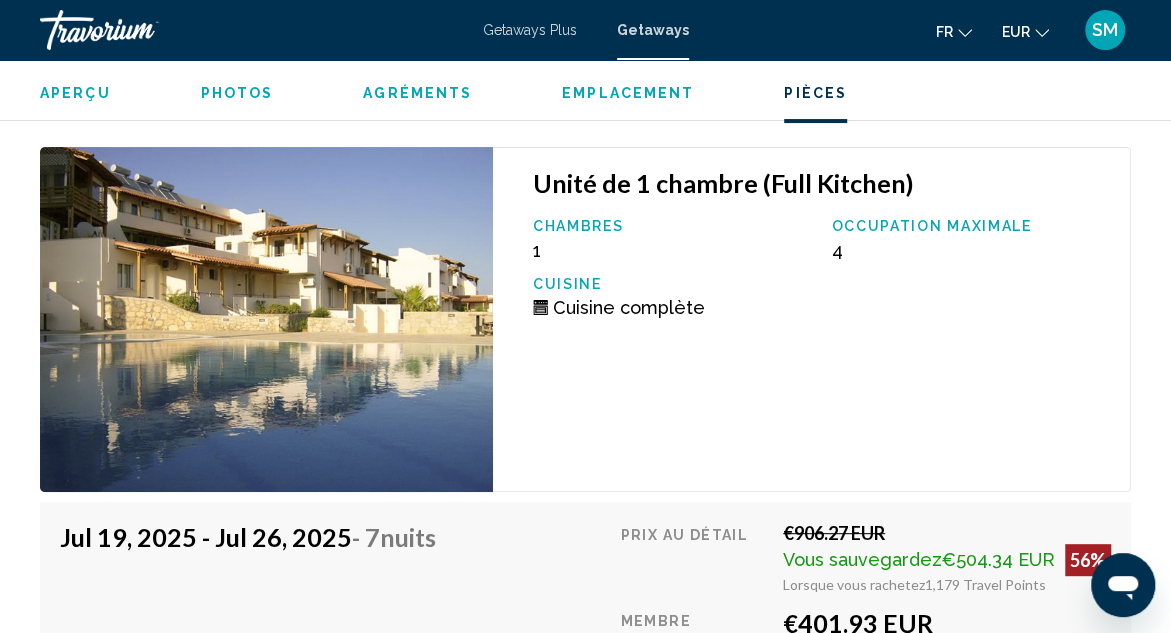 scroll, scrollTop: 3658, scrollLeft: 0, axis: vertical 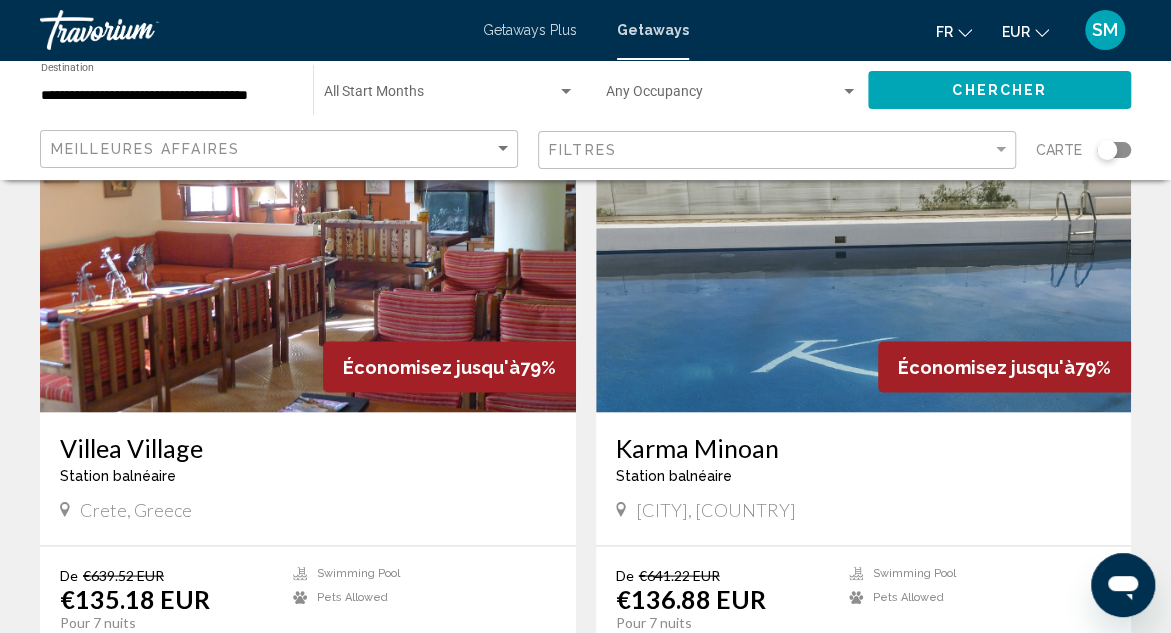 click at bounding box center [864, 252] 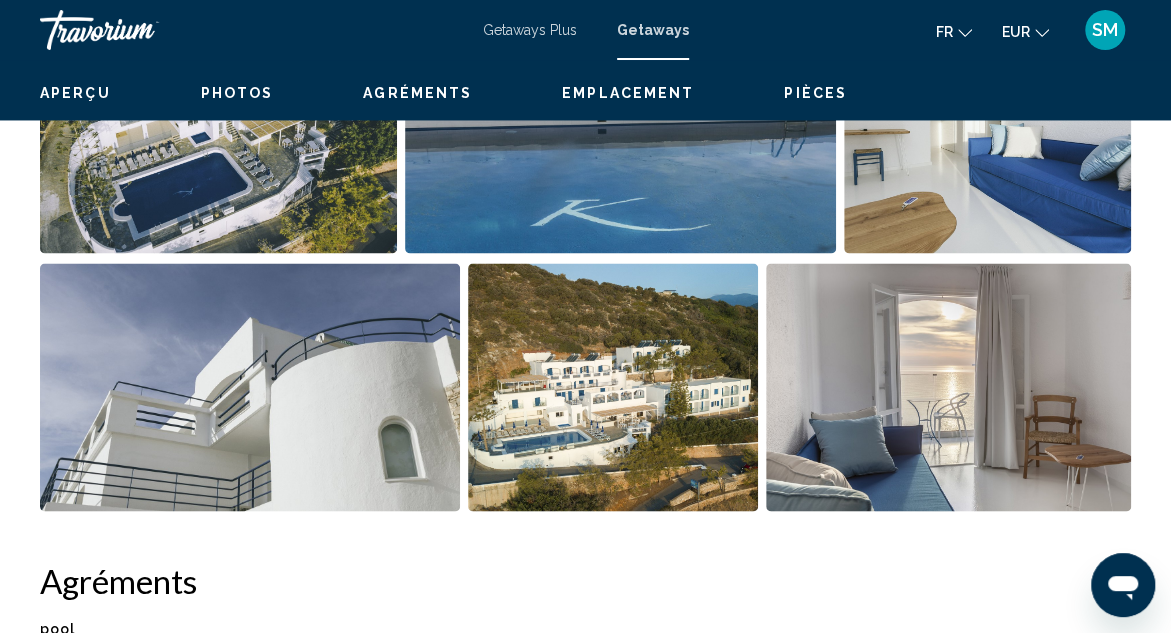scroll, scrollTop: 218, scrollLeft: 0, axis: vertical 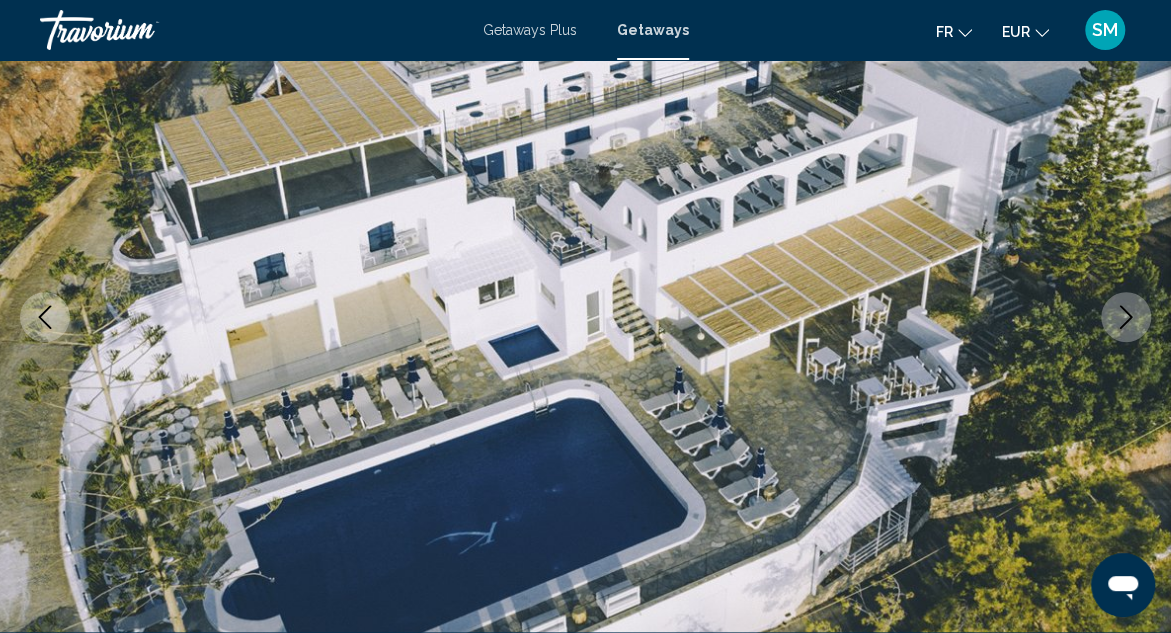 click 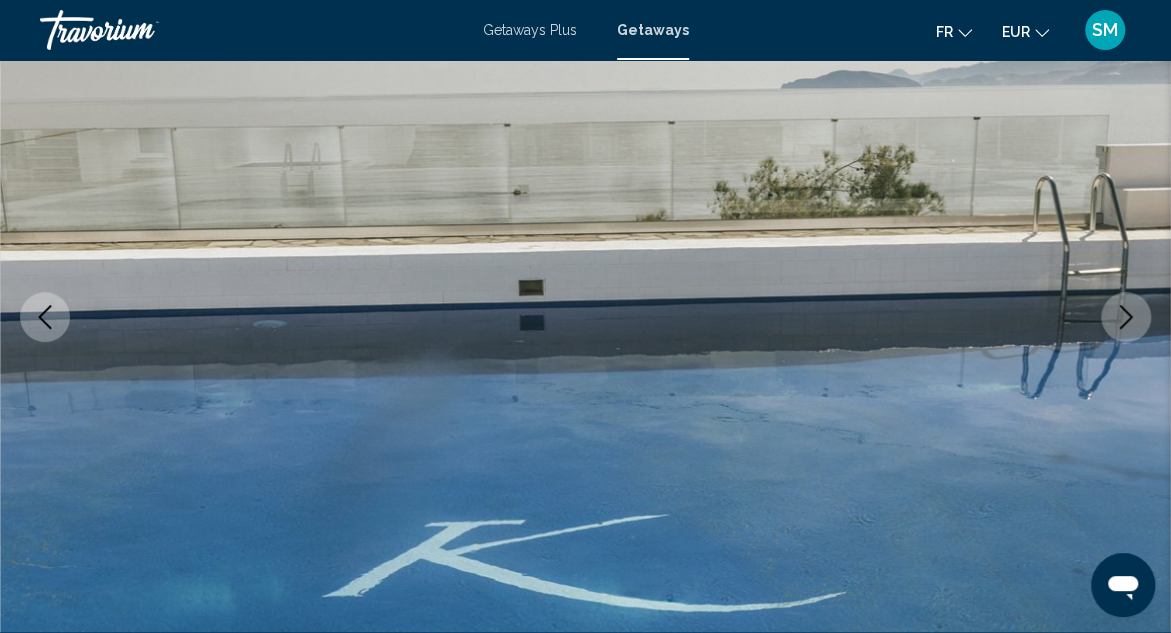 click 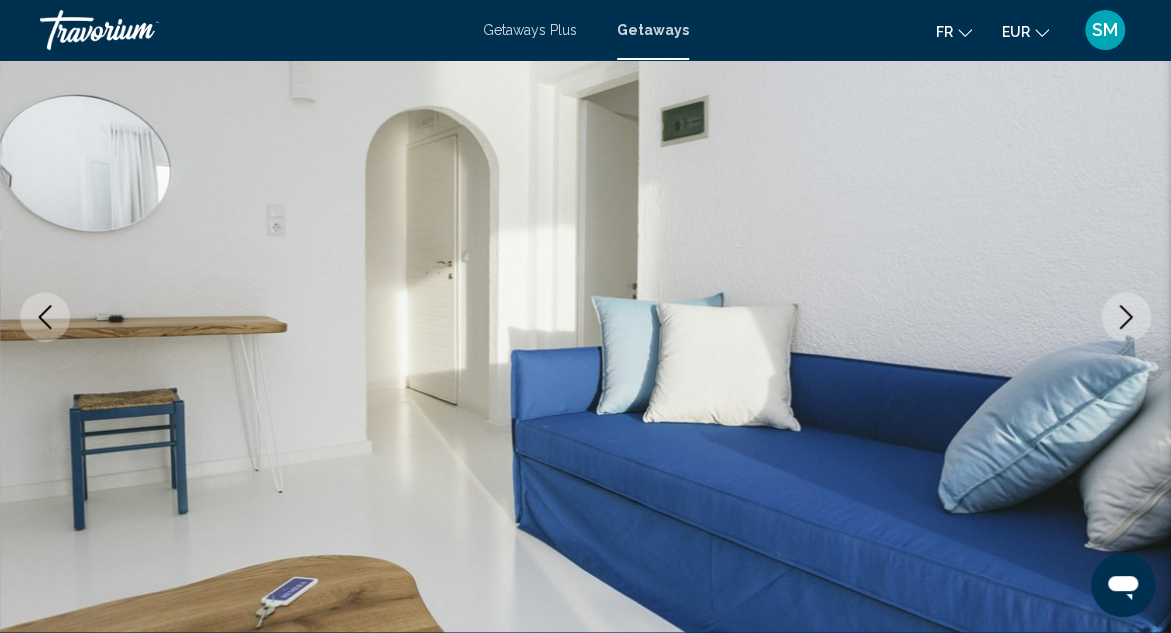 click 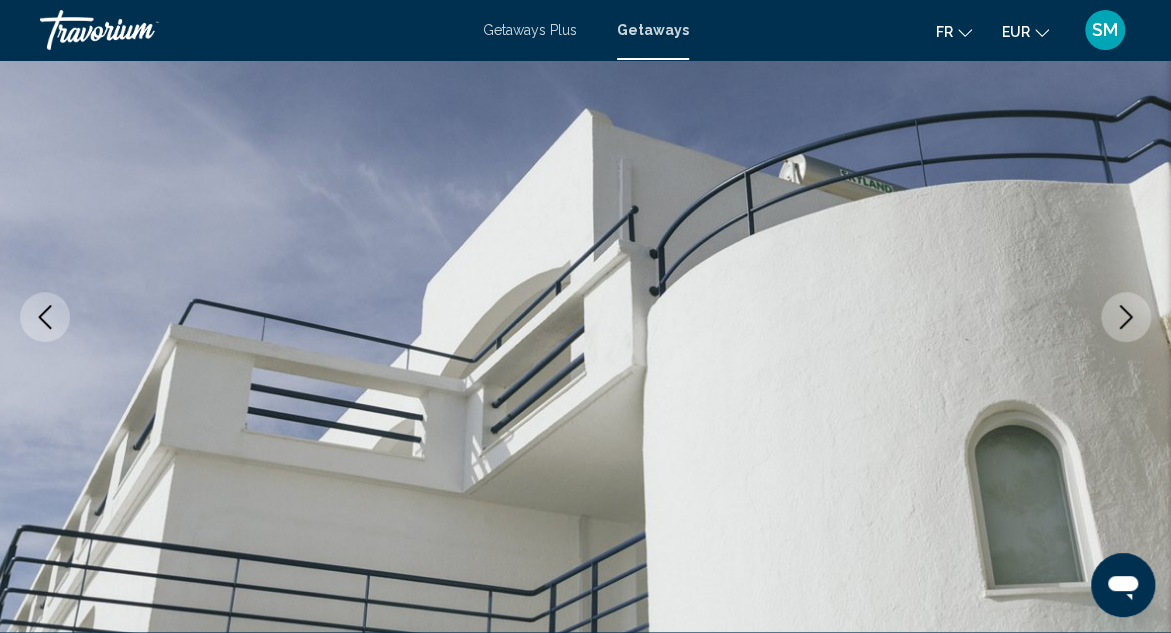 click 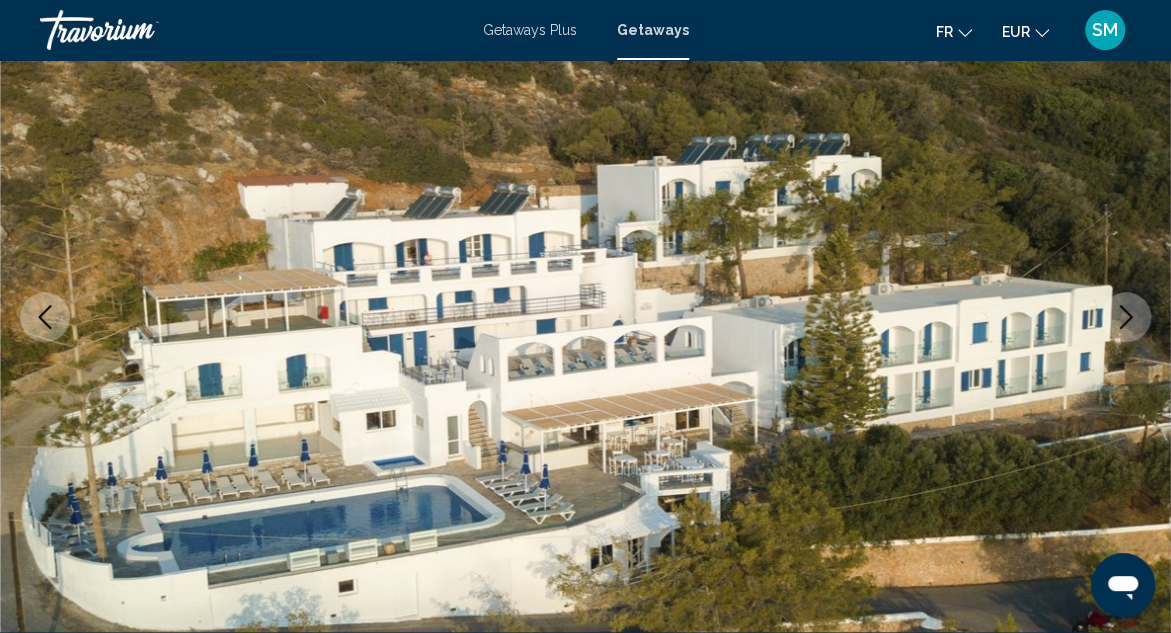 click 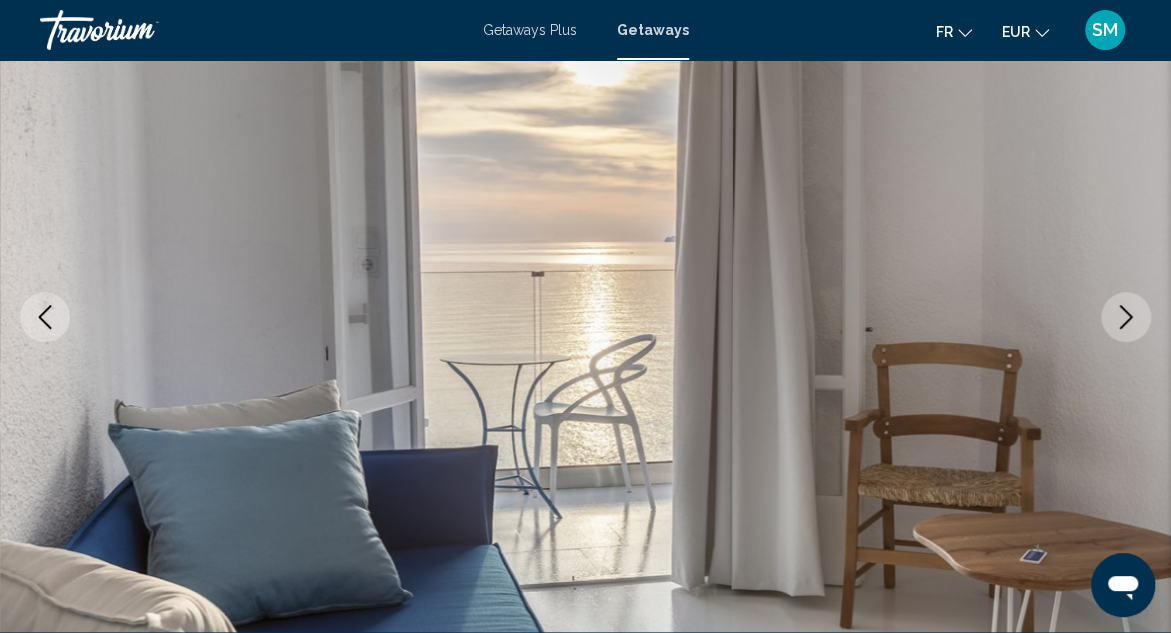 click 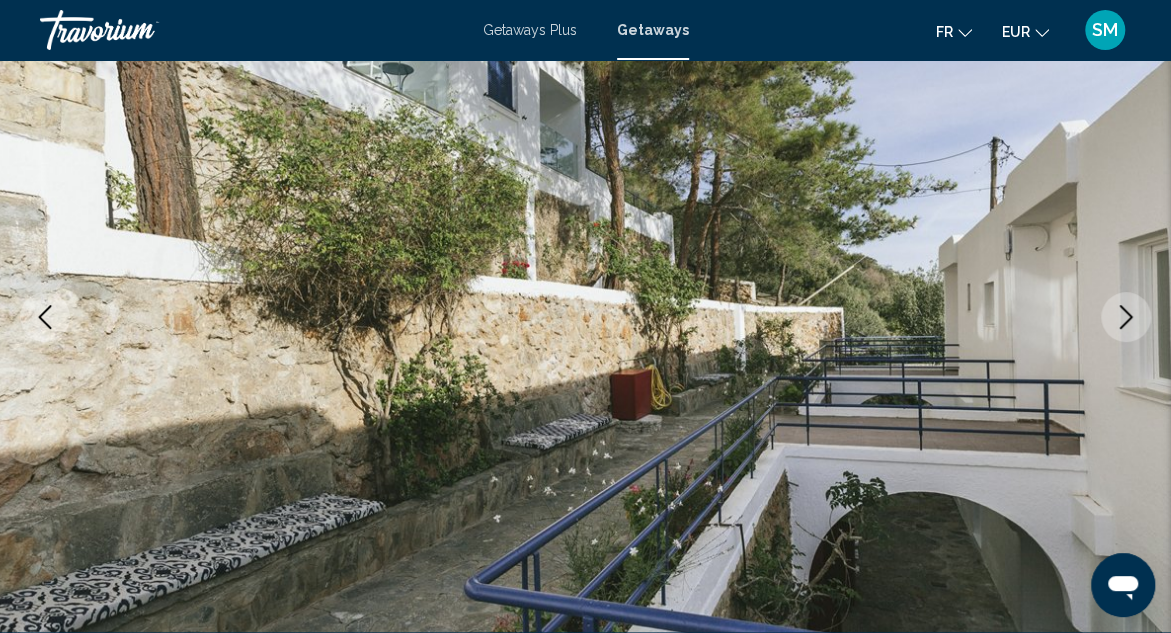 click 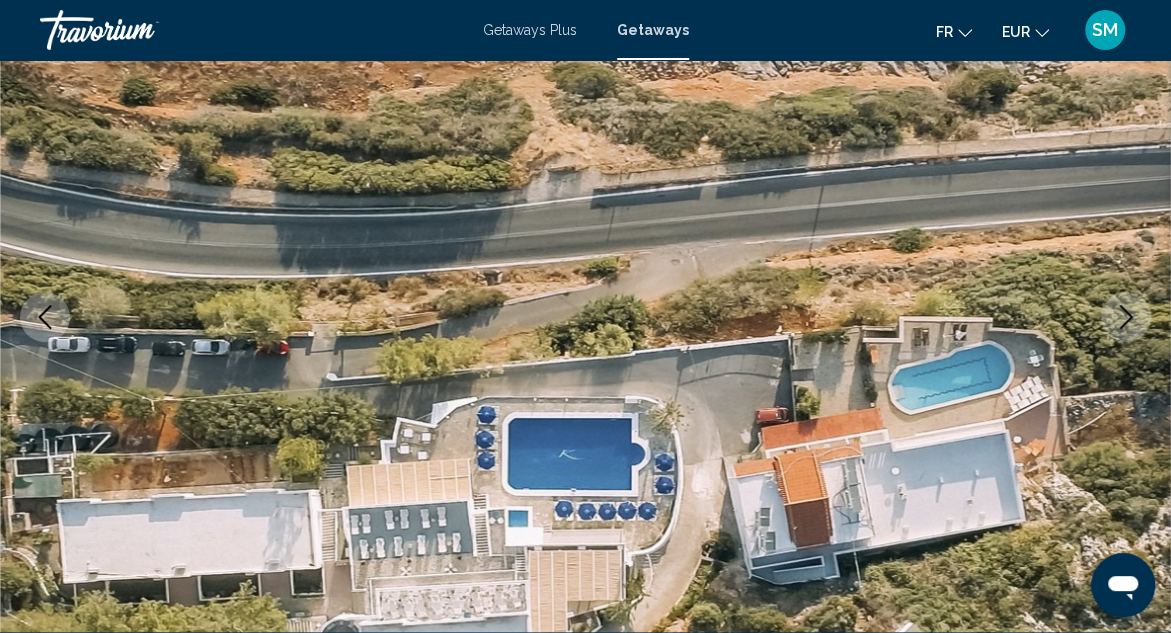 click 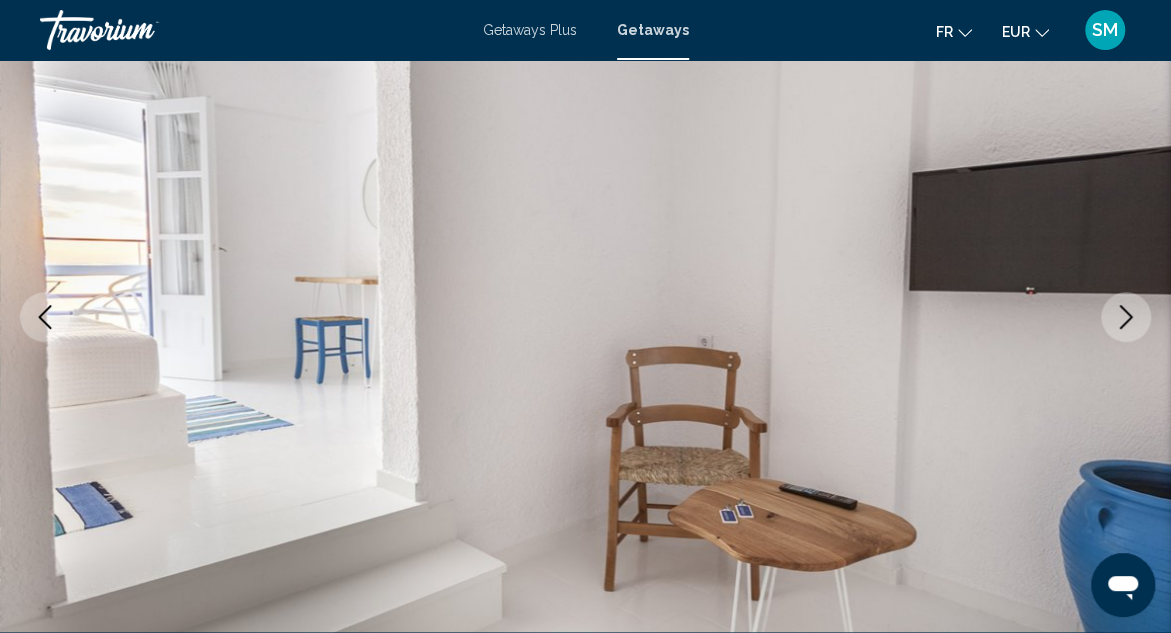 click 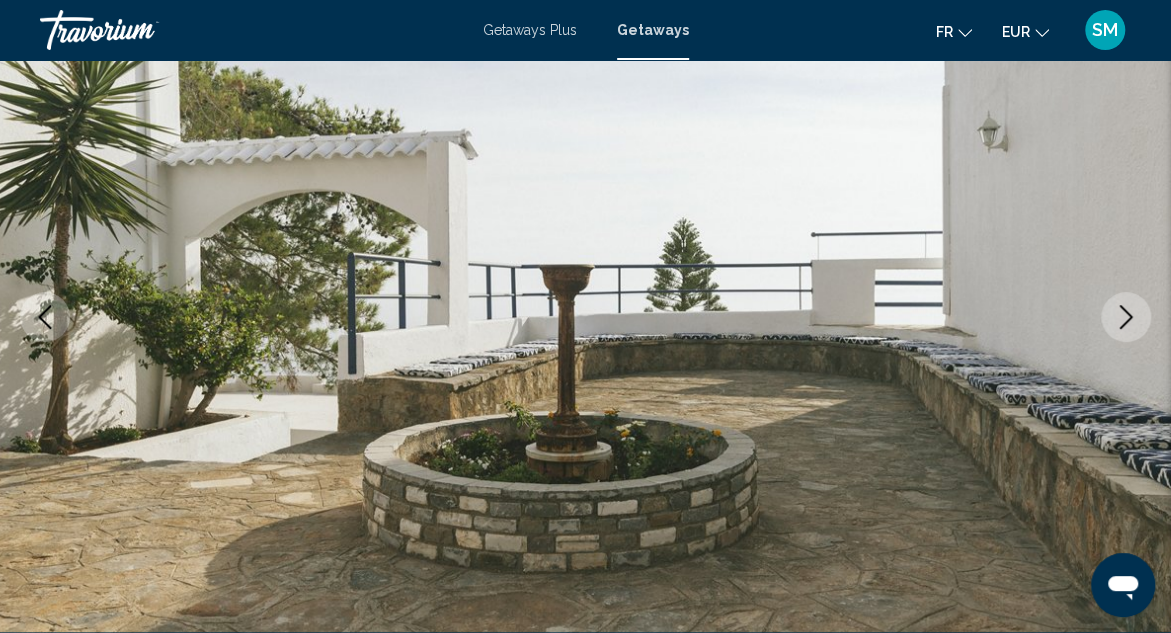 click 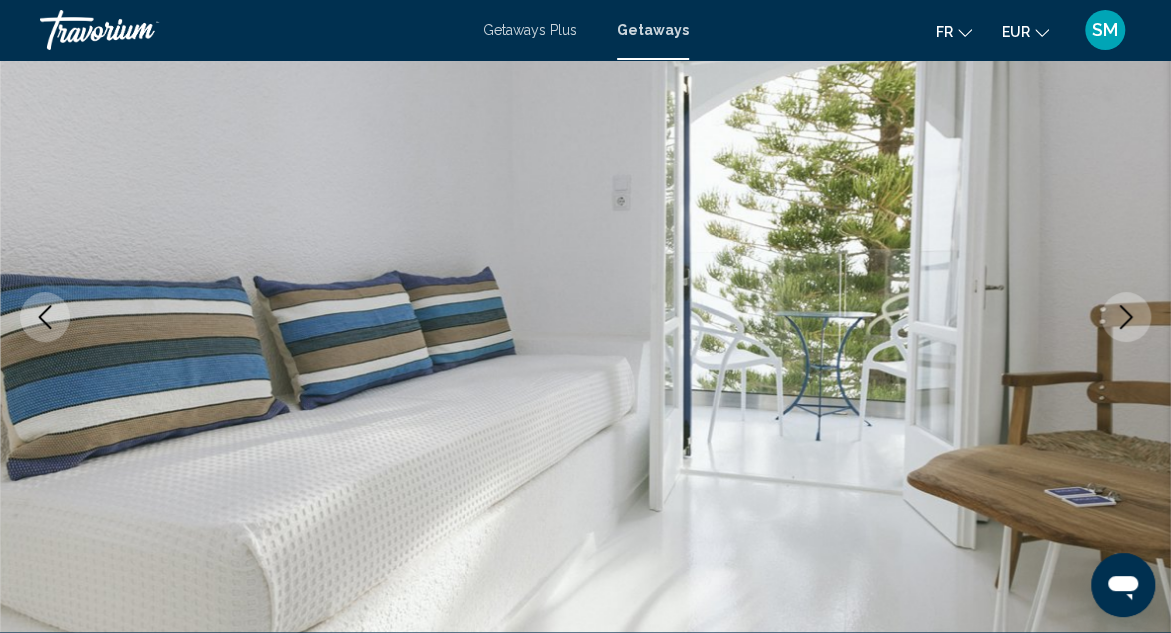 click 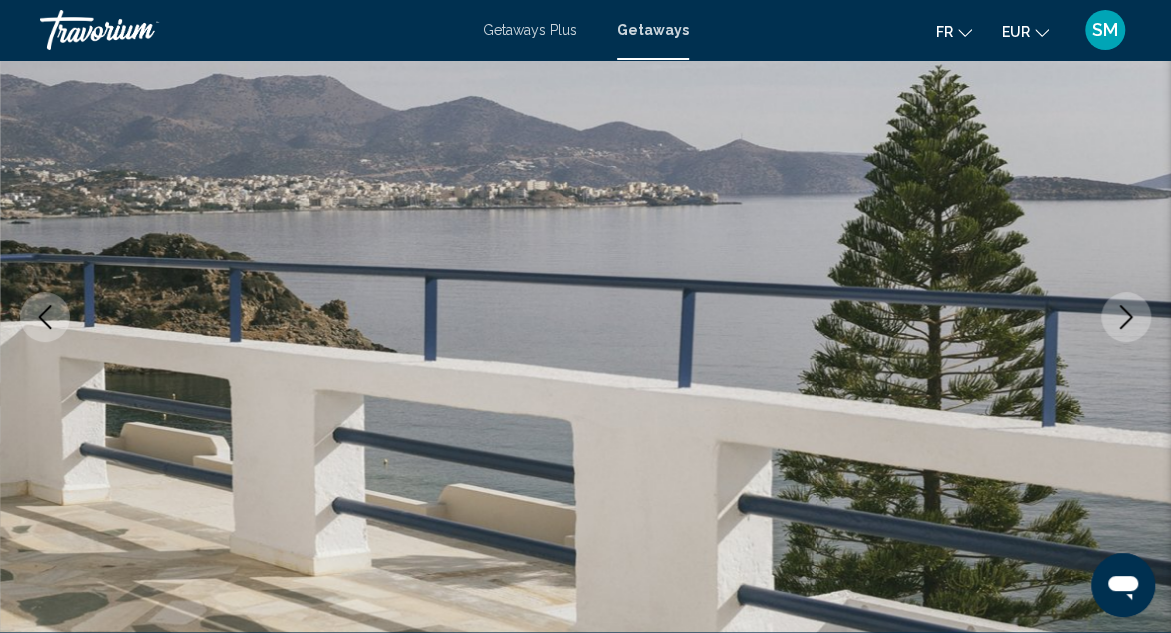click 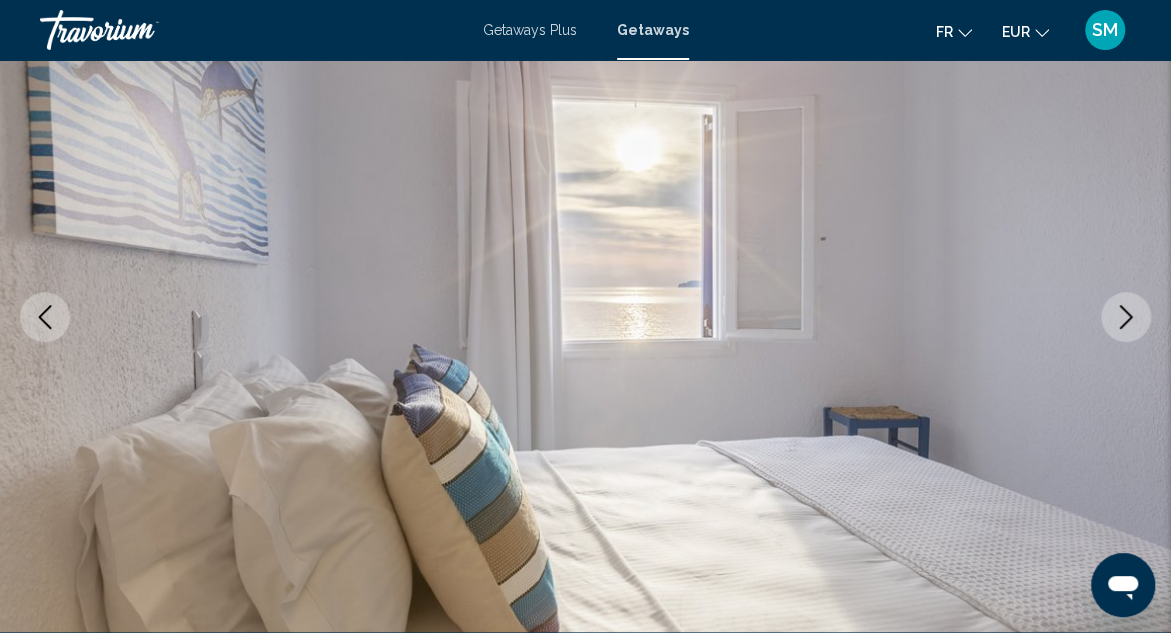 click 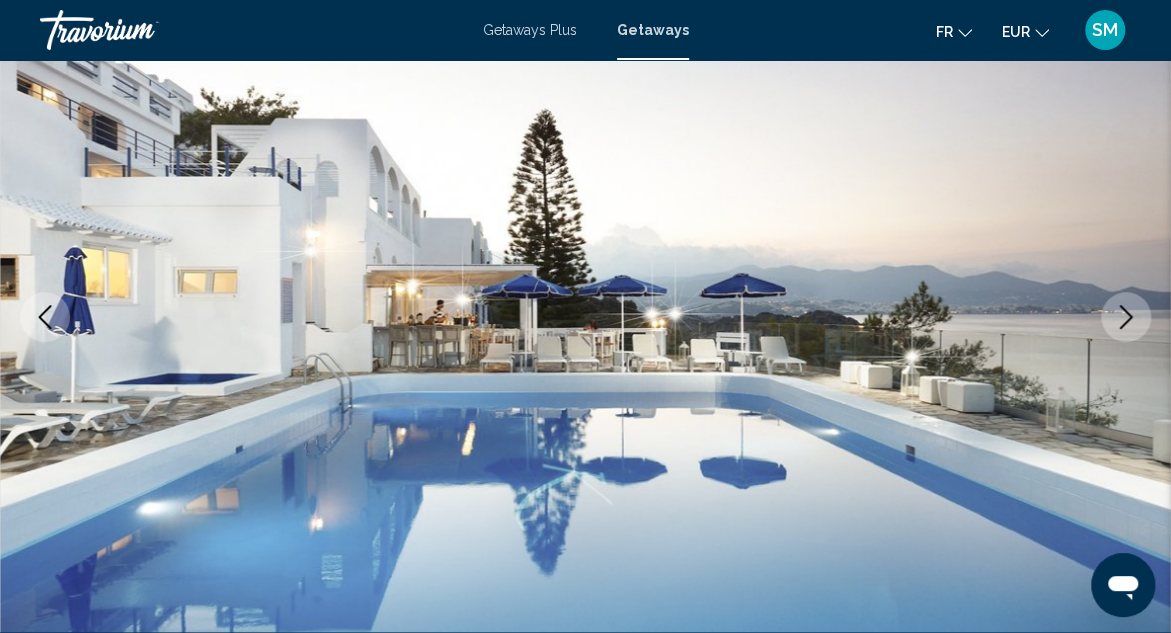click 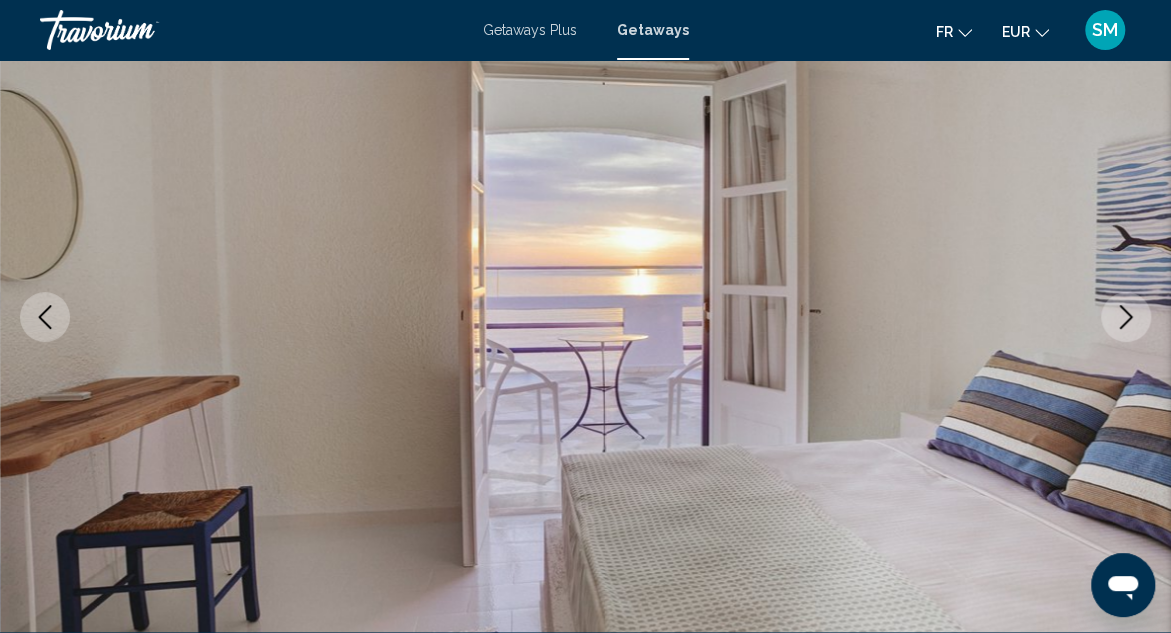 click 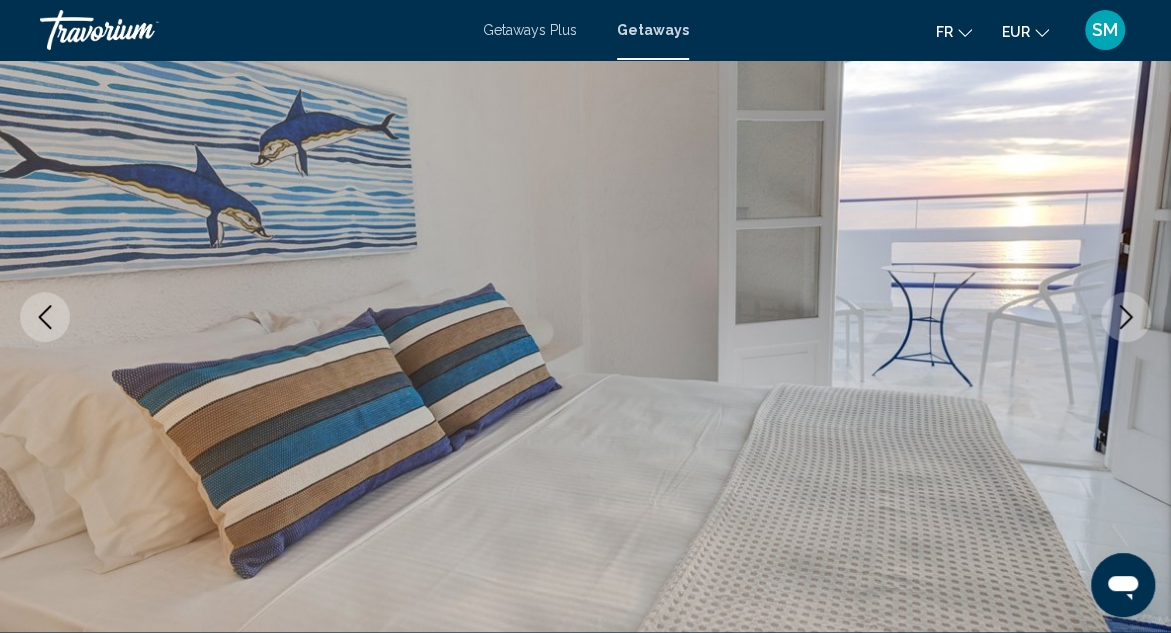 click 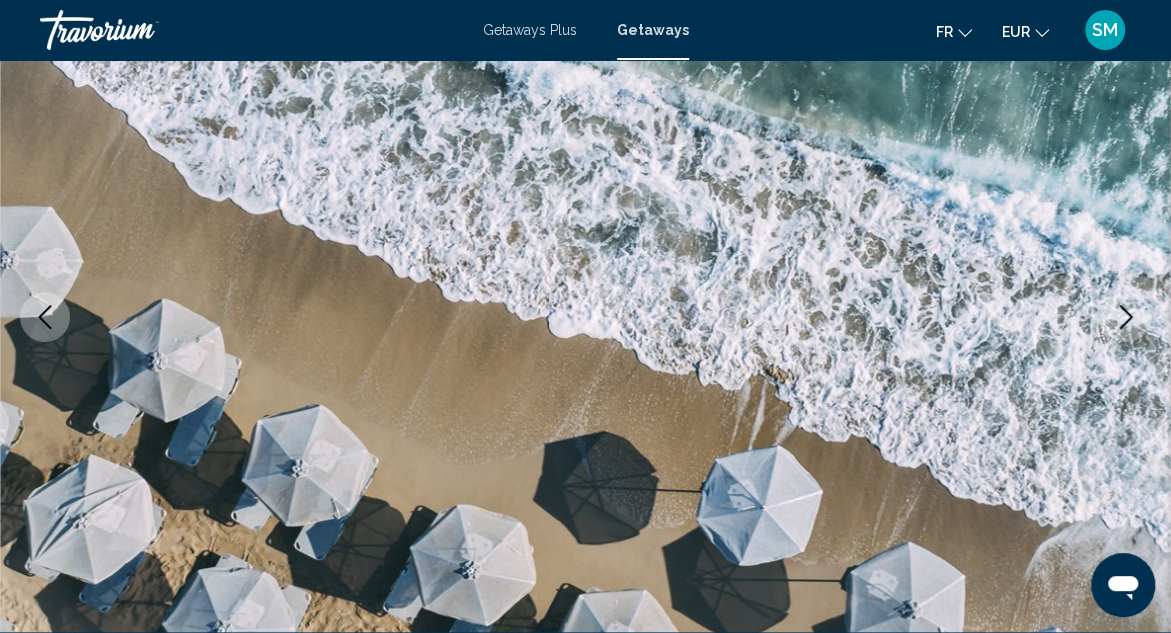 click 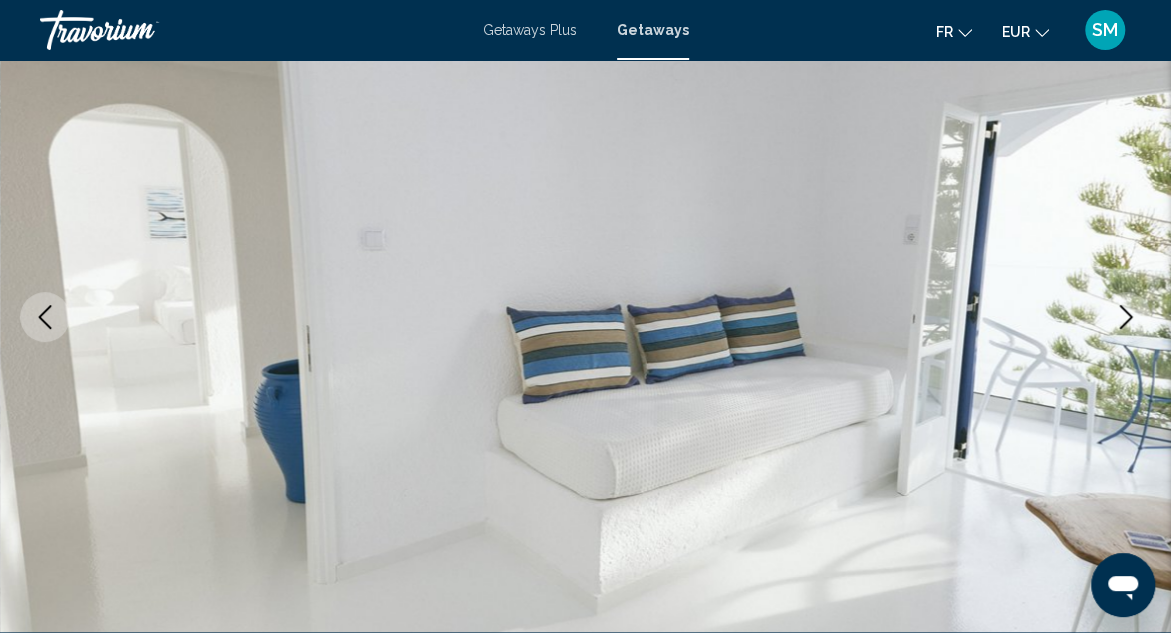 click 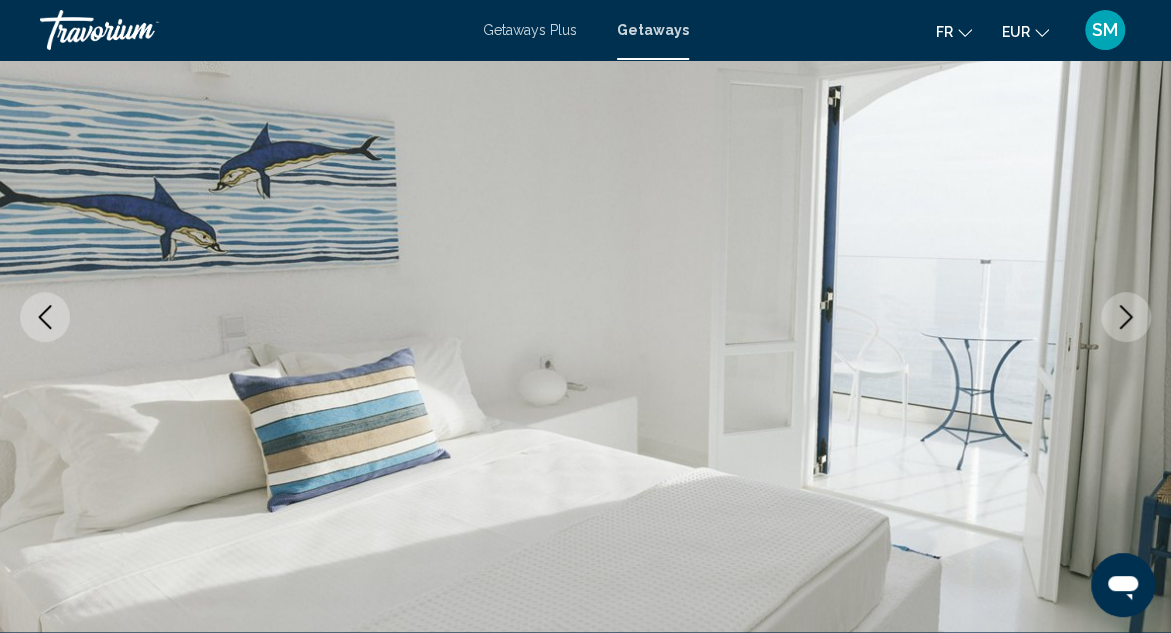 click 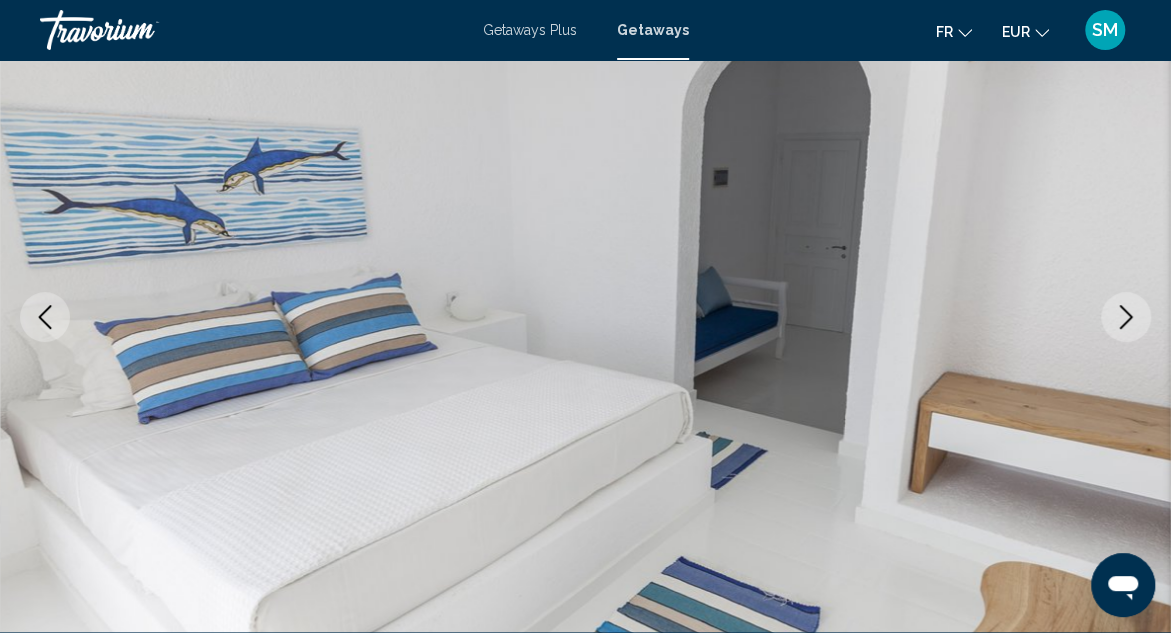 click 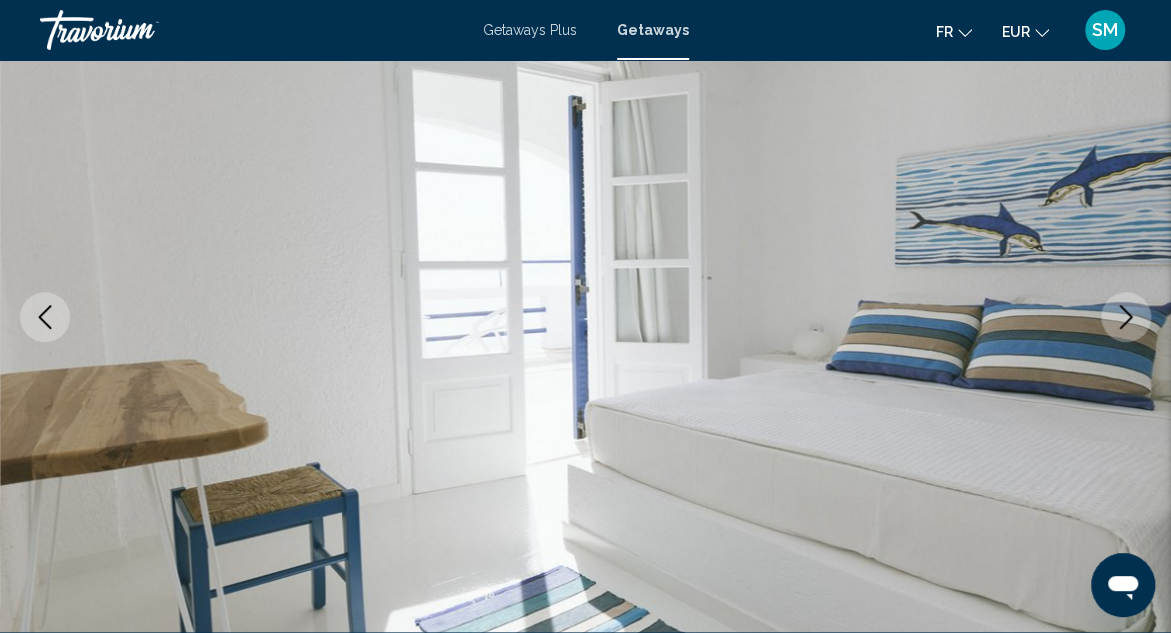click 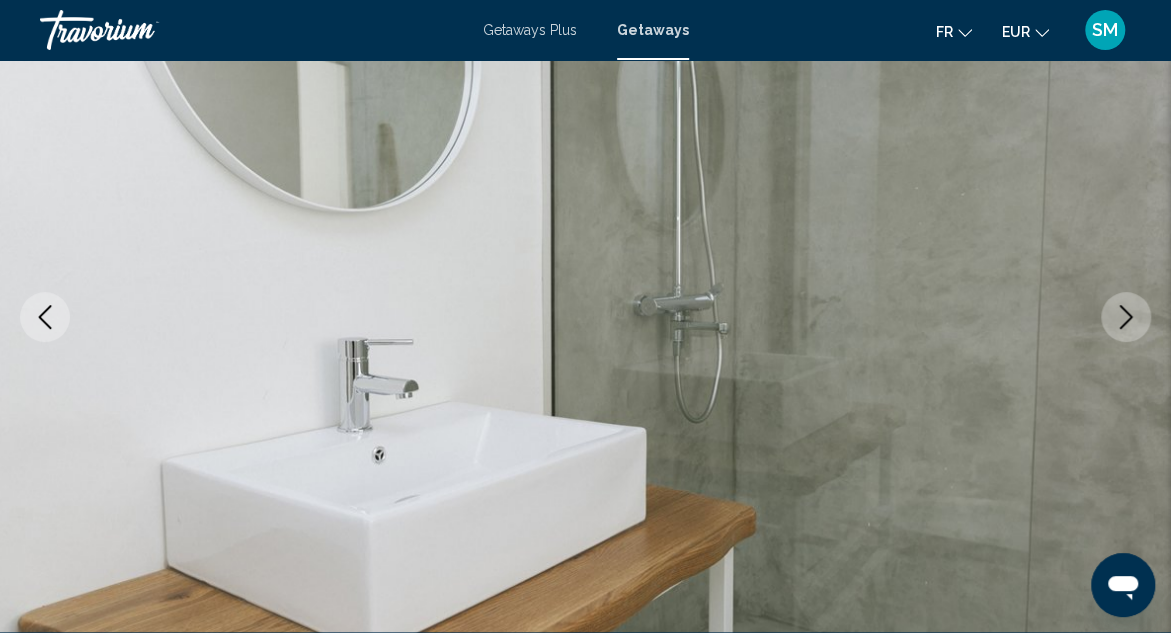click 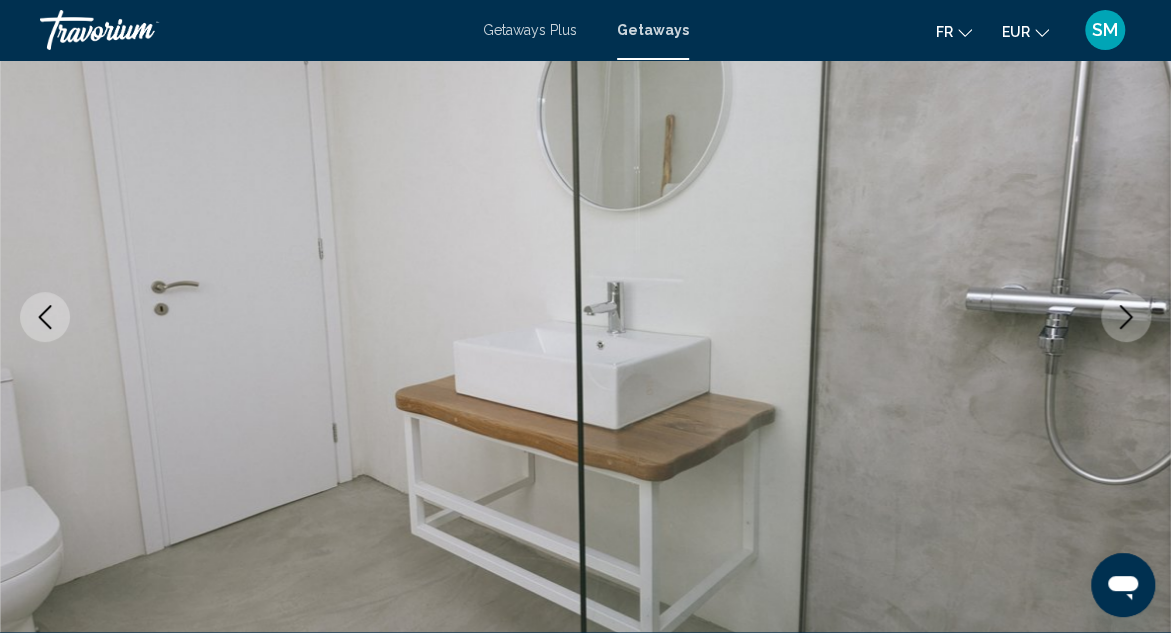 click 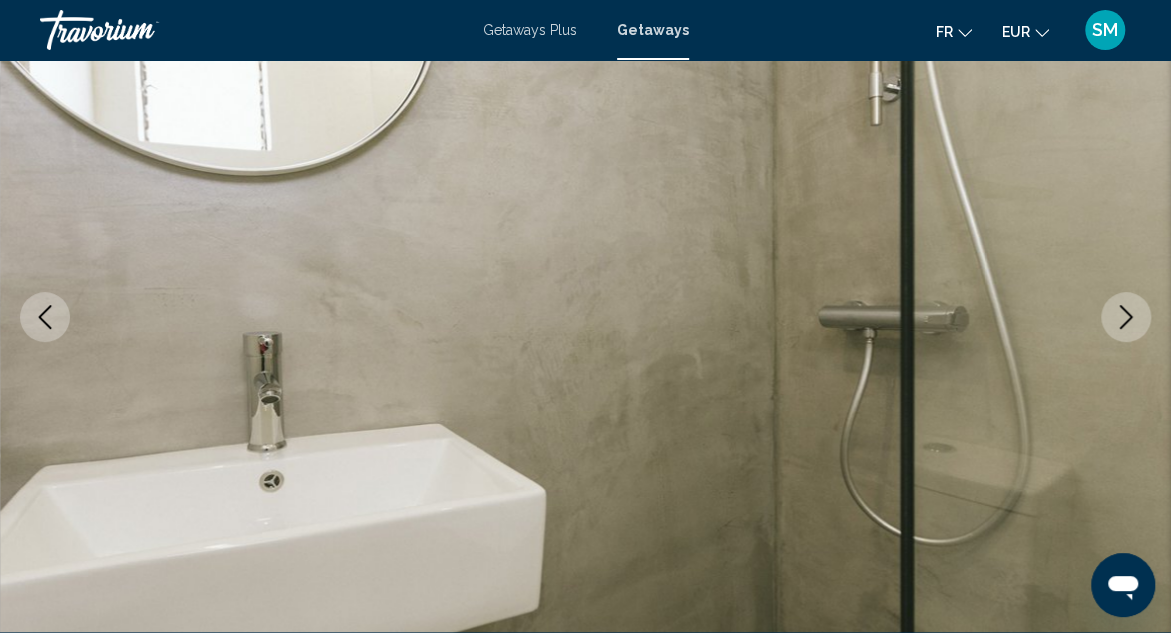 click 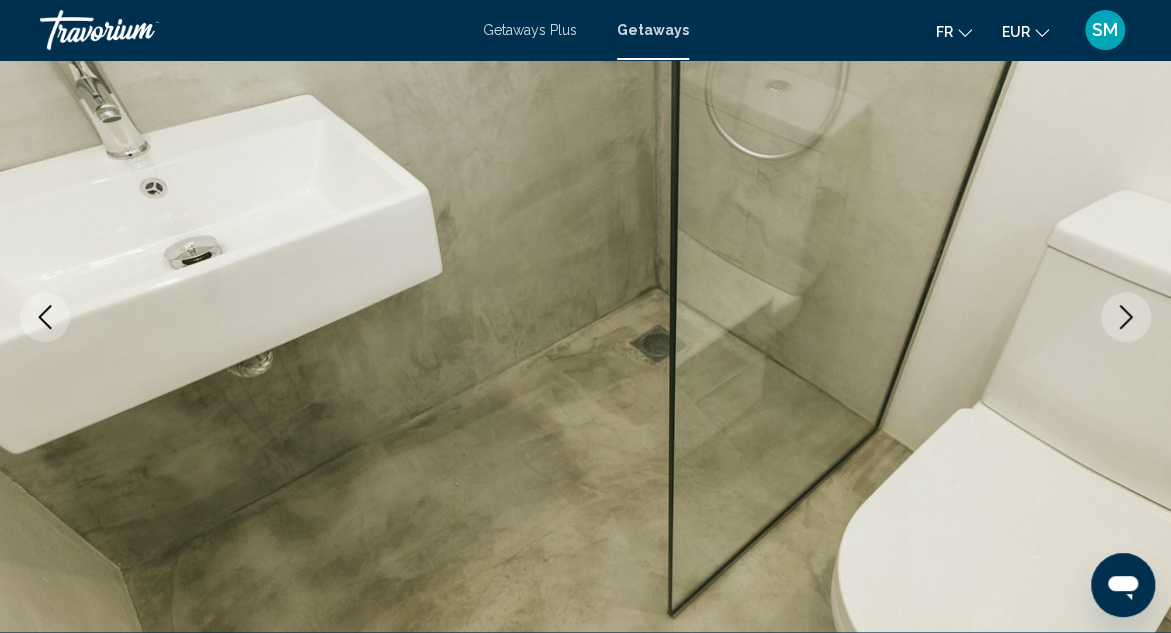 click 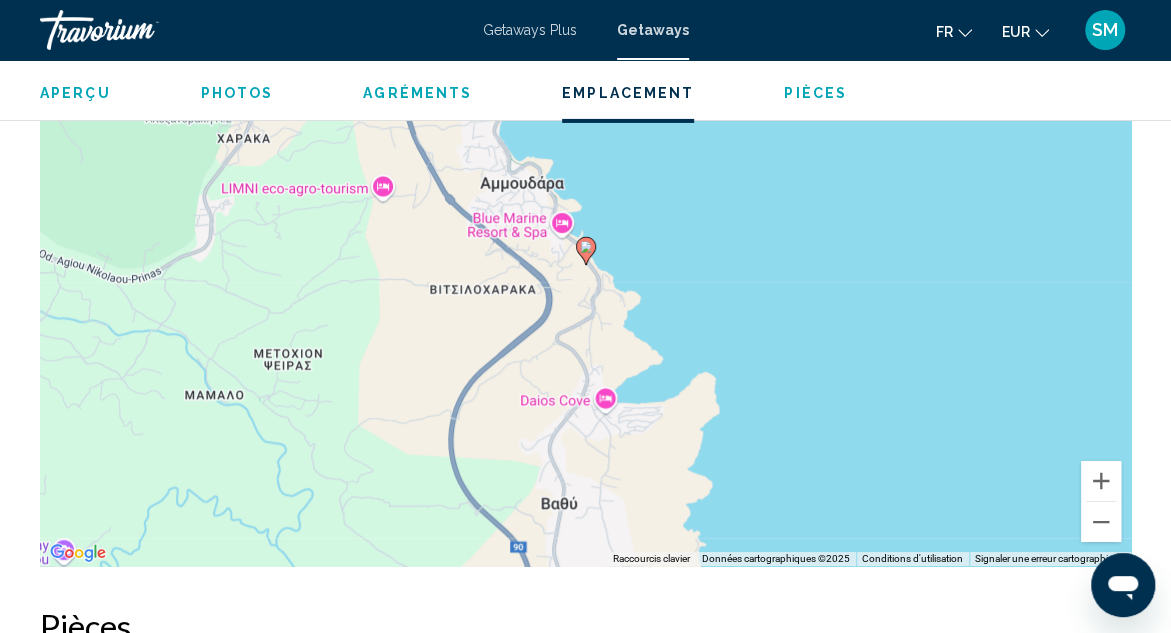 scroll, scrollTop: 3152, scrollLeft: 0, axis: vertical 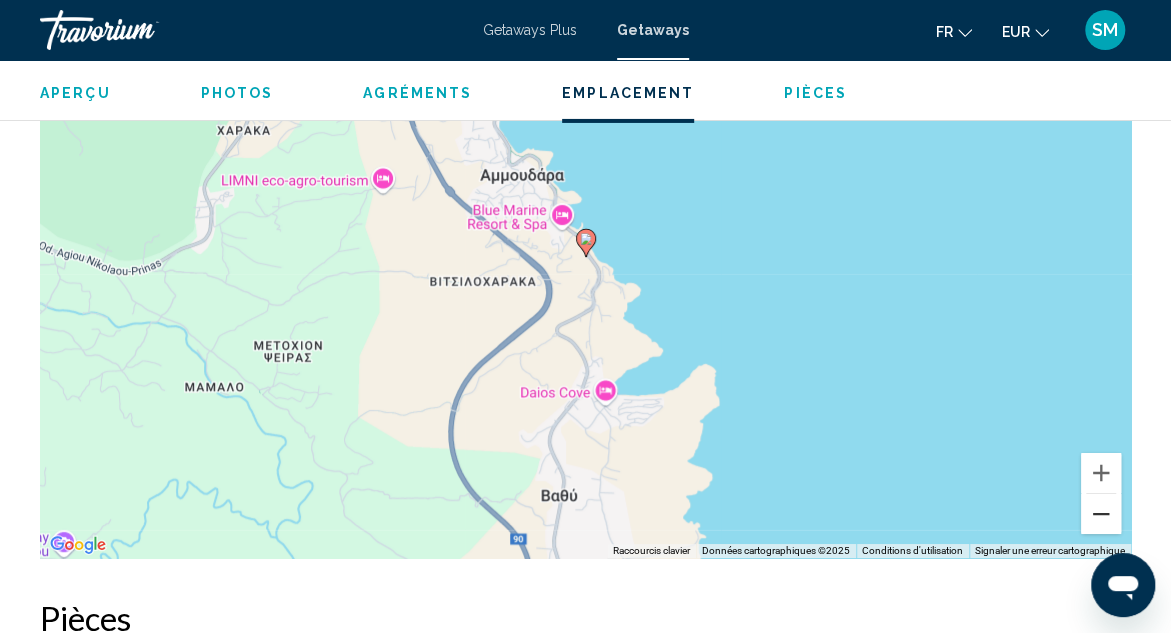click at bounding box center [1101, 514] 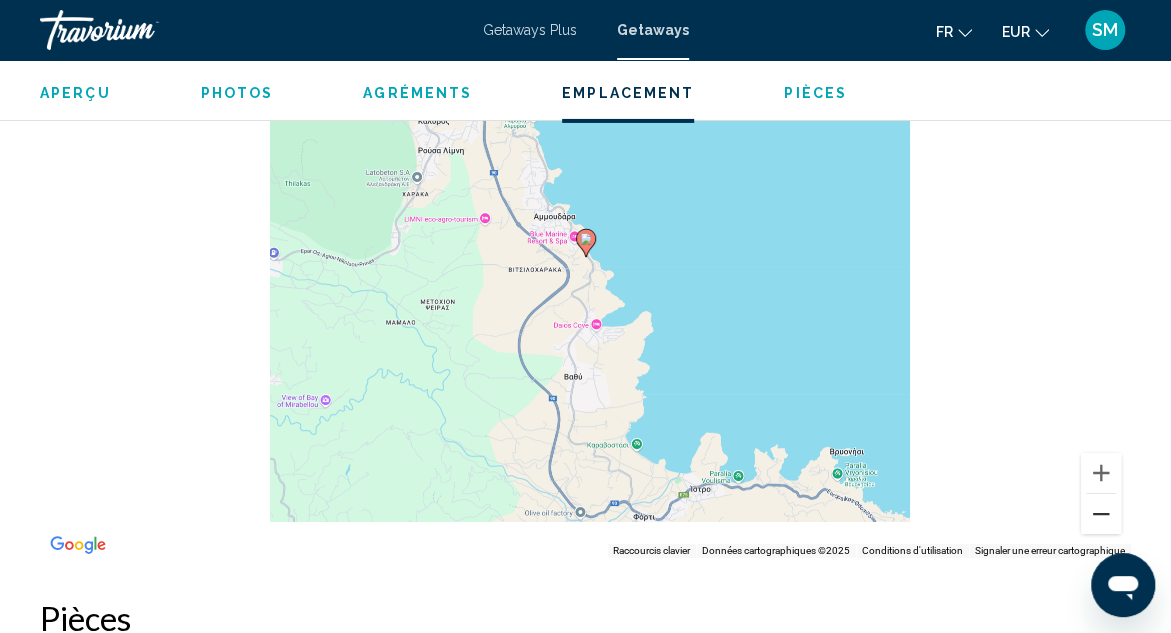 click at bounding box center [1101, 514] 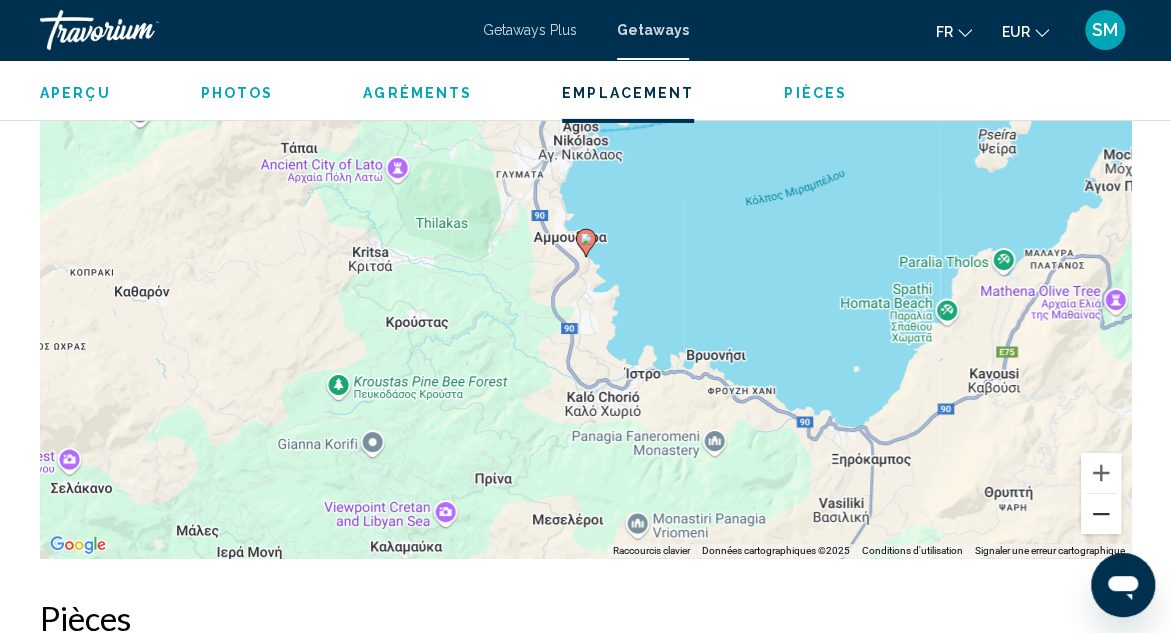 click at bounding box center [1101, 514] 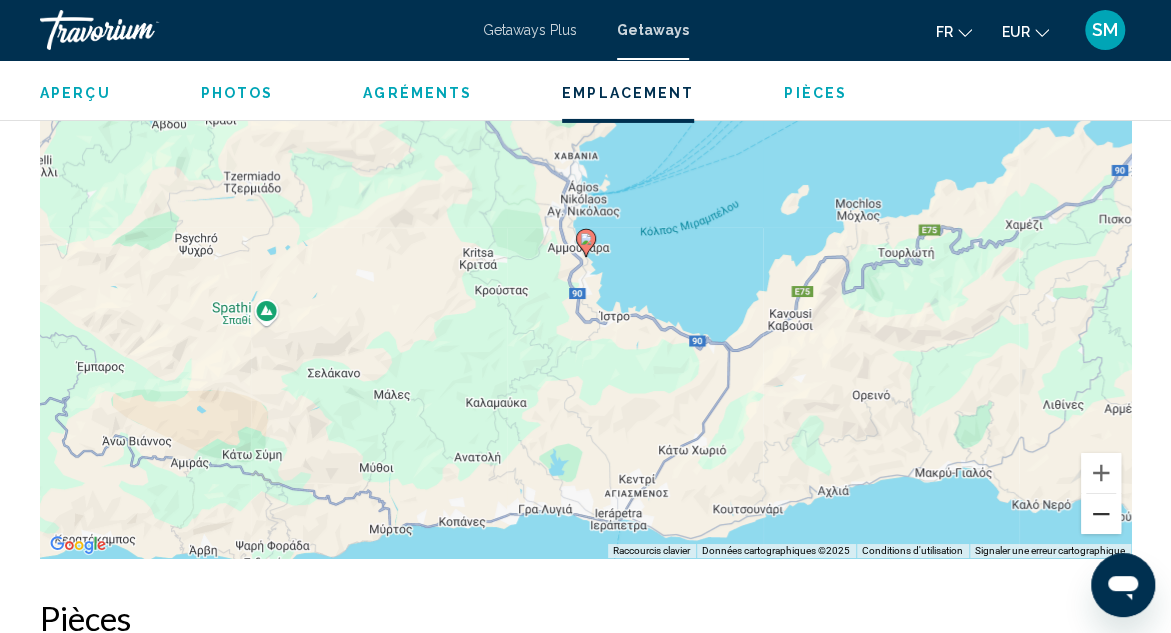 click at bounding box center [1101, 514] 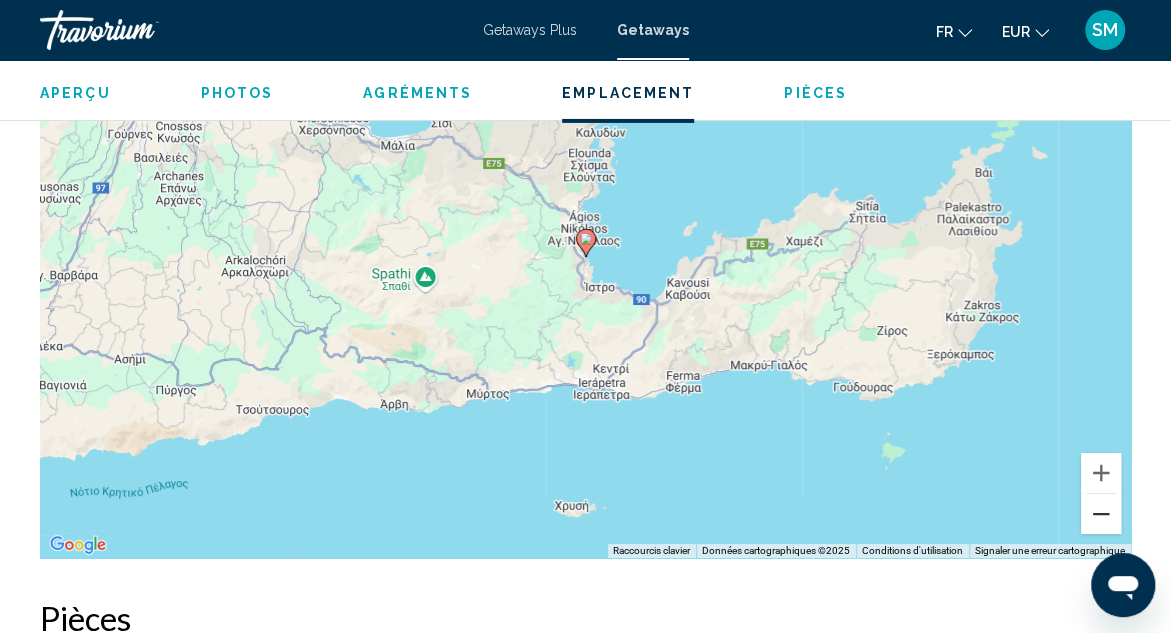 click at bounding box center [1101, 514] 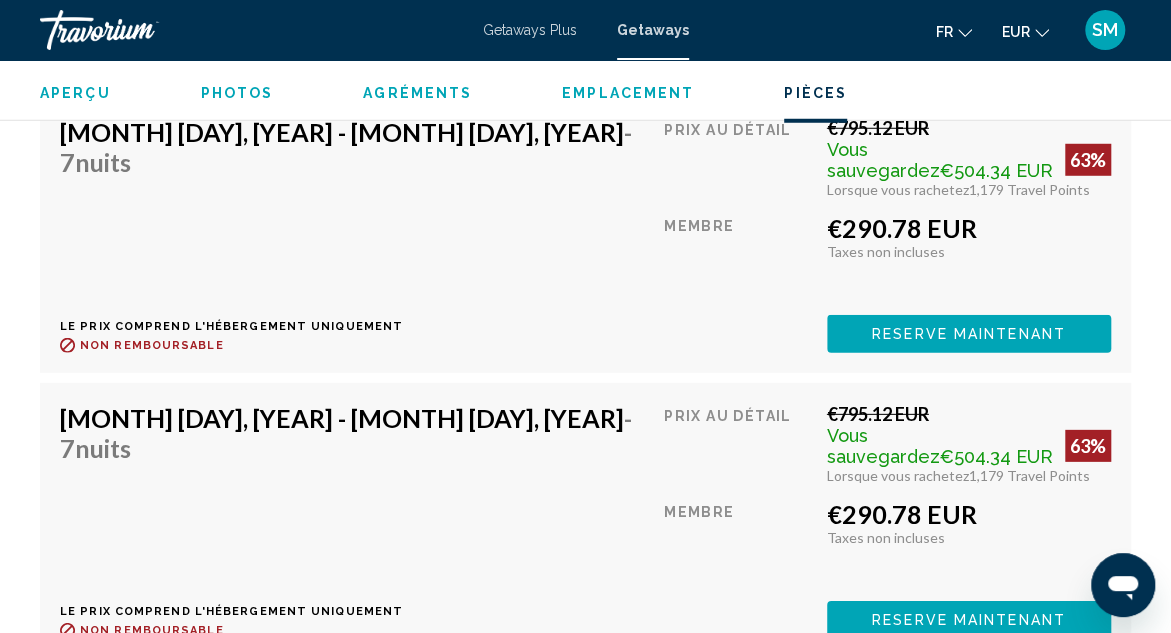 scroll, scrollTop: 6074, scrollLeft: 0, axis: vertical 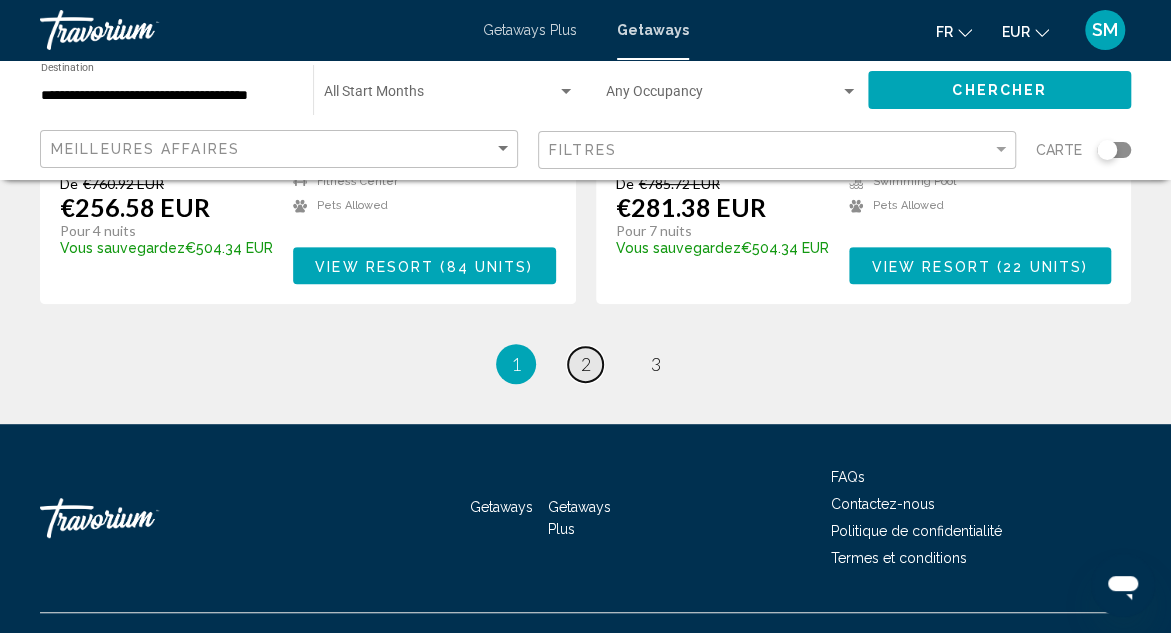 click on "2" at bounding box center (586, 364) 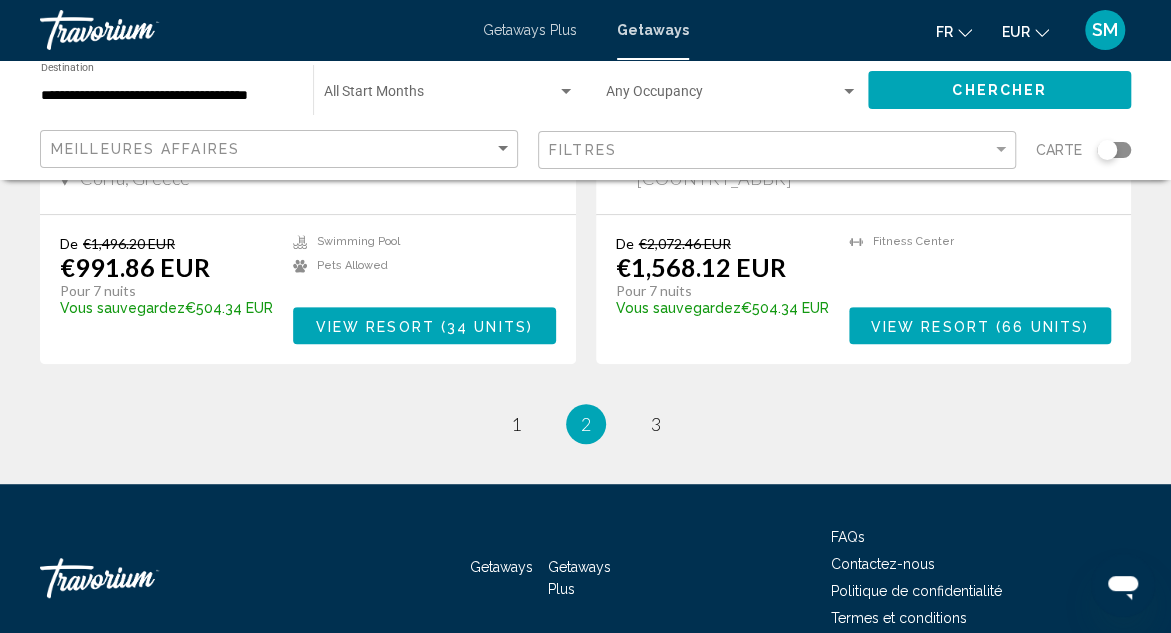 scroll, scrollTop: 3847, scrollLeft: 0, axis: vertical 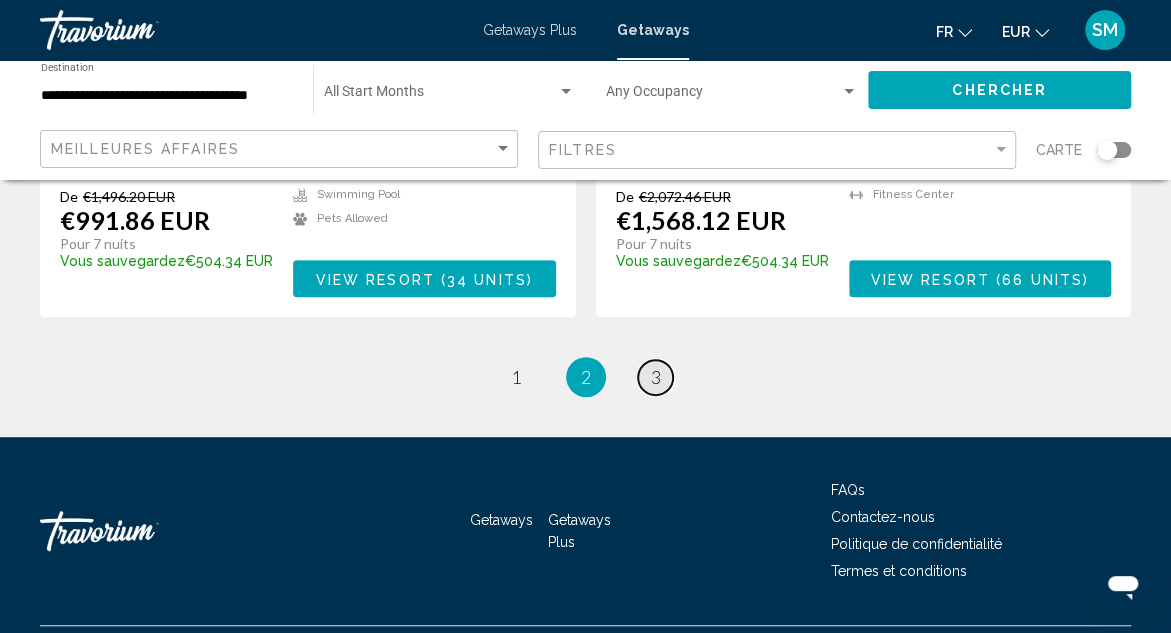 click on "3" at bounding box center (656, 377) 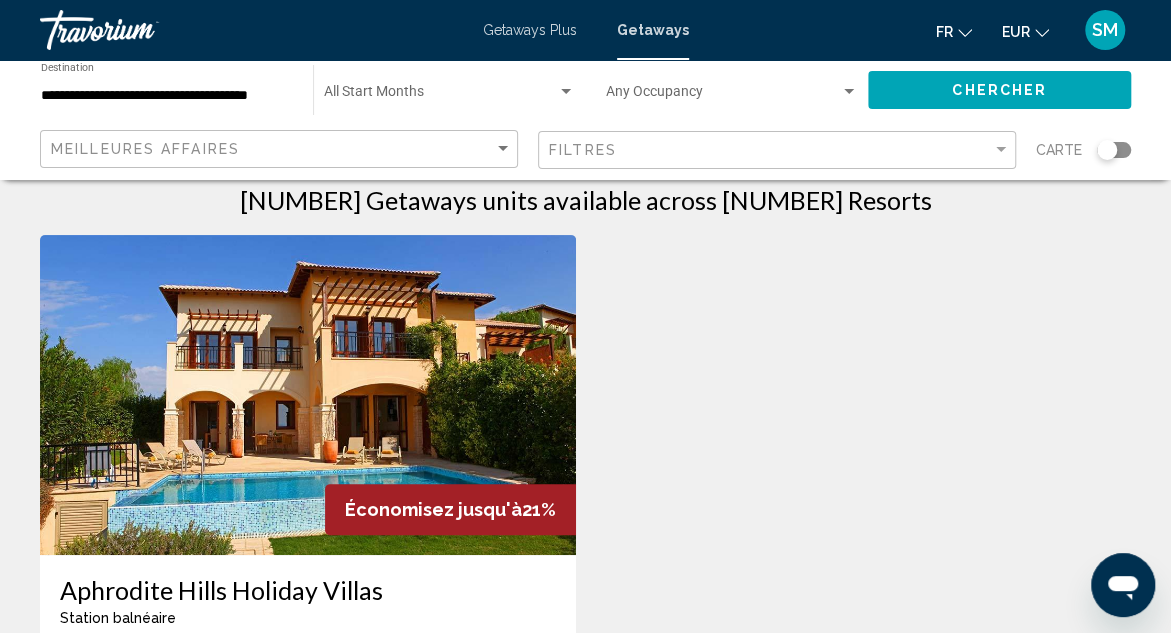 scroll, scrollTop: 0, scrollLeft: 0, axis: both 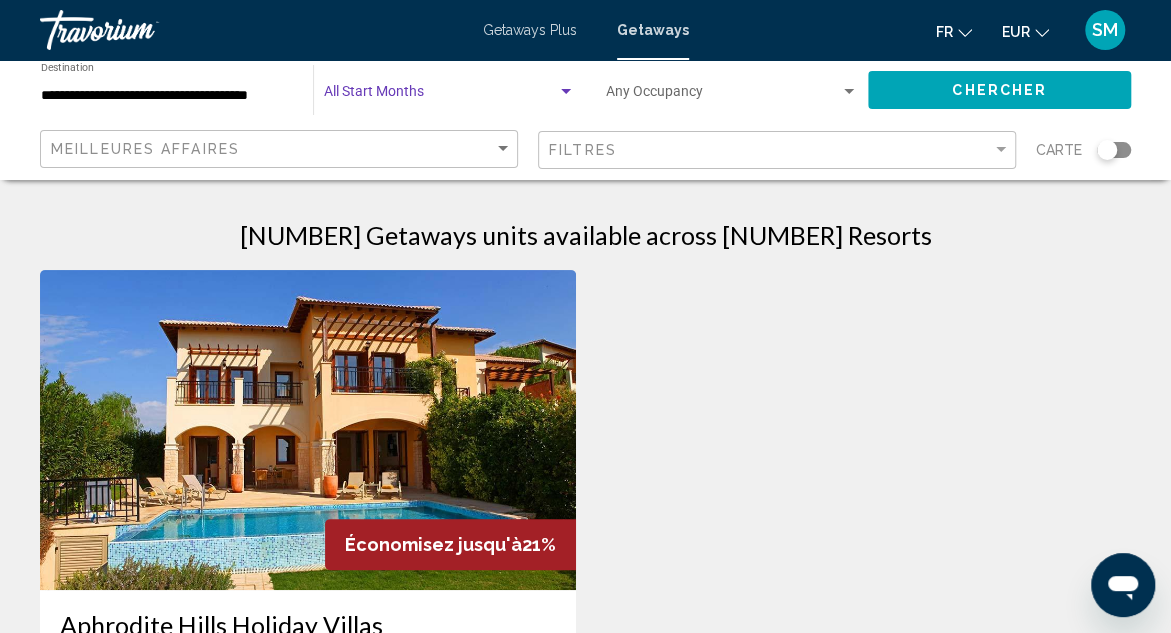 click at bounding box center [440, 96] 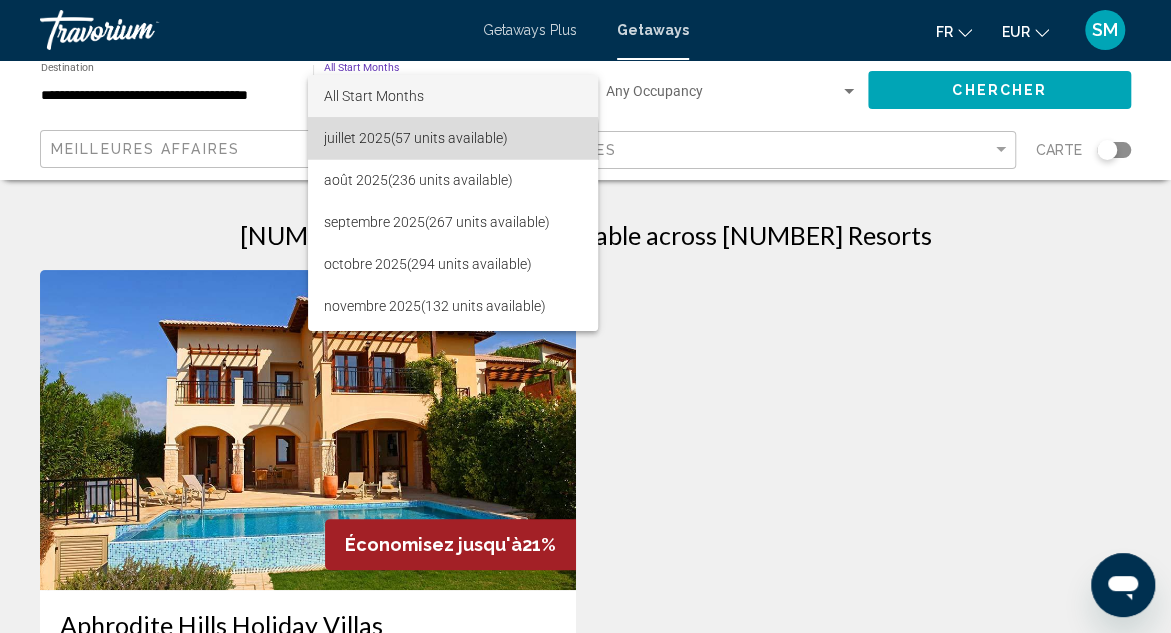 click on "[MONTH] [YEAR] ([NUMBER] units available)" at bounding box center [453, 138] 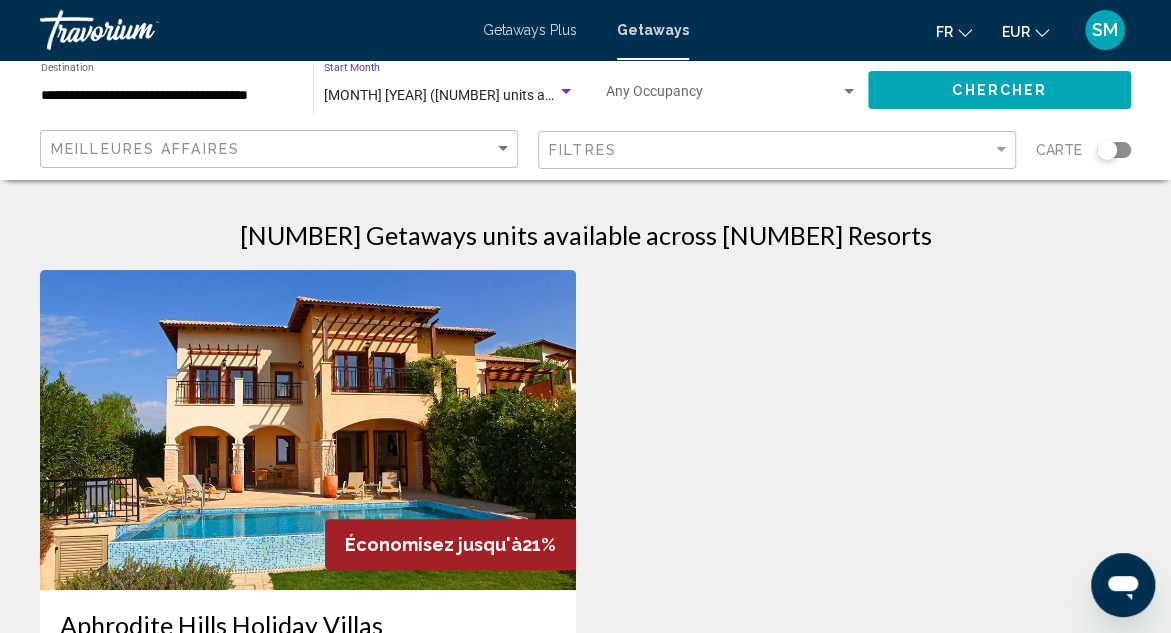 click on "Chercher" 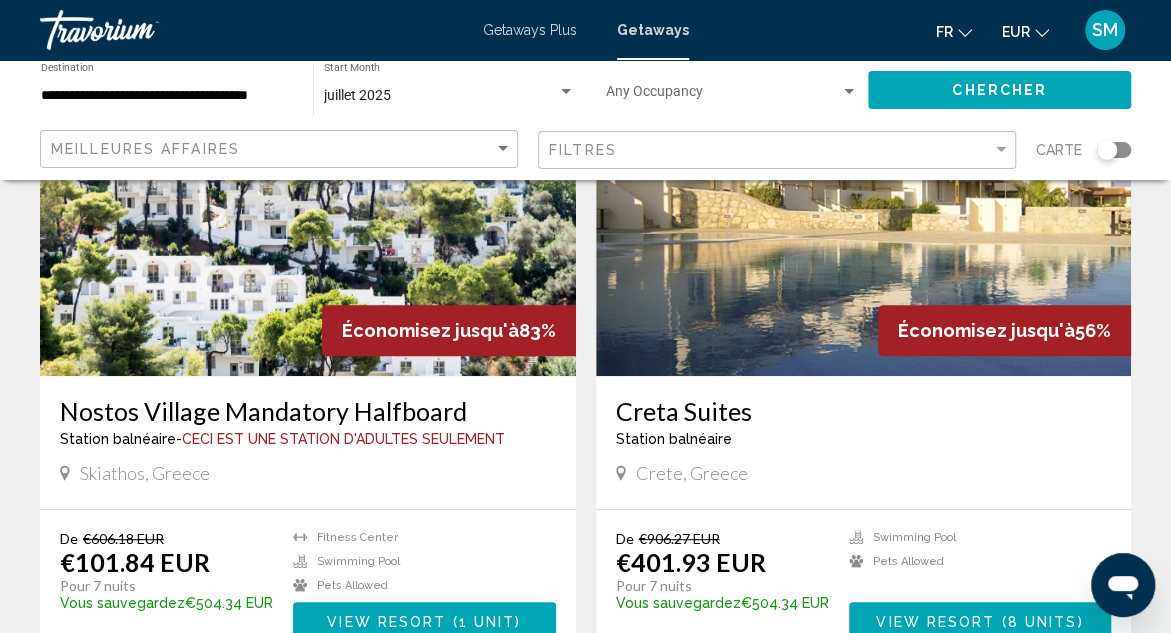 scroll, scrollTop: 205, scrollLeft: 0, axis: vertical 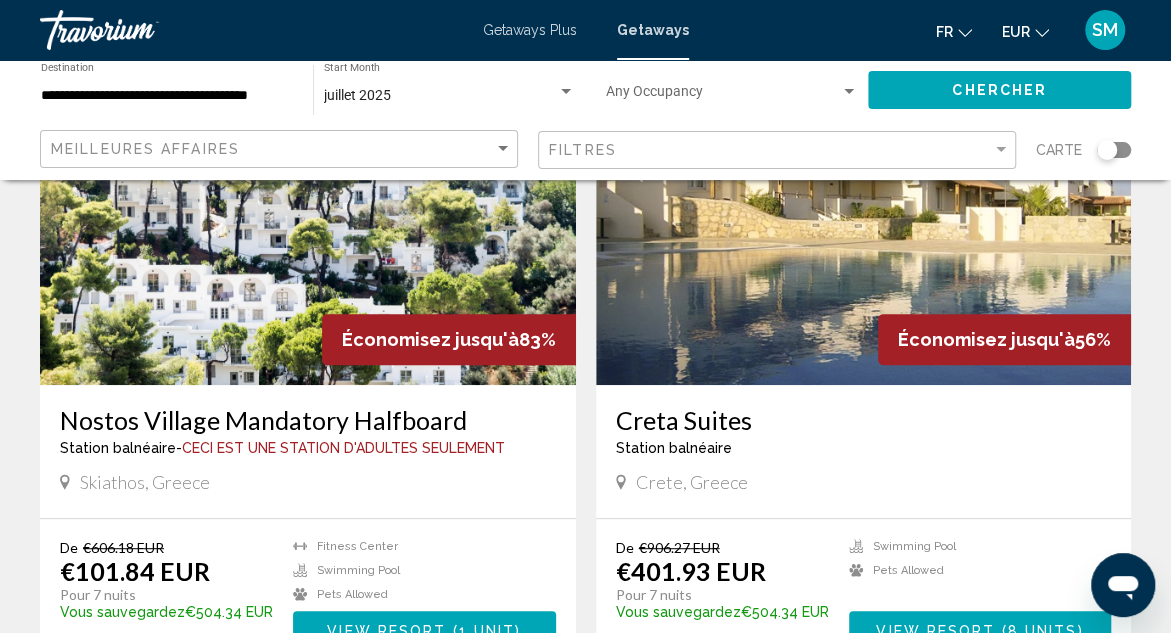 click at bounding box center [308, 225] 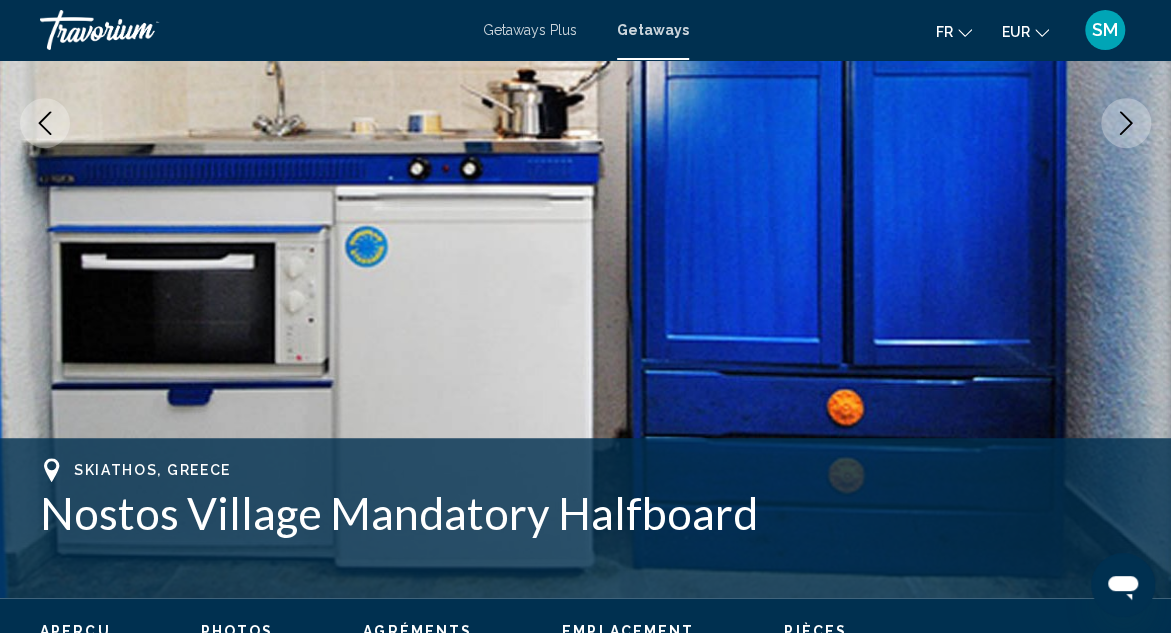 scroll, scrollTop: 352, scrollLeft: 0, axis: vertical 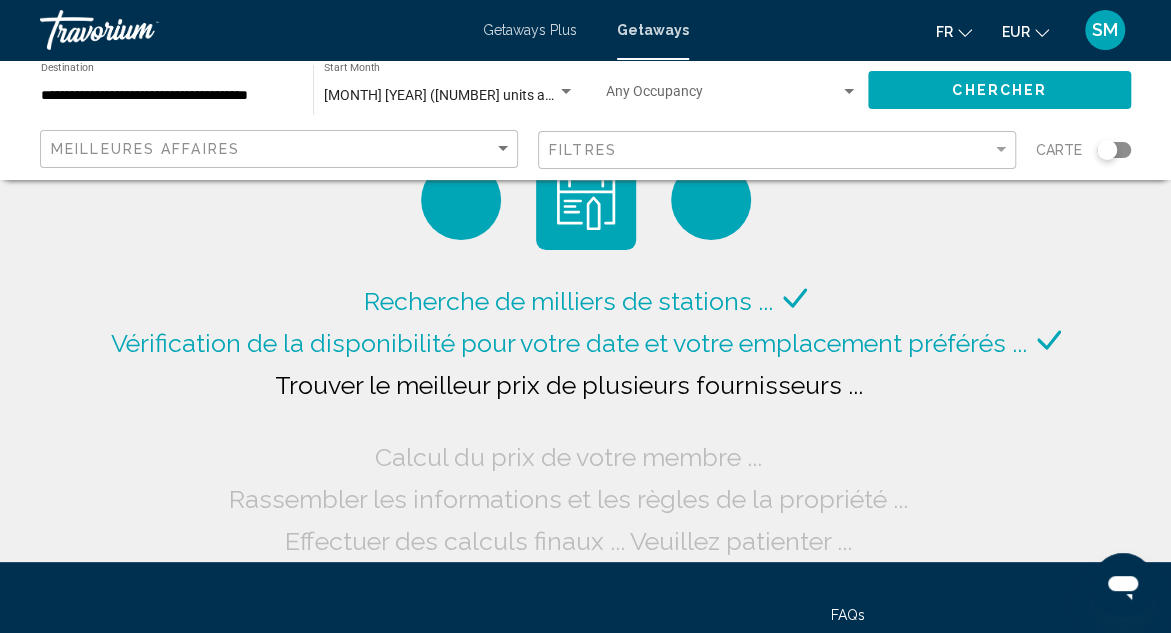 click on "Getaways Plus" at bounding box center [530, 30] 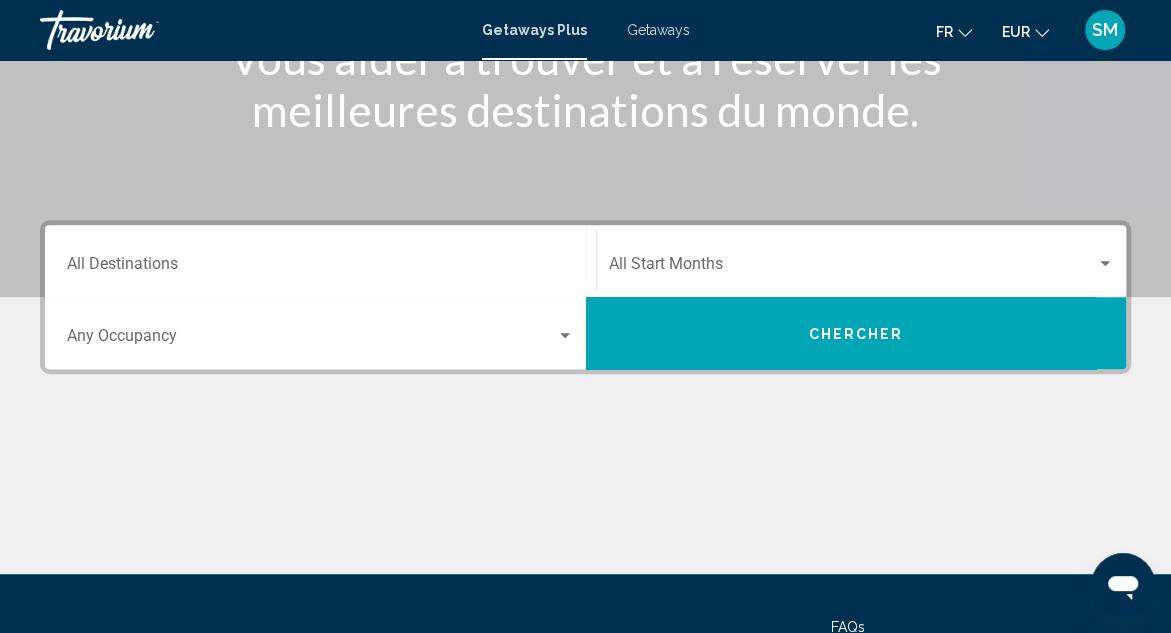 scroll, scrollTop: 304, scrollLeft: 0, axis: vertical 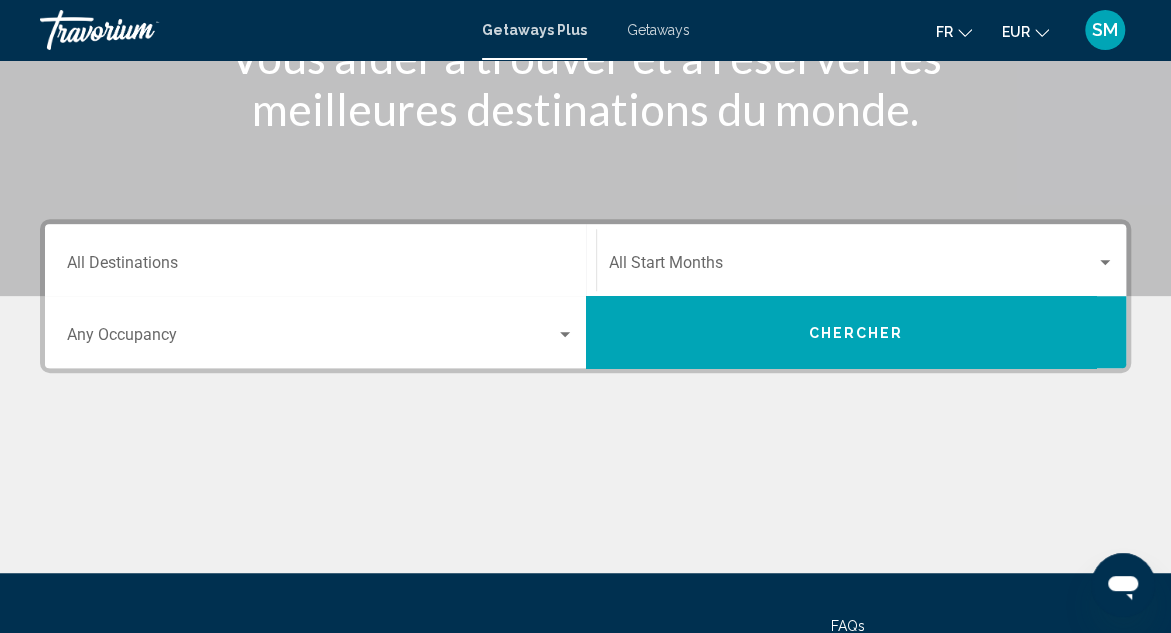 click on "Destination All Destinations" at bounding box center [320, 260] 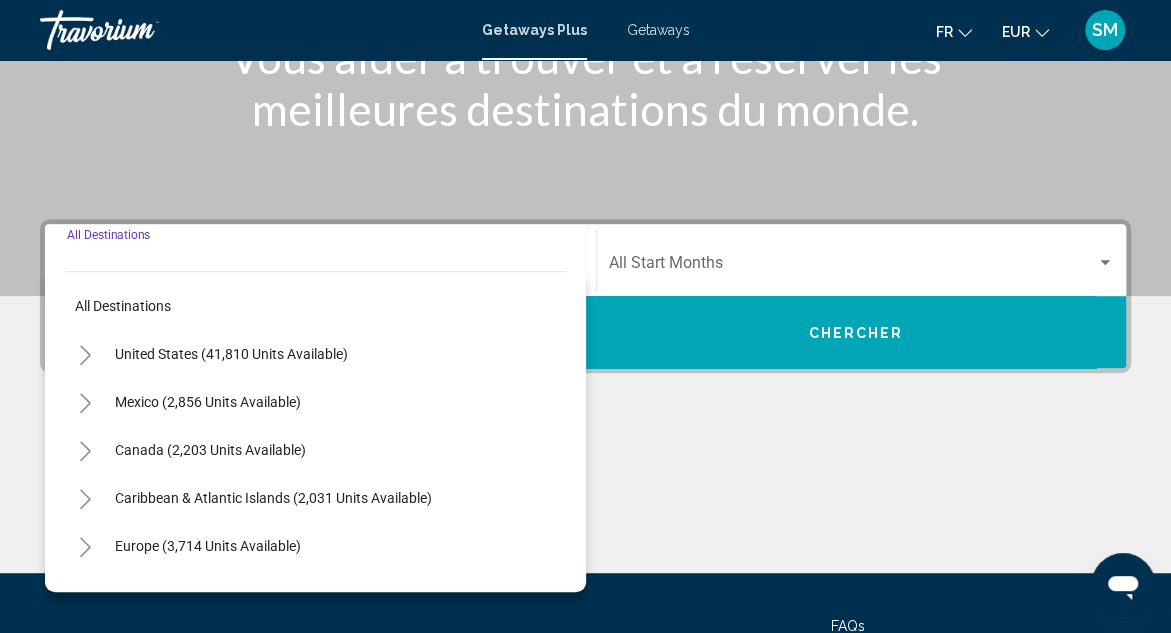 scroll, scrollTop: 457, scrollLeft: 0, axis: vertical 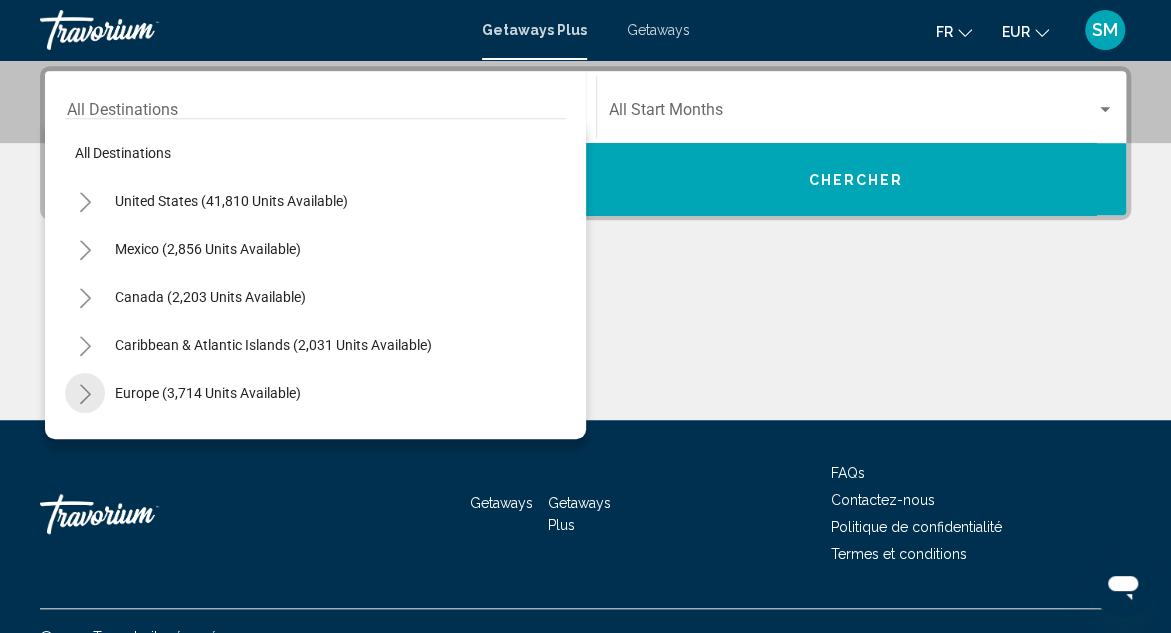 click 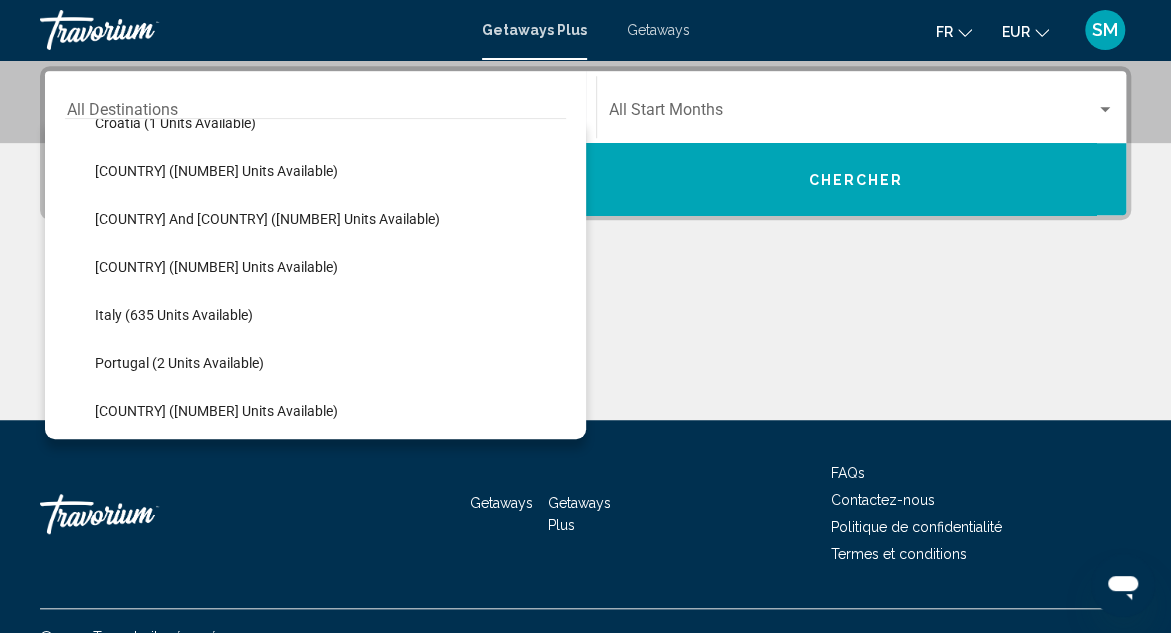 scroll, scrollTop: 418, scrollLeft: 0, axis: vertical 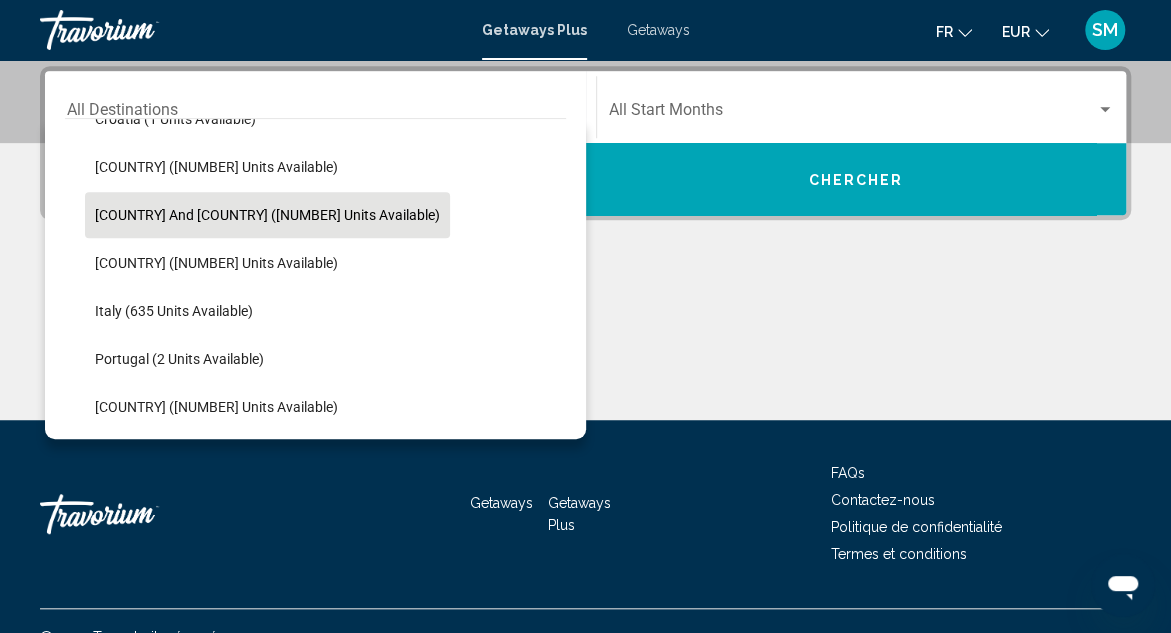 click on "[COUNTRY] and [COUNTRY] ([NUMBER] units available)" 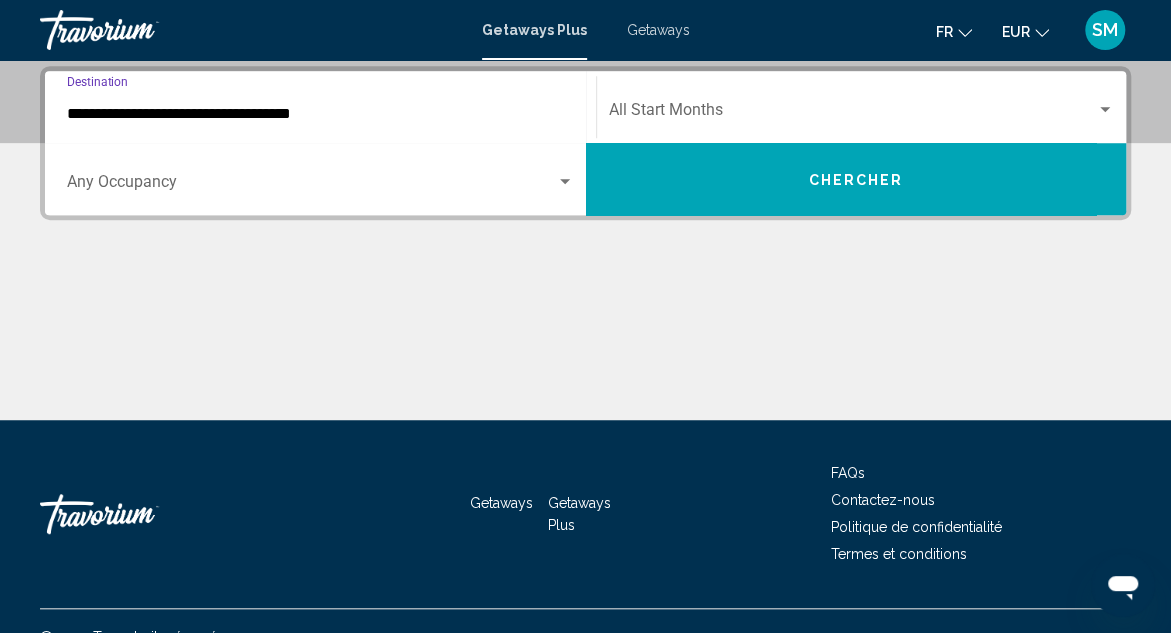 click on "Chercher" at bounding box center (855, 180) 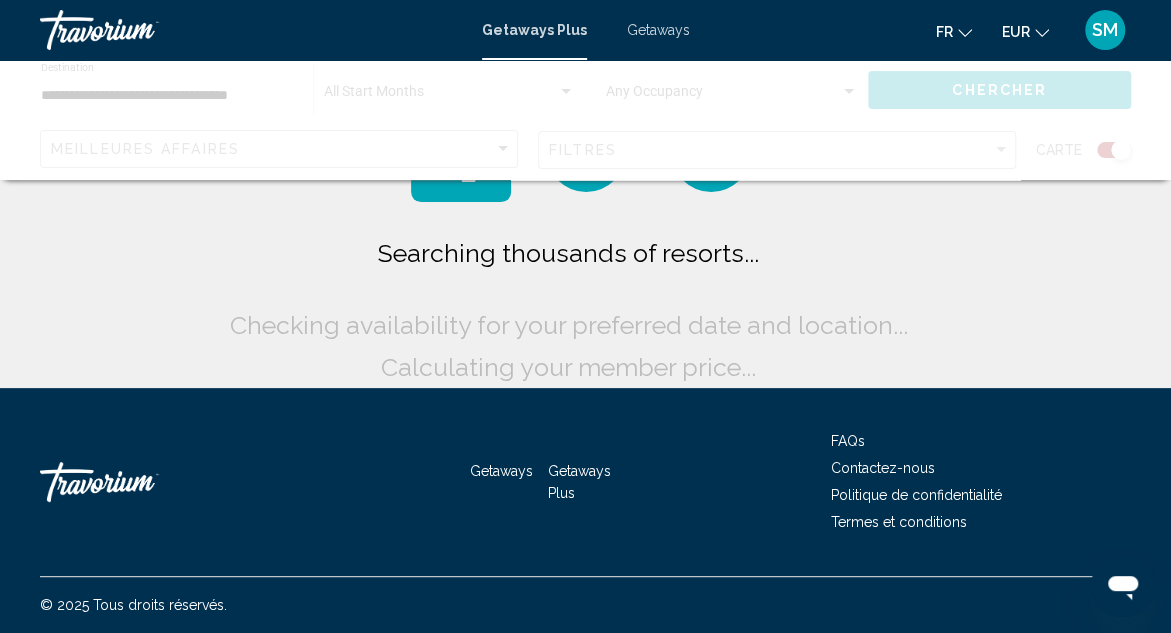 scroll, scrollTop: 0, scrollLeft: 0, axis: both 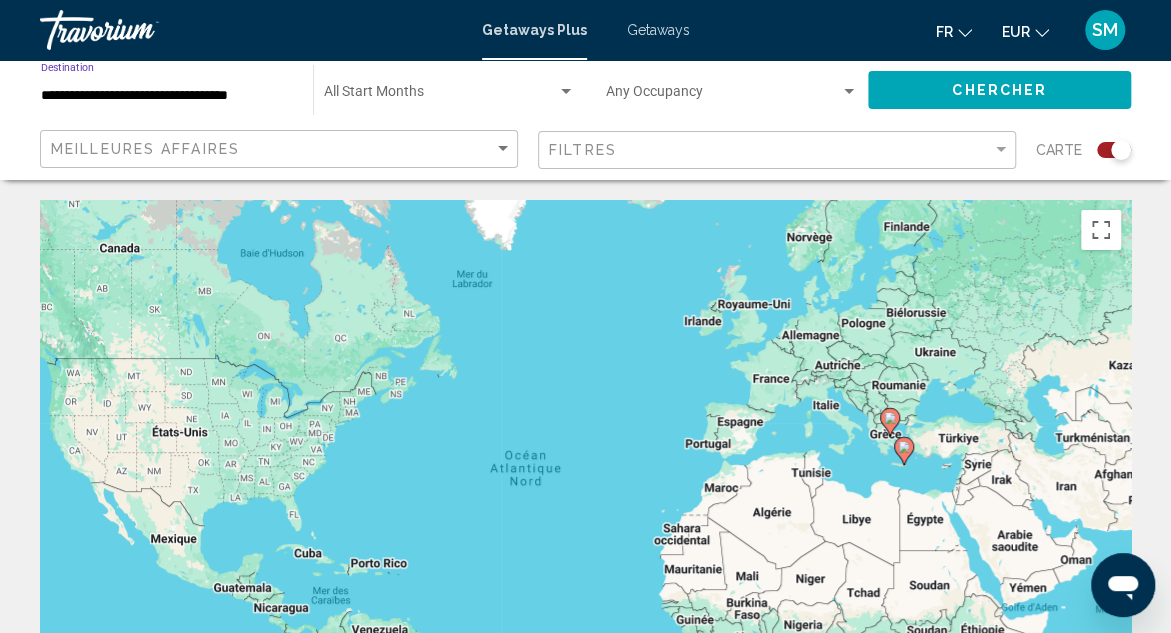 click on "**********" at bounding box center [167, 96] 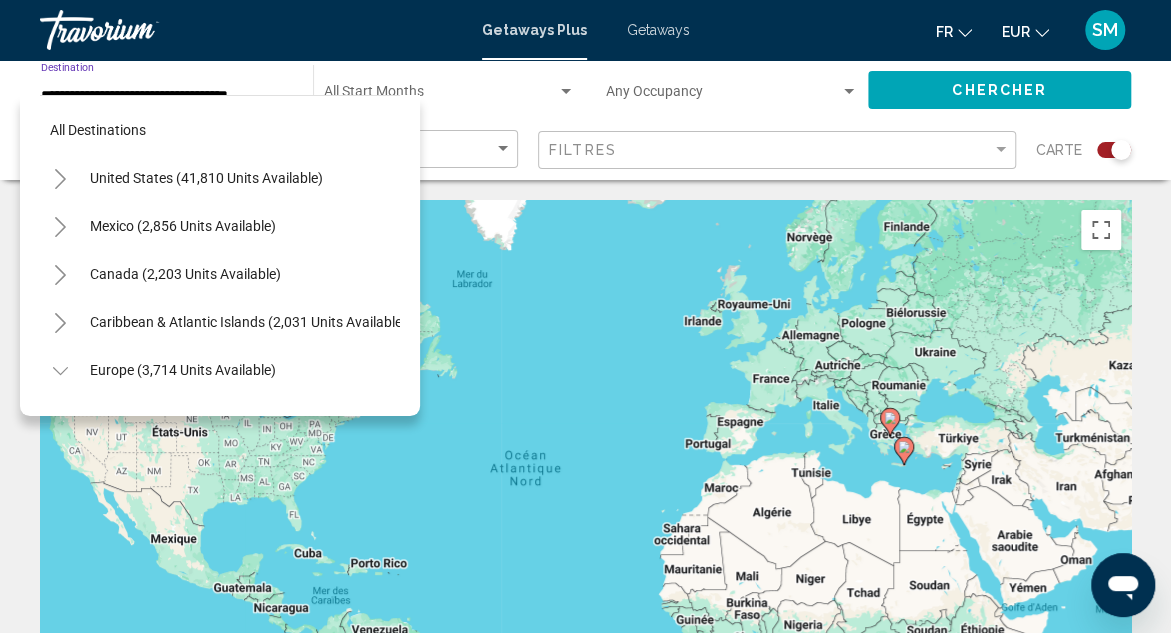 scroll, scrollTop: 367, scrollLeft: 0, axis: vertical 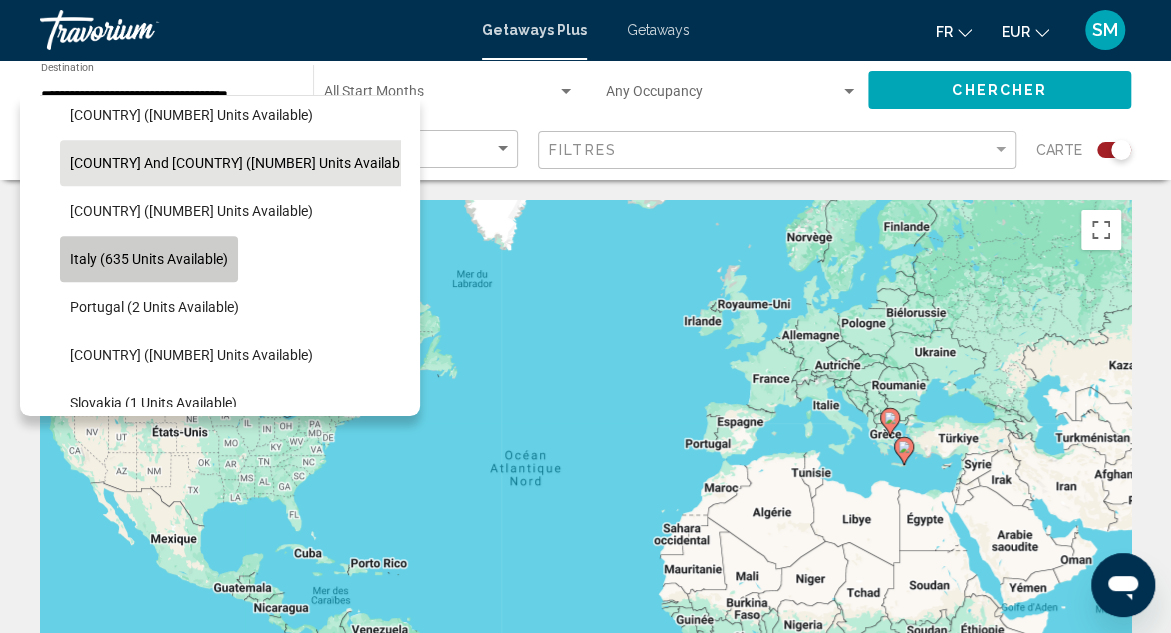 click on "Italy (635 units available)" 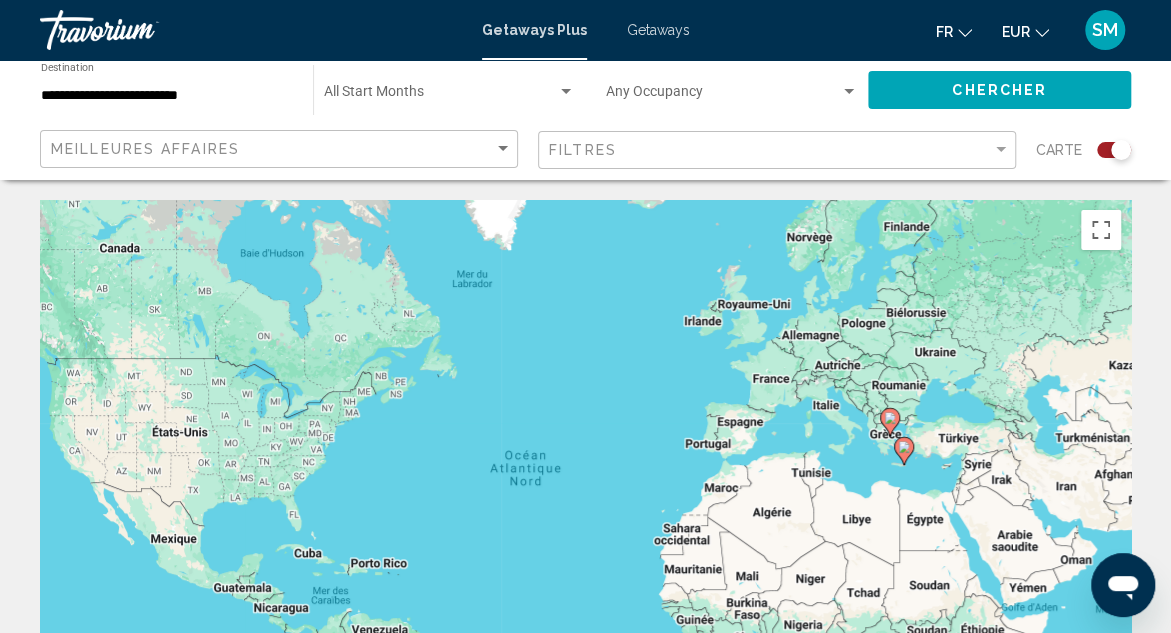 click on "Start Month All Start Months" 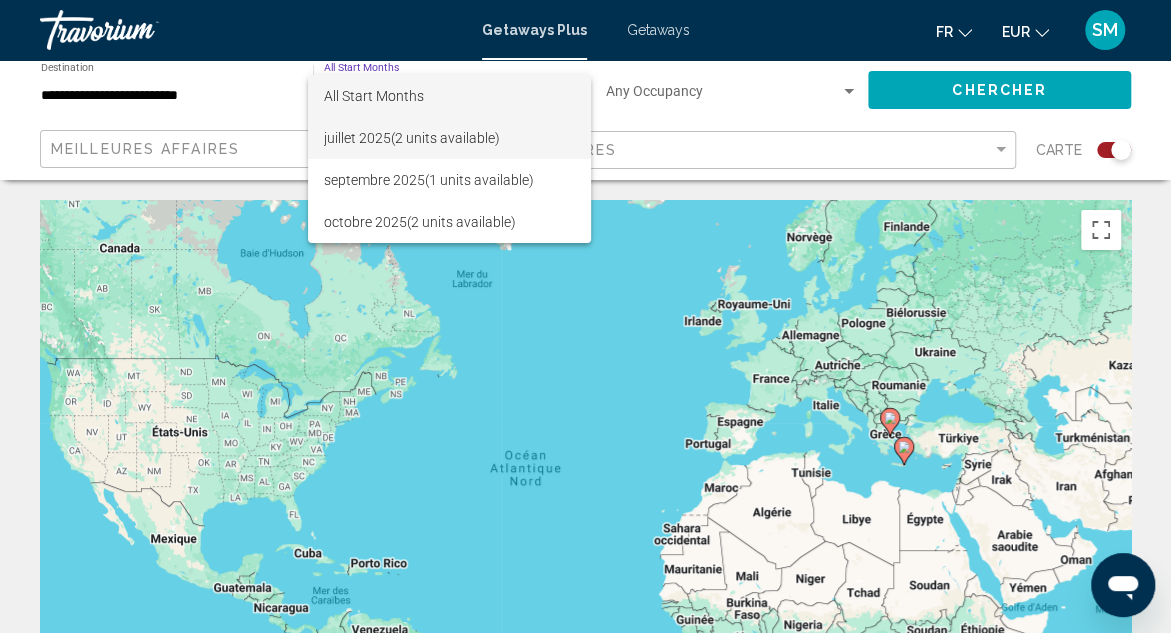 click on "[MONTH] [YEAR] ([NUMBER] units available)" at bounding box center (449, 138) 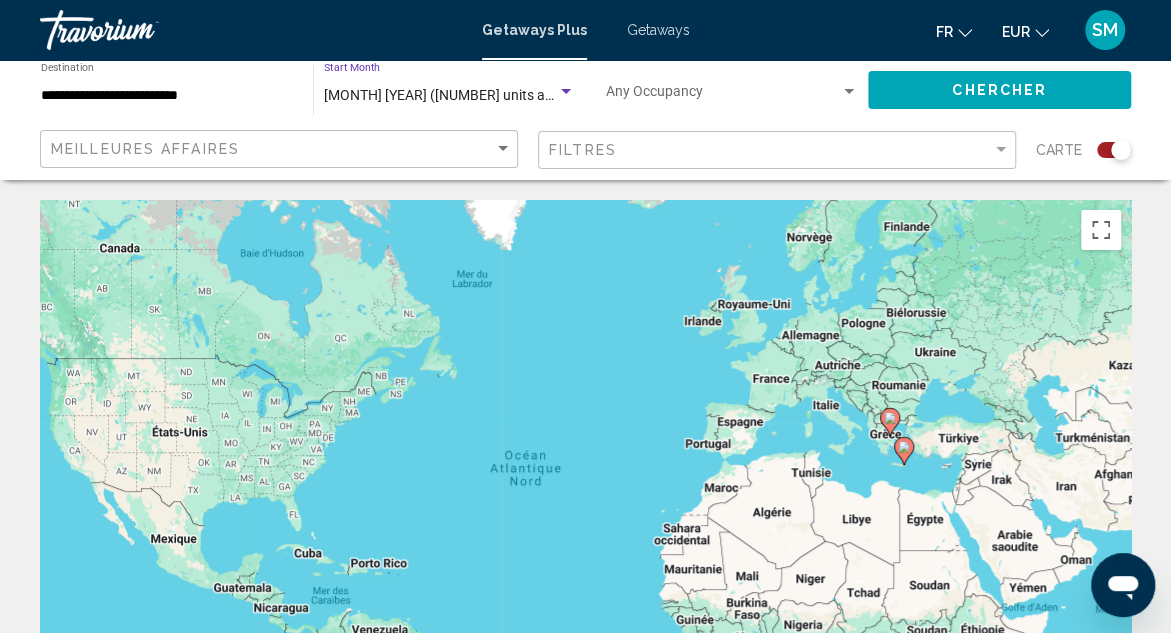 click on "Chercher" 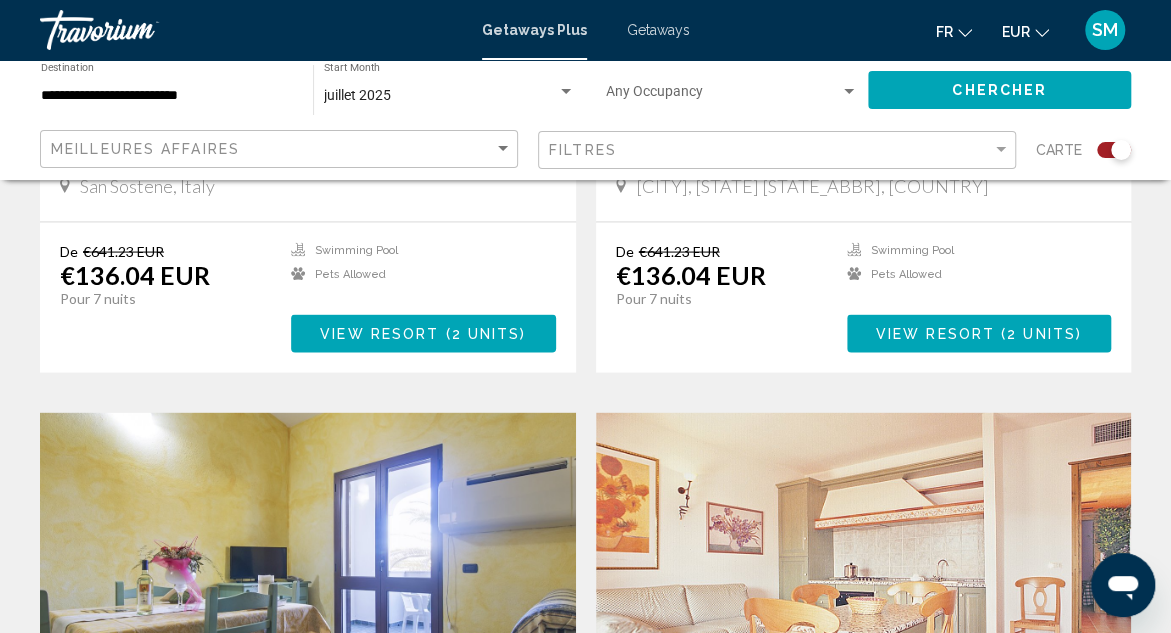 scroll, scrollTop: 12, scrollLeft: 0, axis: vertical 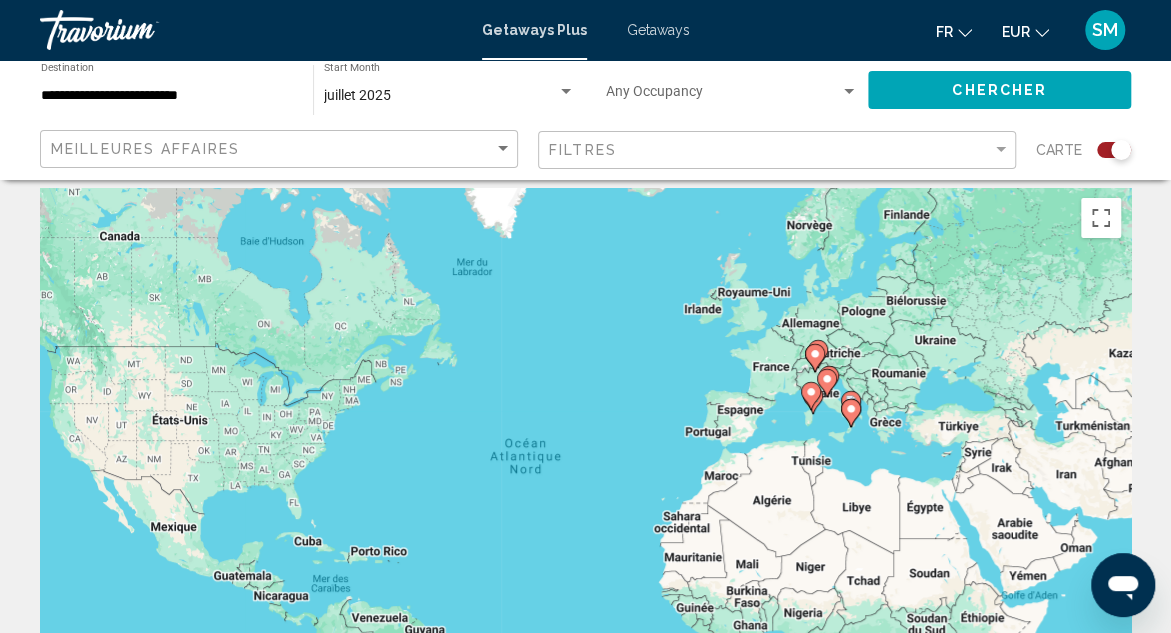 click on "**********" at bounding box center (167, 96) 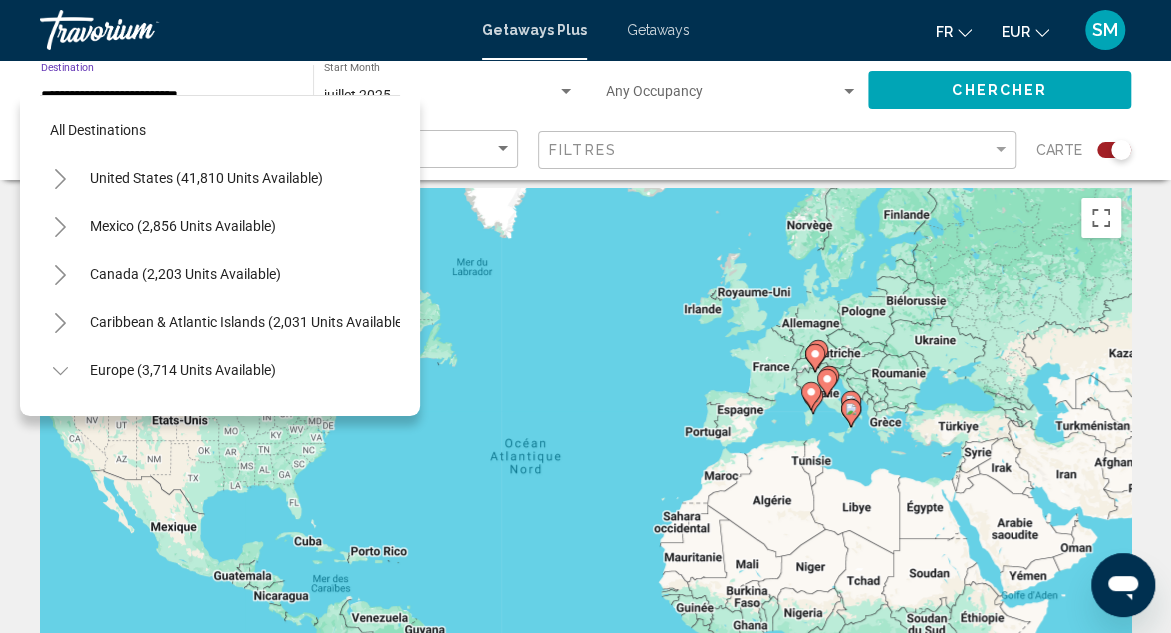 scroll, scrollTop: 463, scrollLeft: 0, axis: vertical 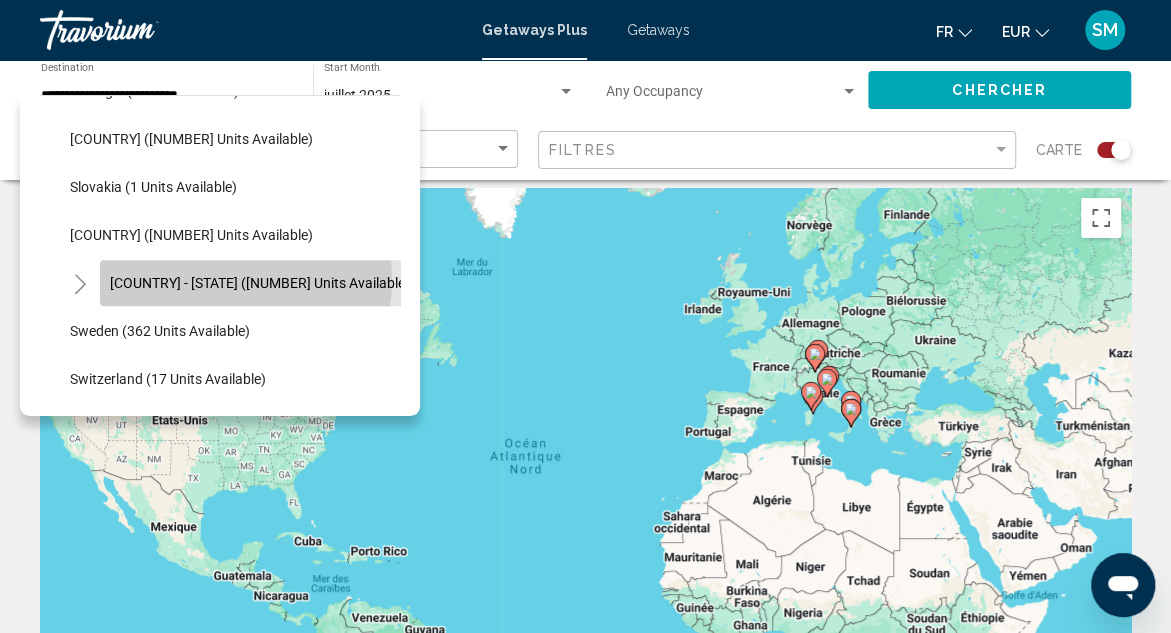 click on "[COUNTRY] - [STATE] ([NUMBER] units available)" 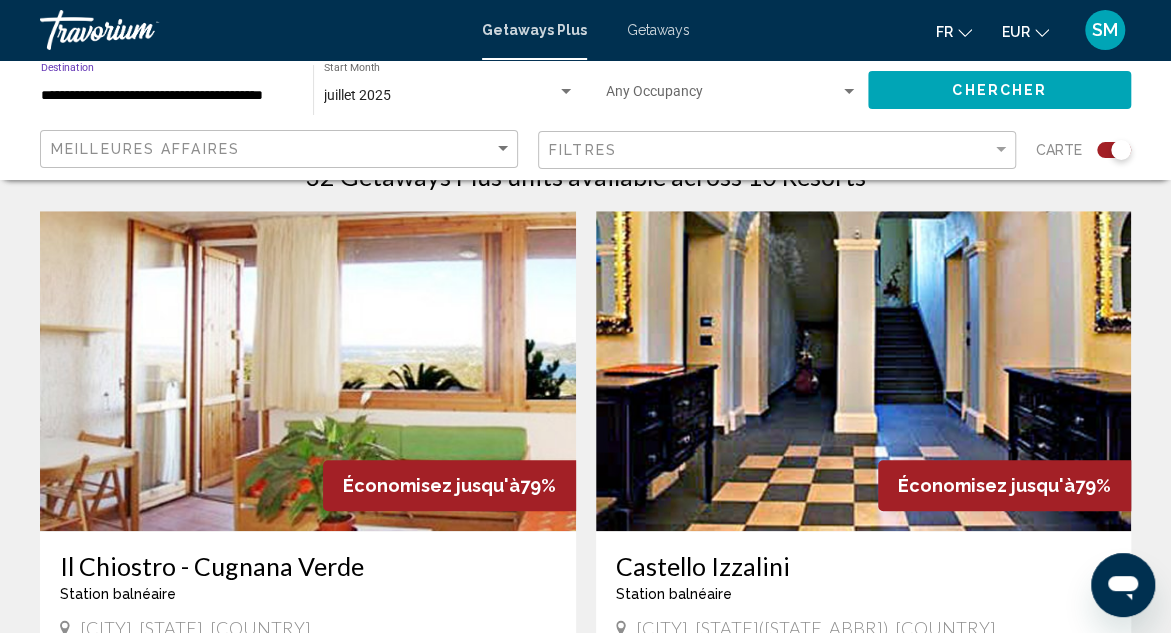 scroll, scrollTop: 692, scrollLeft: 0, axis: vertical 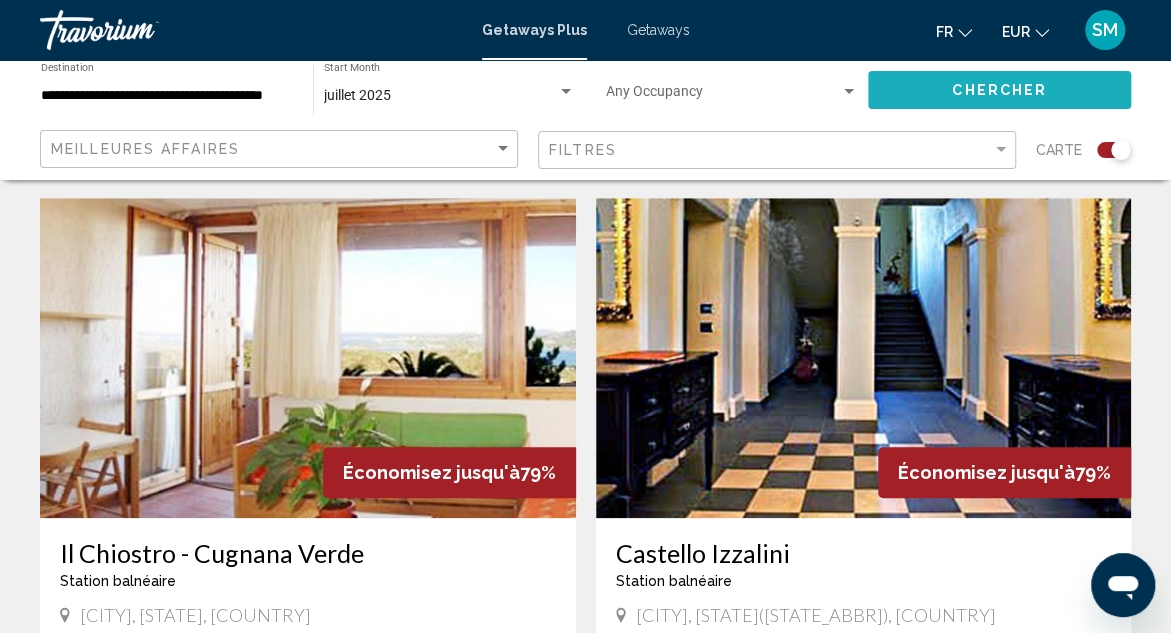 click on "Chercher" 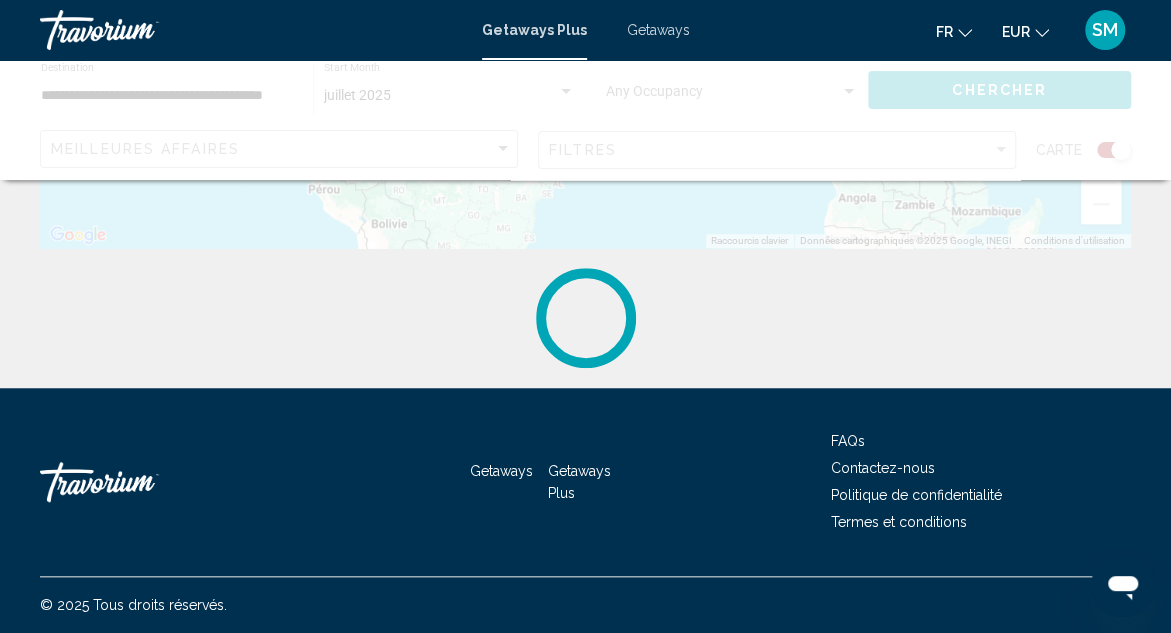 scroll, scrollTop: 0, scrollLeft: 0, axis: both 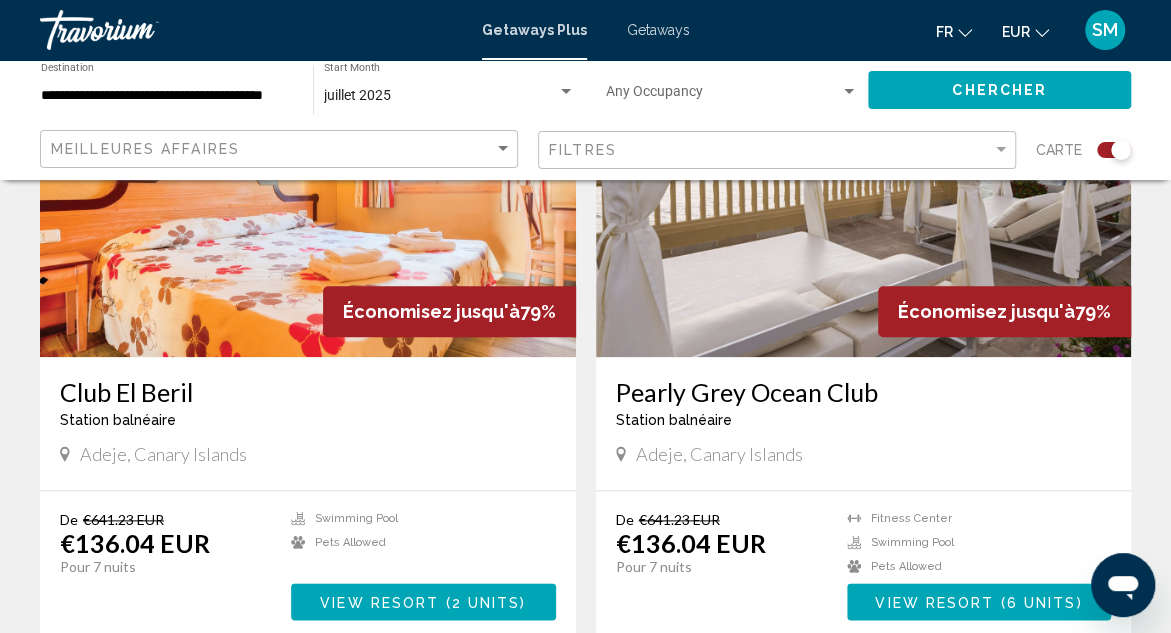 click on "Pearly Grey Ocean Club" at bounding box center (864, 392) 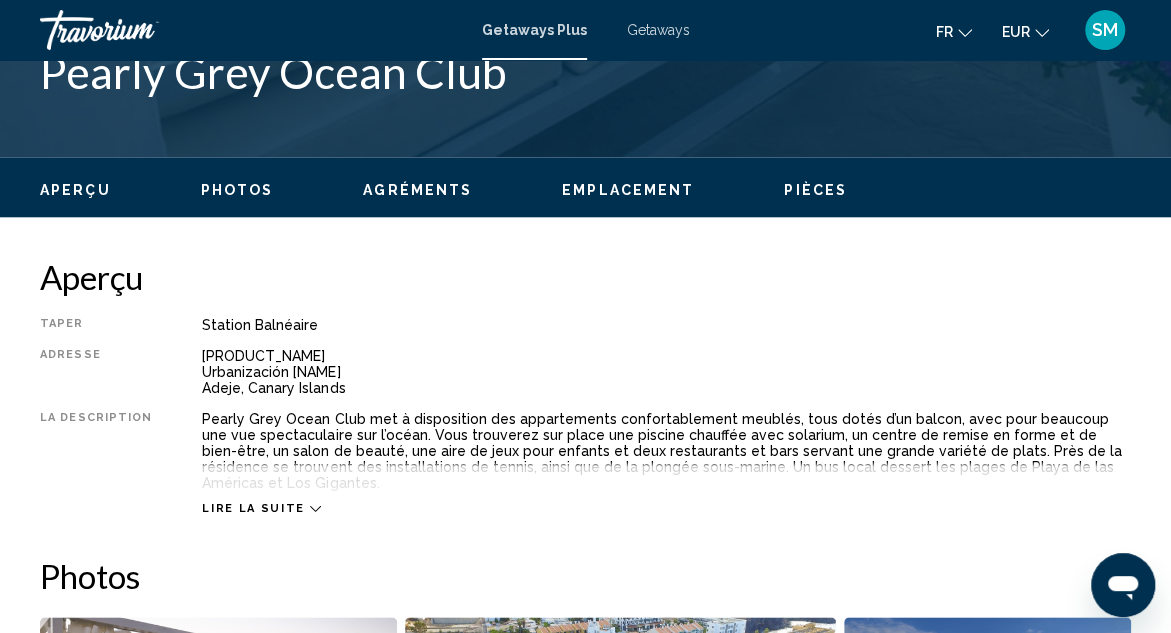 scroll, scrollTop: 218, scrollLeft: 0, axis: vertical 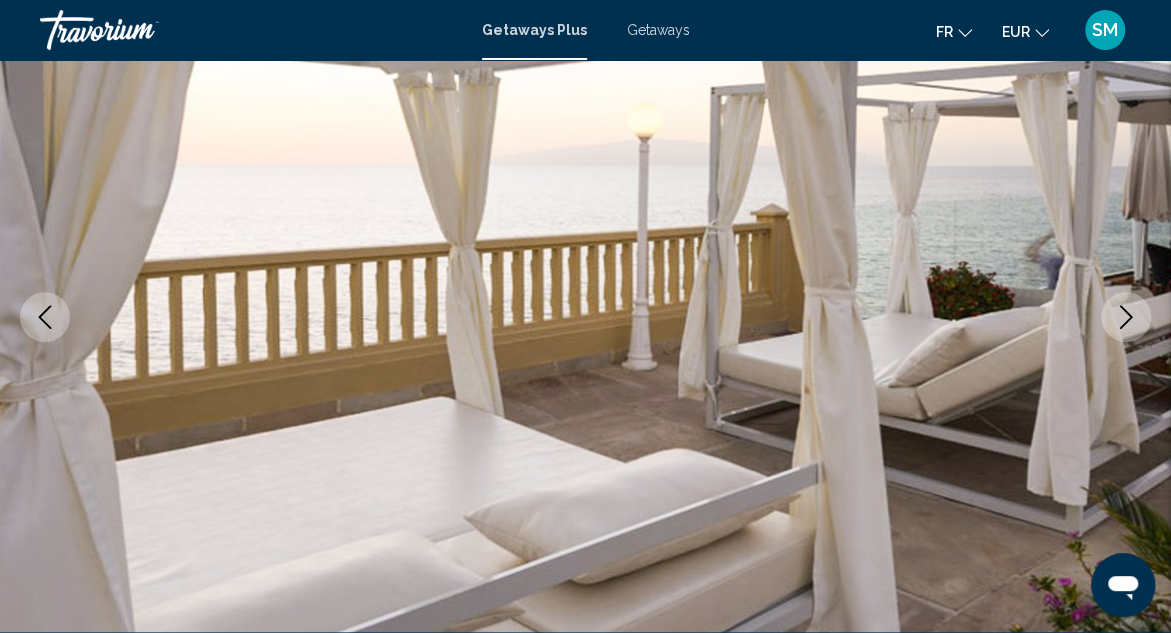 click 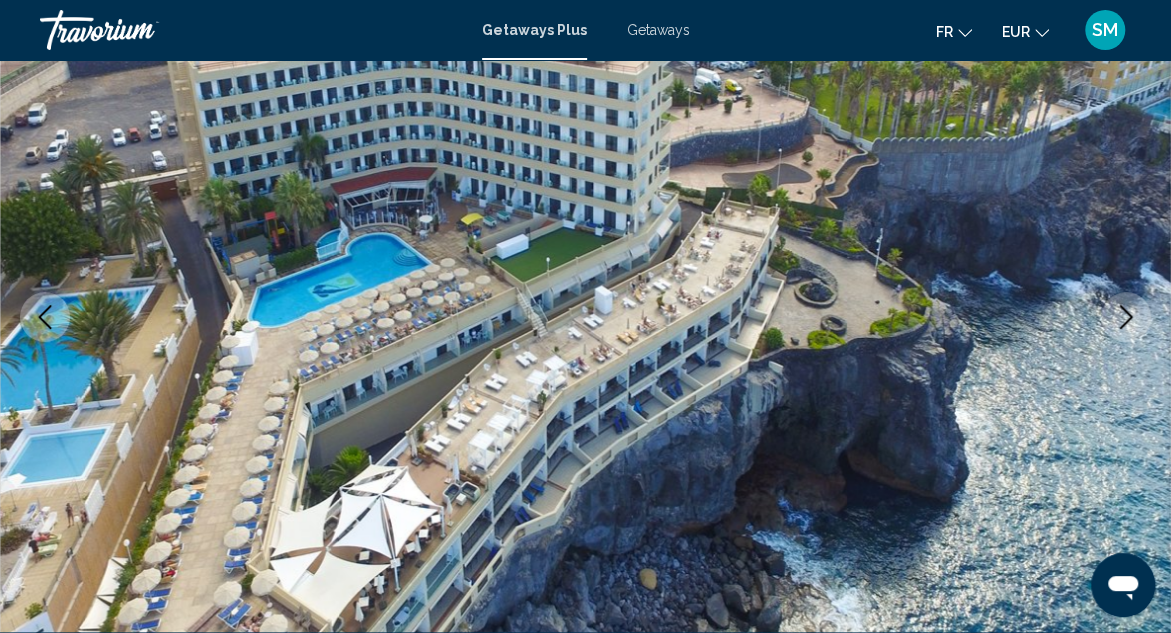 click 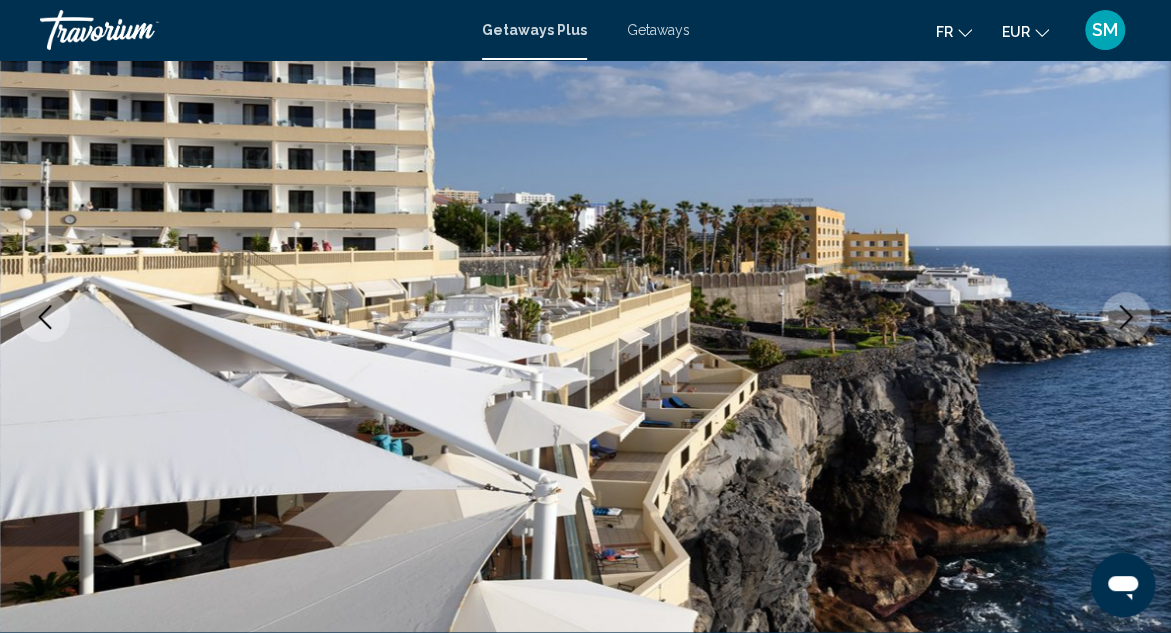 click 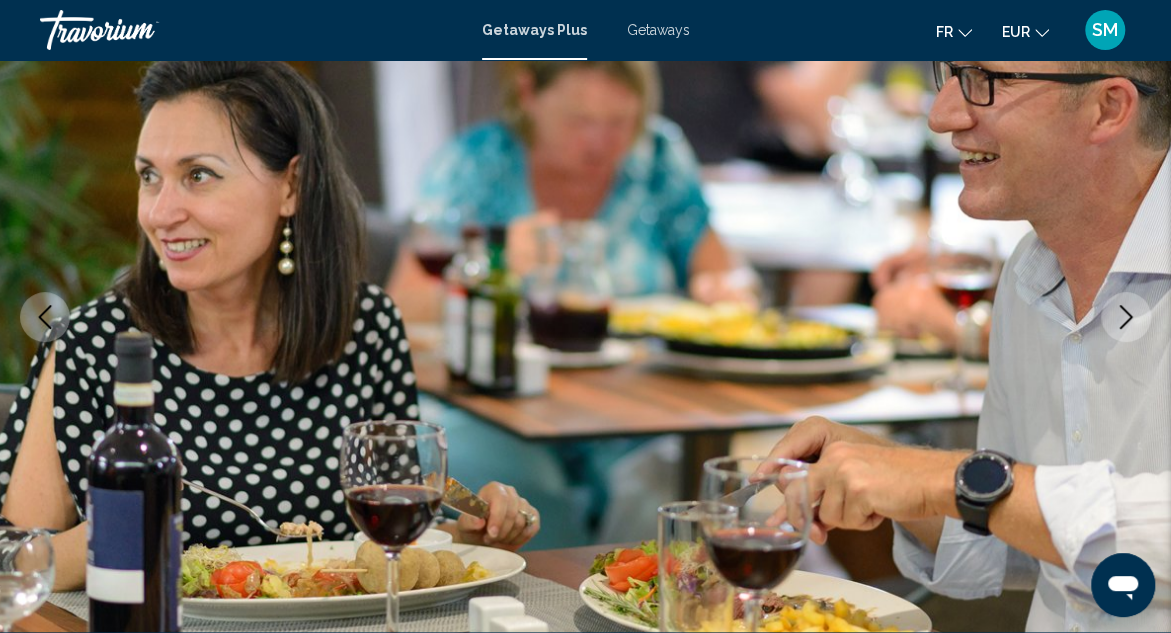 click 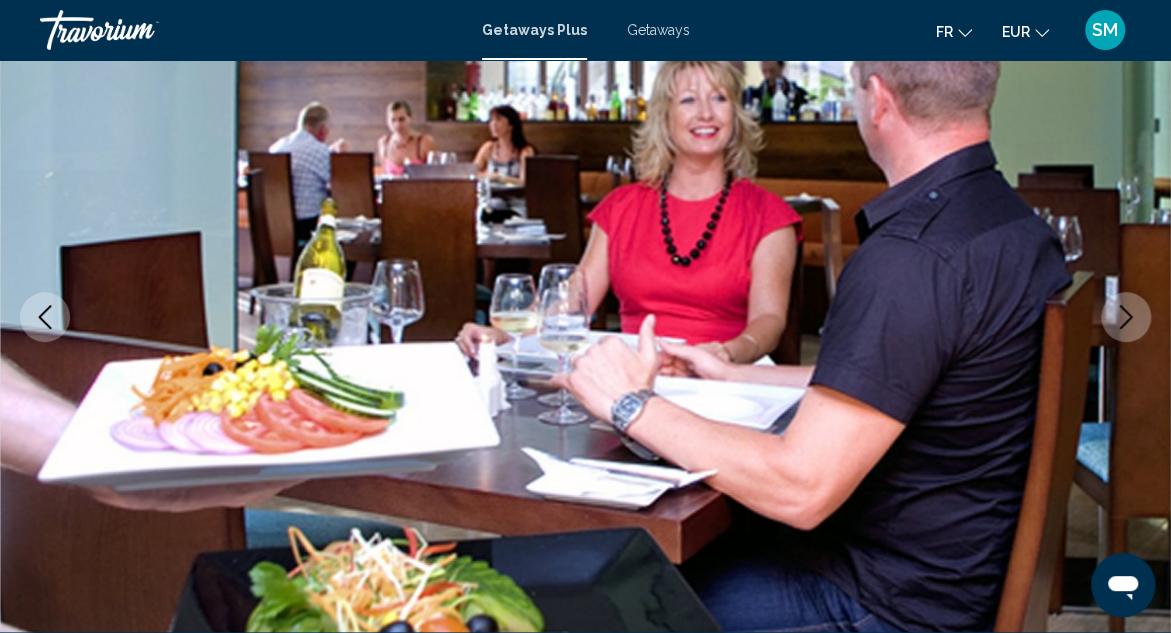 click 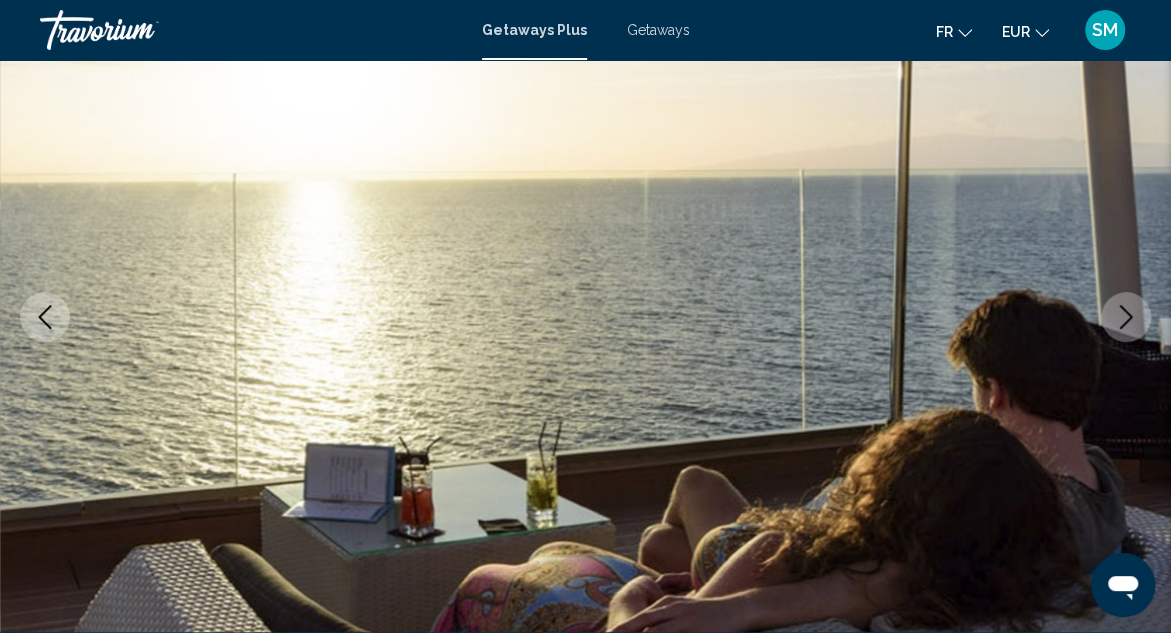 click 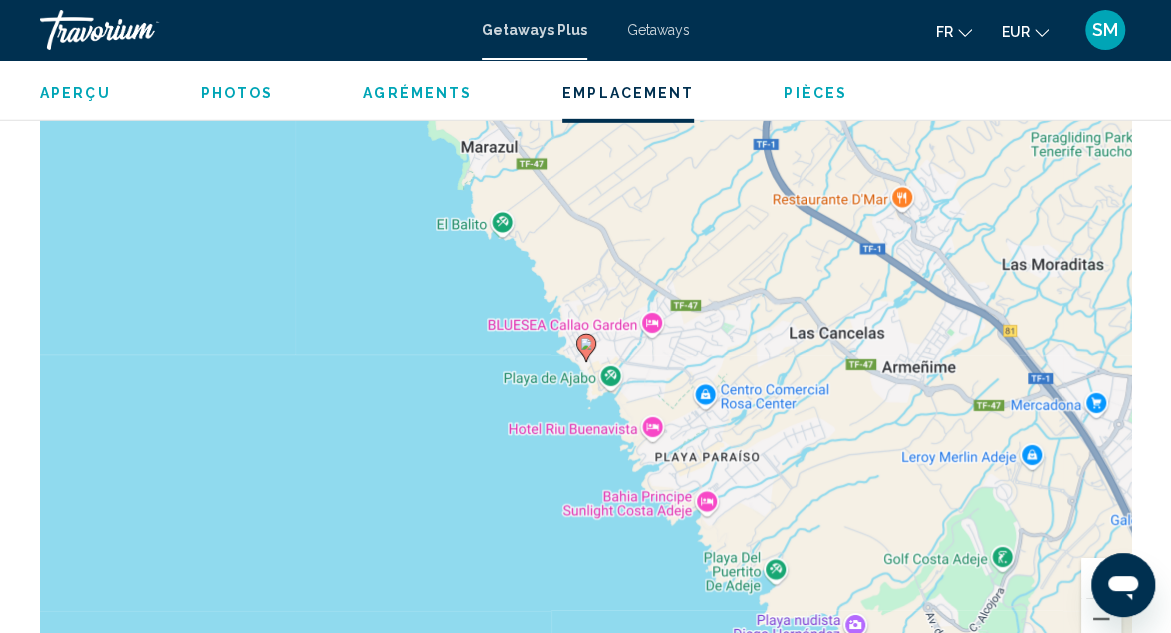 scroll, scrollTop: 3002, scrollLeft: 0, axis: vertical 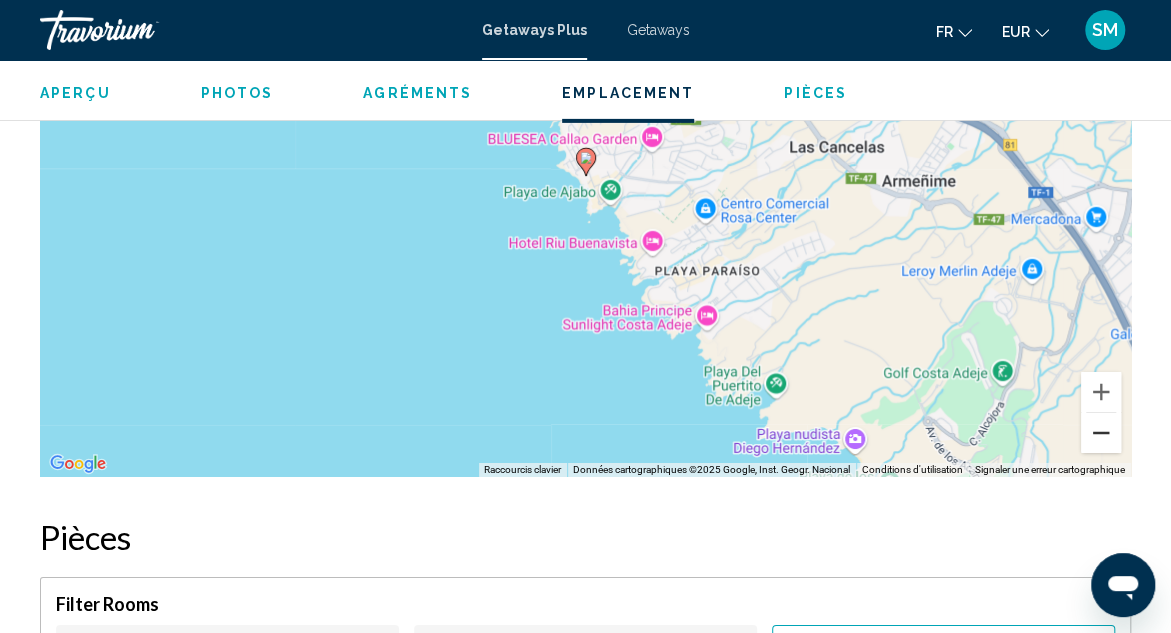 click at bounding box center (1101, 433) 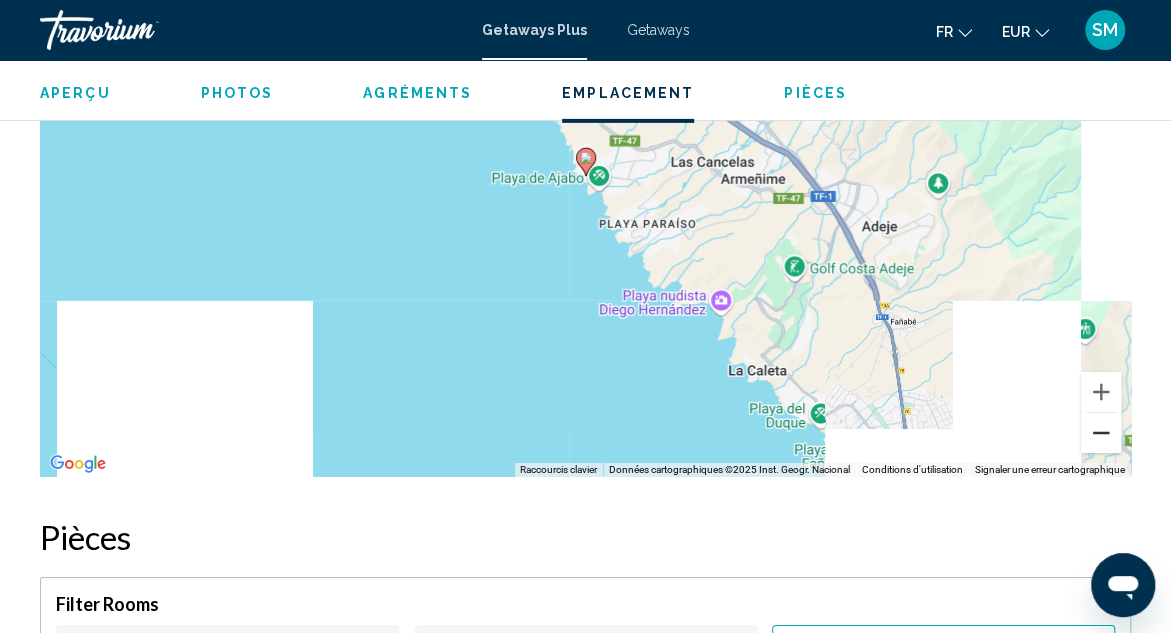 click at bounding box center (1101, 433) 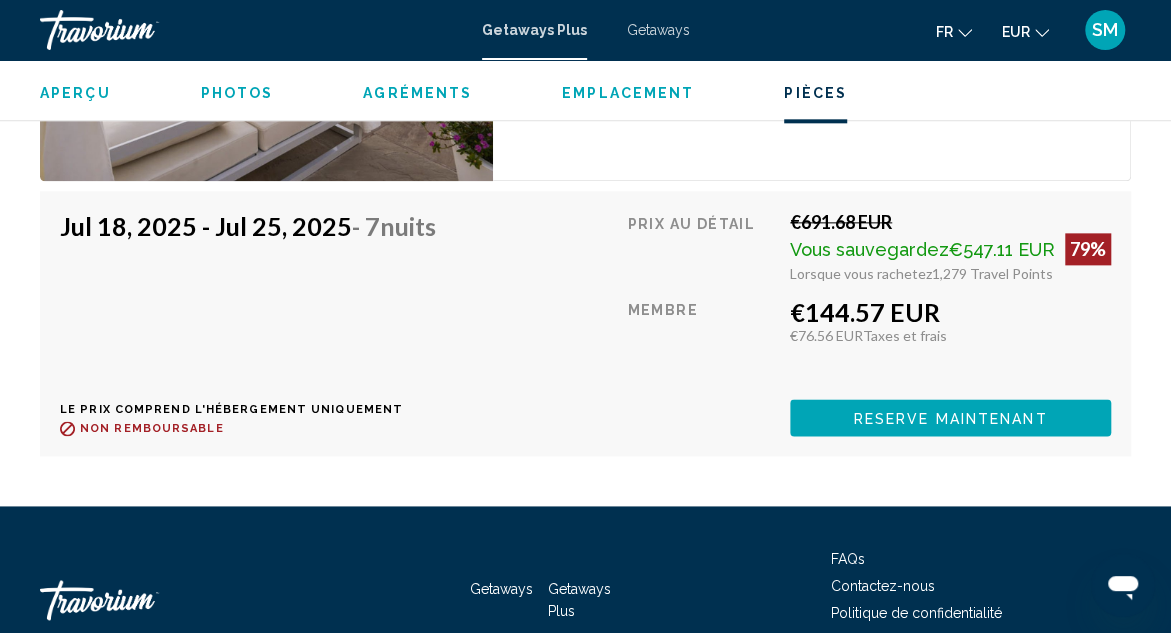 scroll, scrollTop: 4640, scrollLeft: 0, axis: vertical 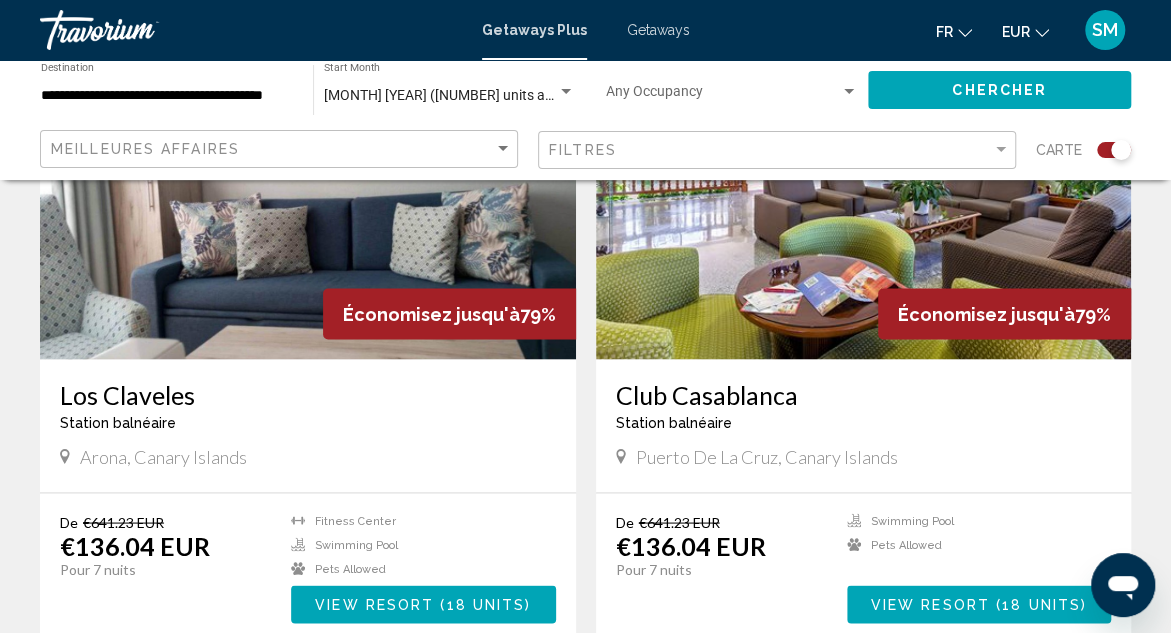 click on "Club Casablanca" at bounding box center [864, 394] 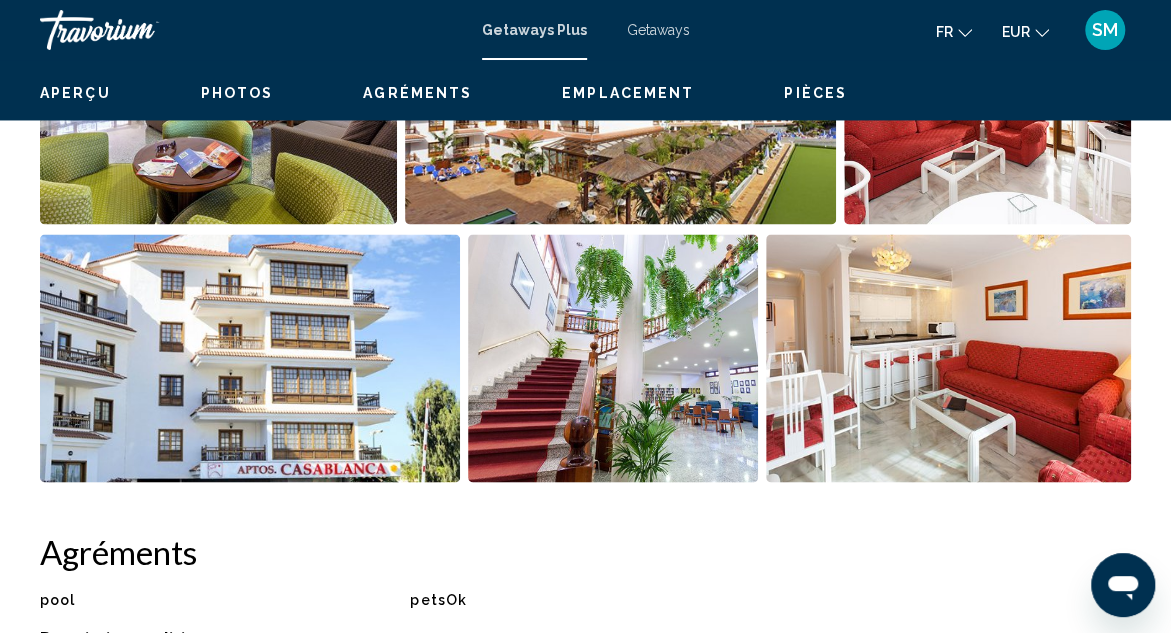 scroll, scrollTop: 218, scrollLeft: 0, axis: vertical 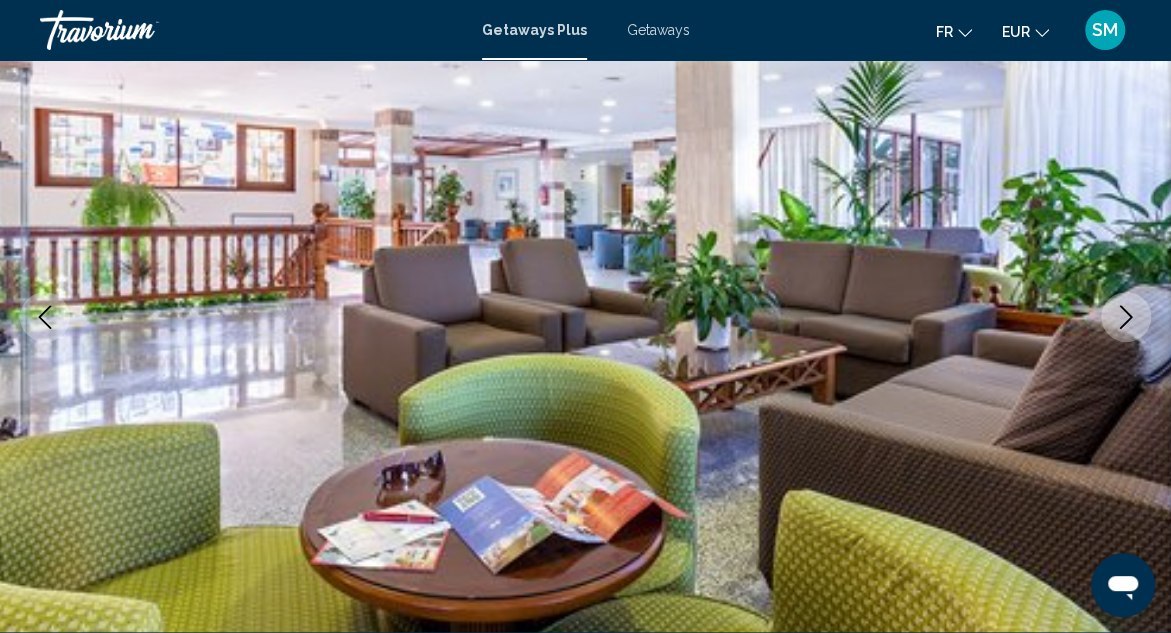 click 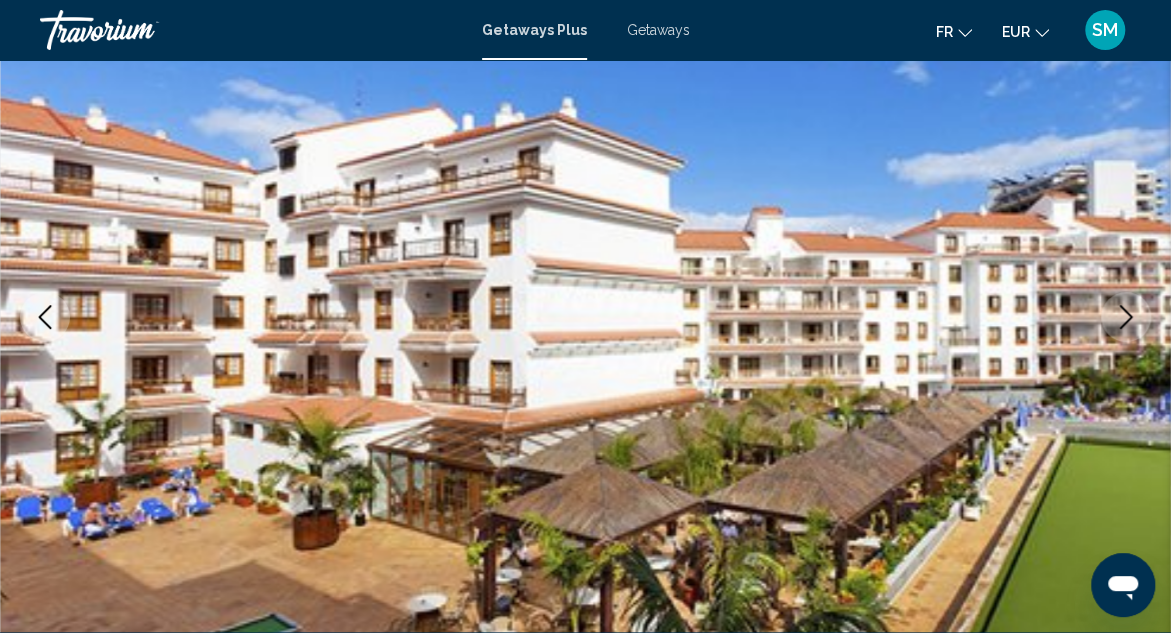click 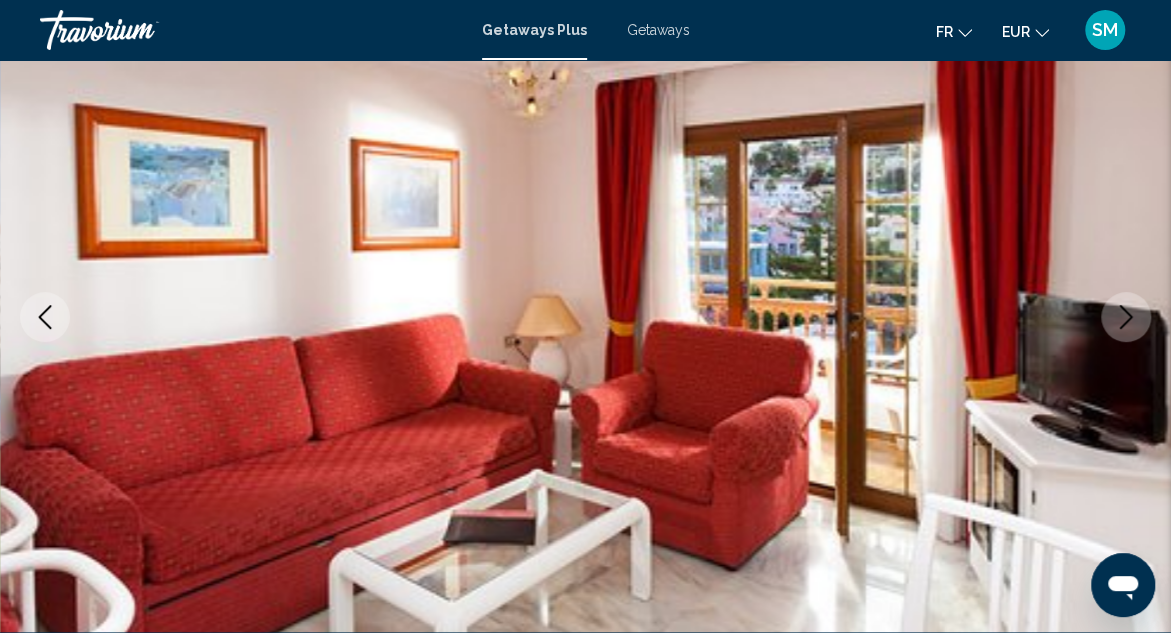 click 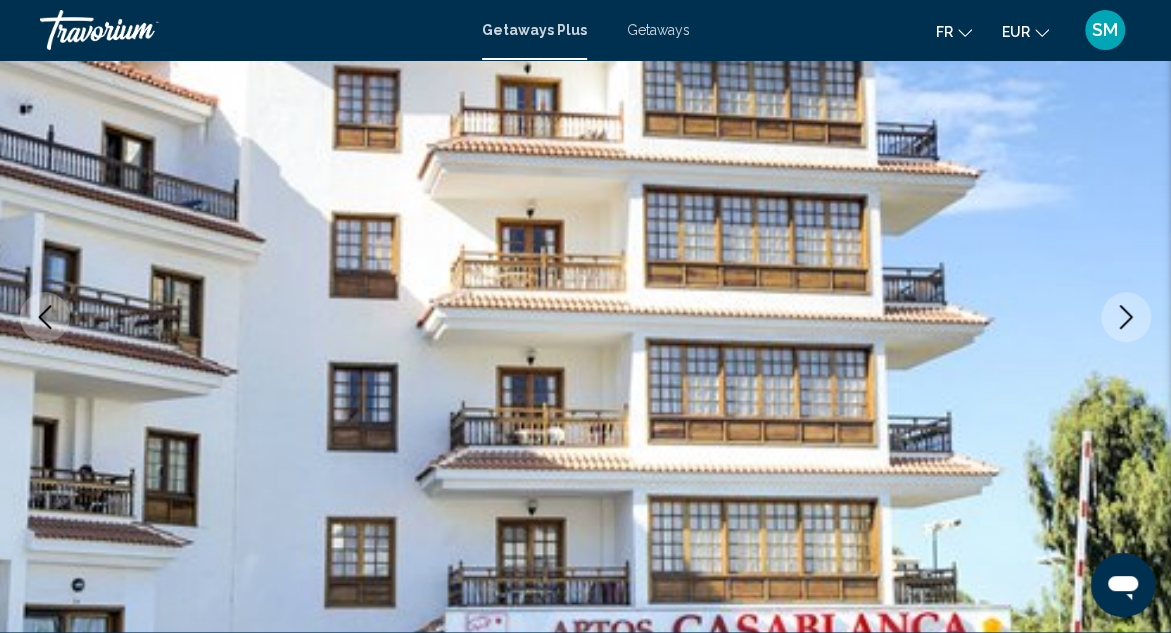 click 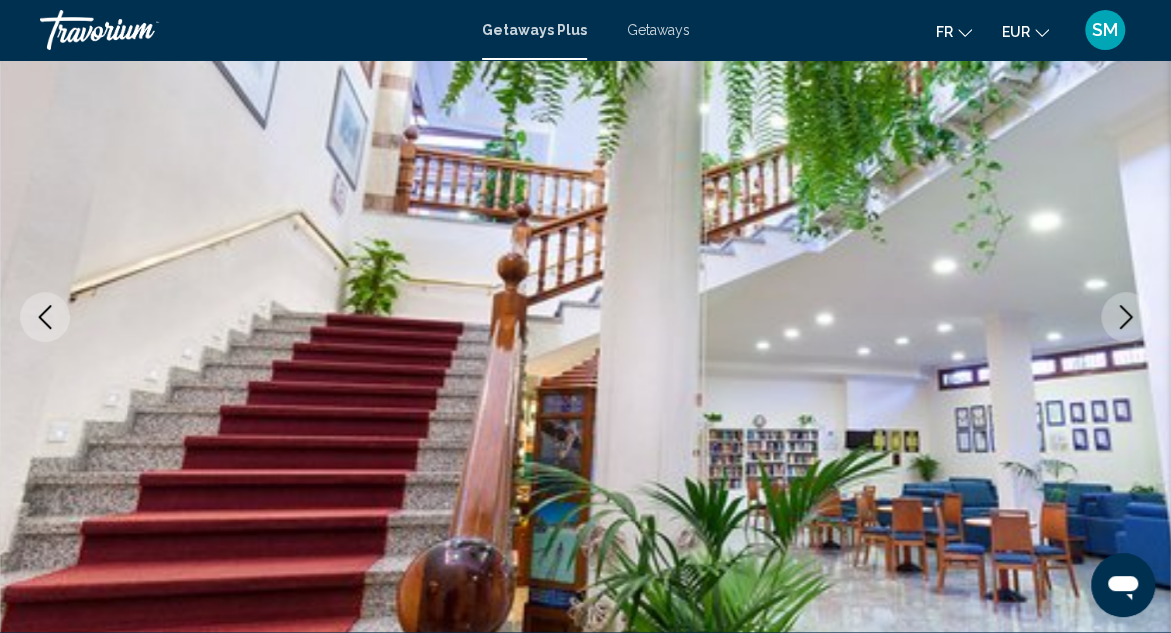 click 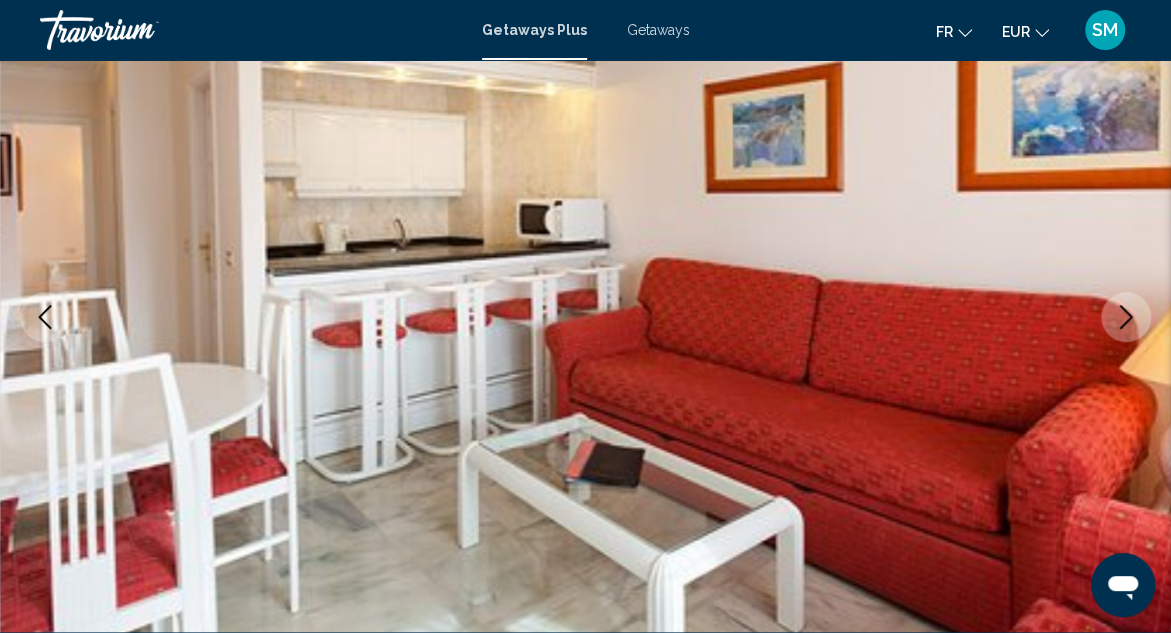 click 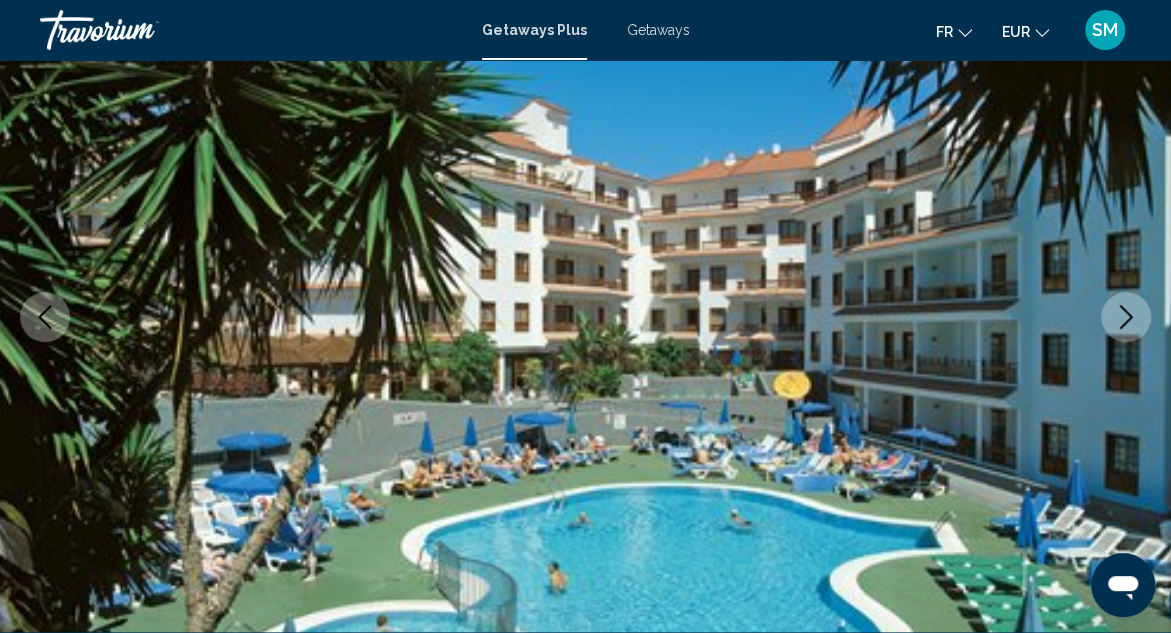 click 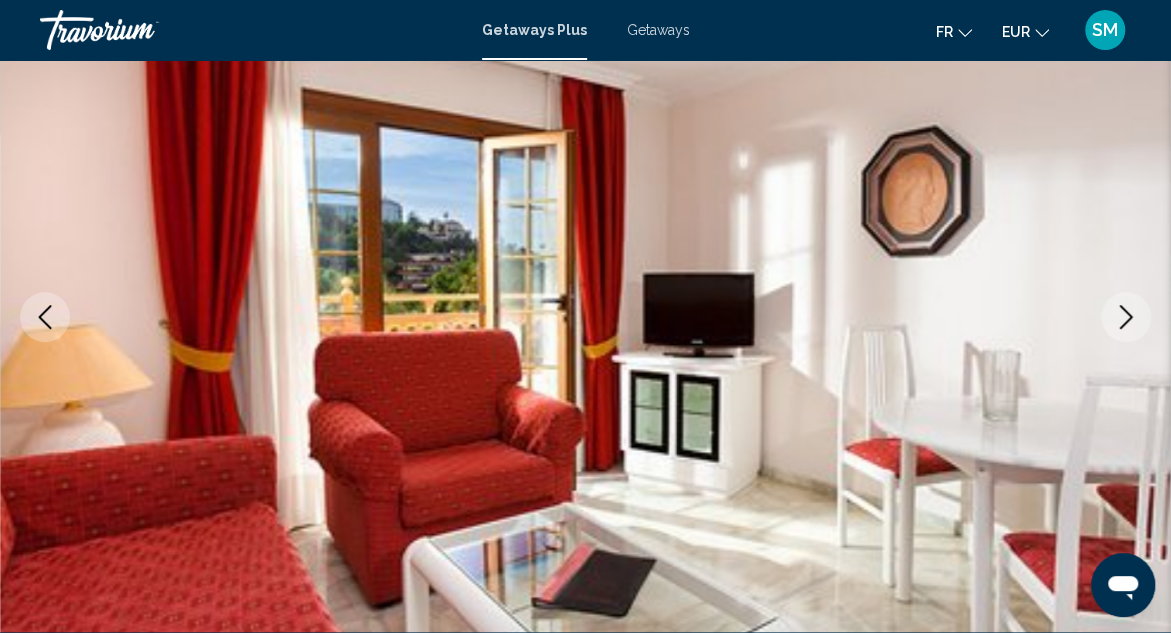 click 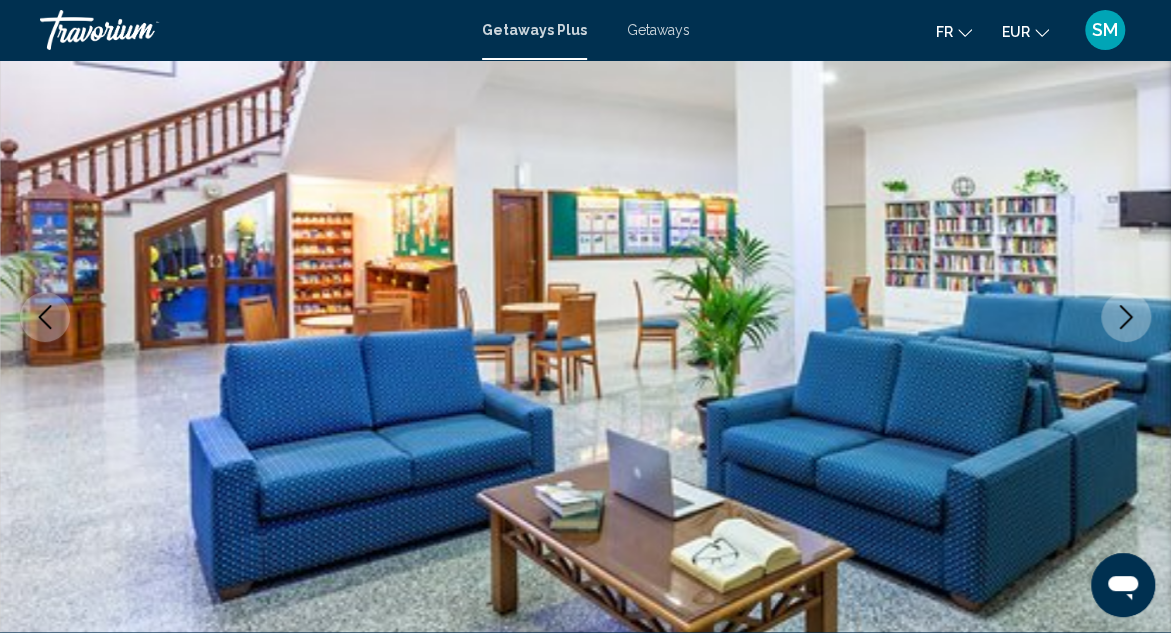 click 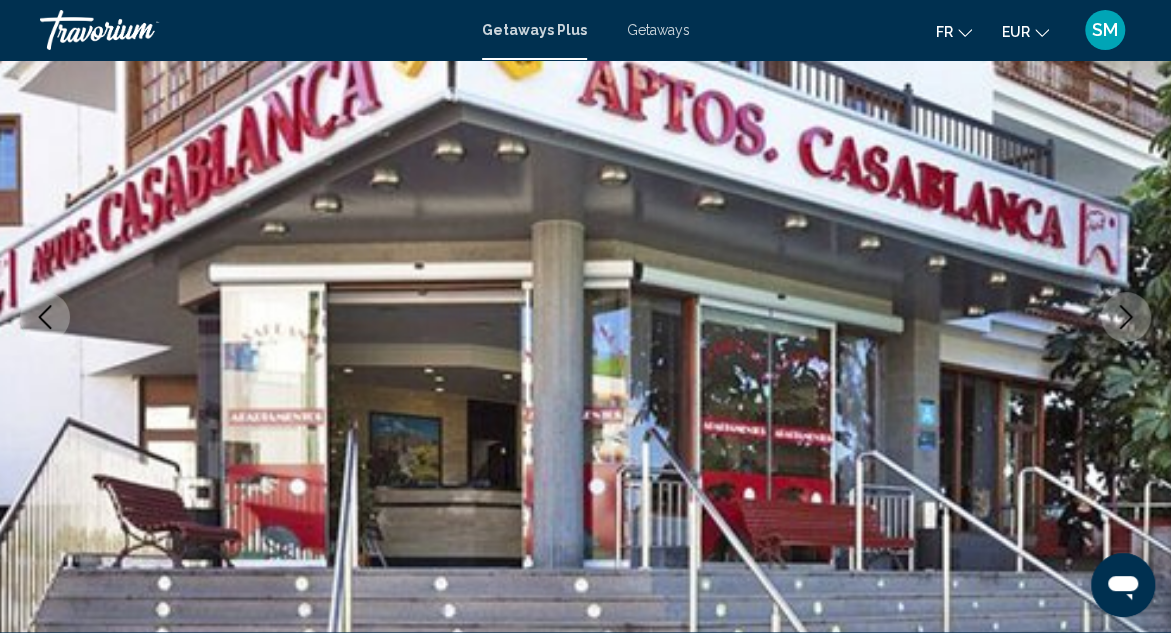 click 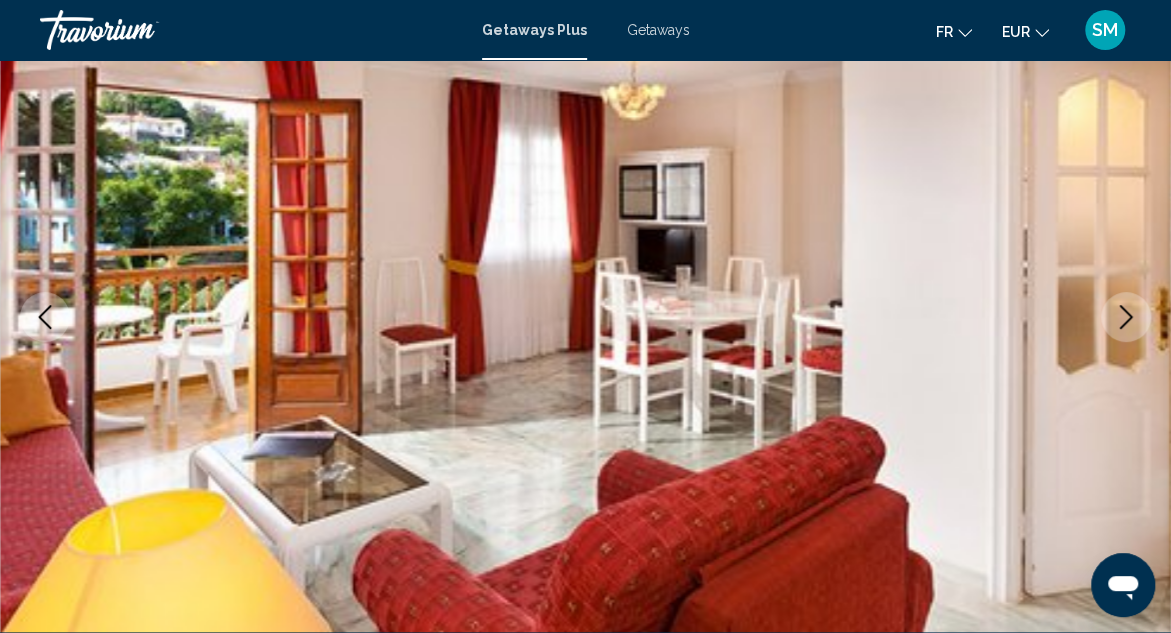 click 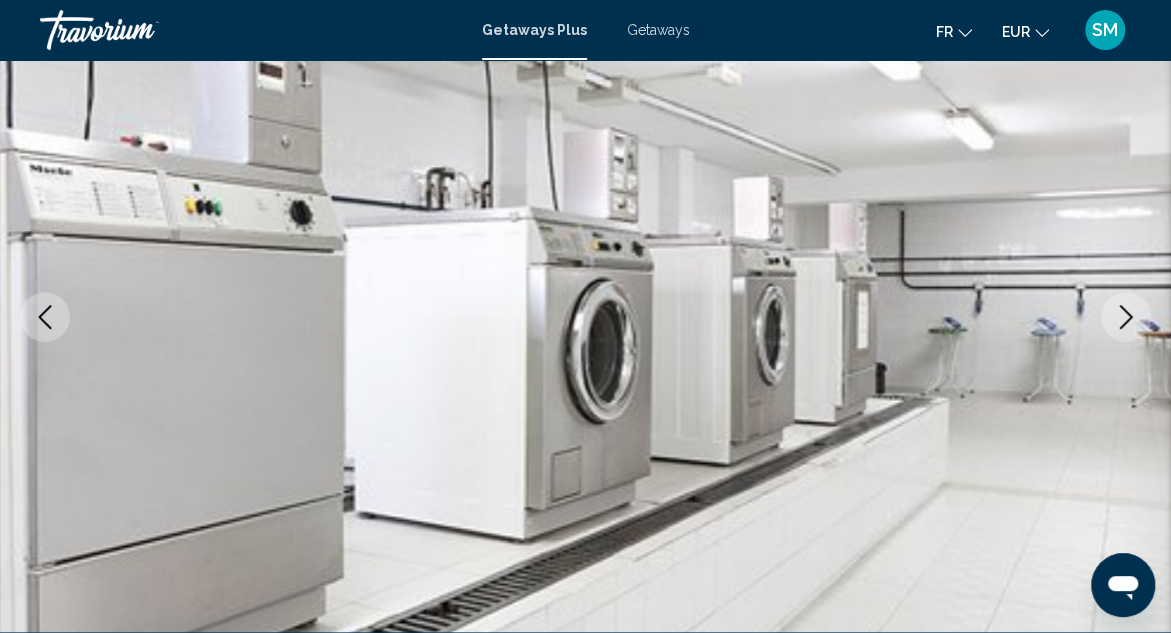 click 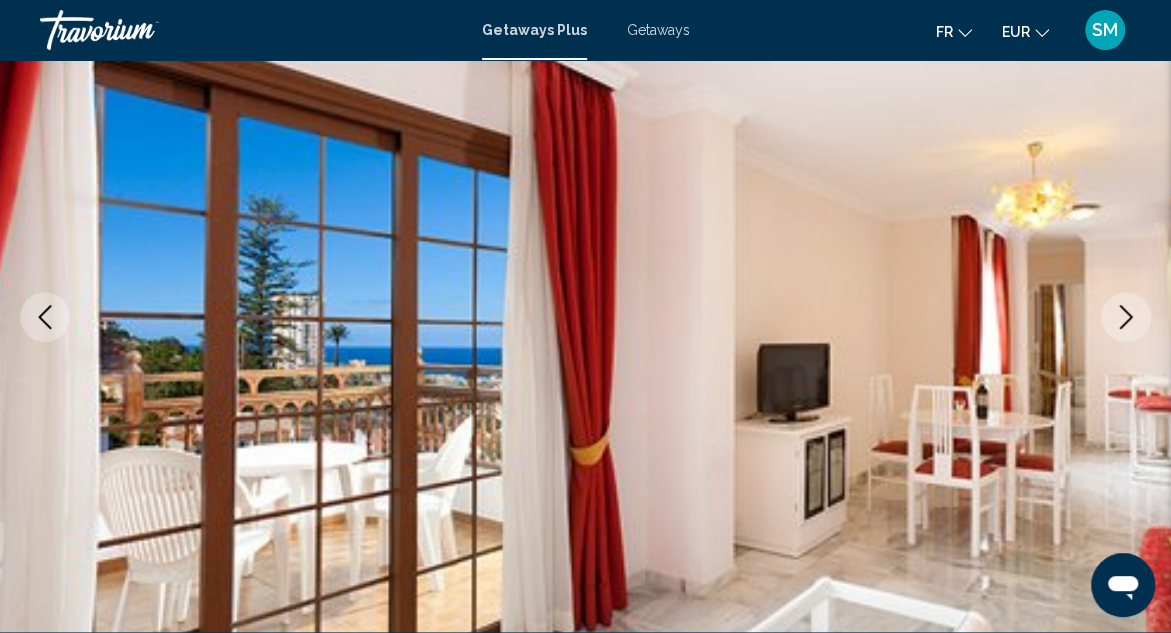 click 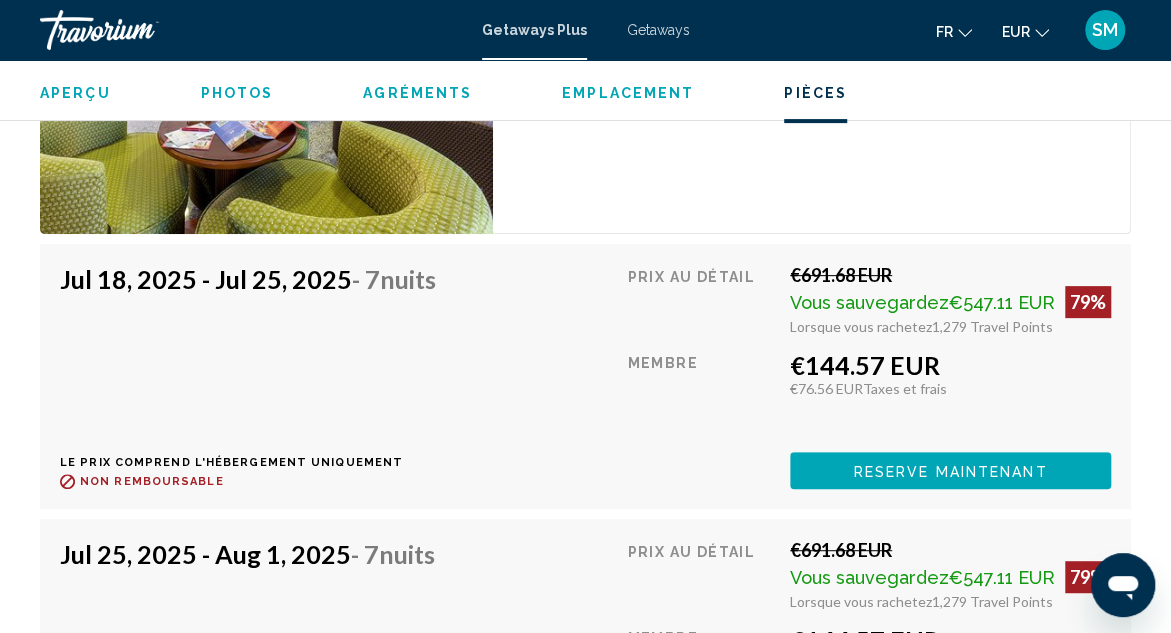 scroll, scrollTop: 3758, scrollLeft: 0, axis: vertical 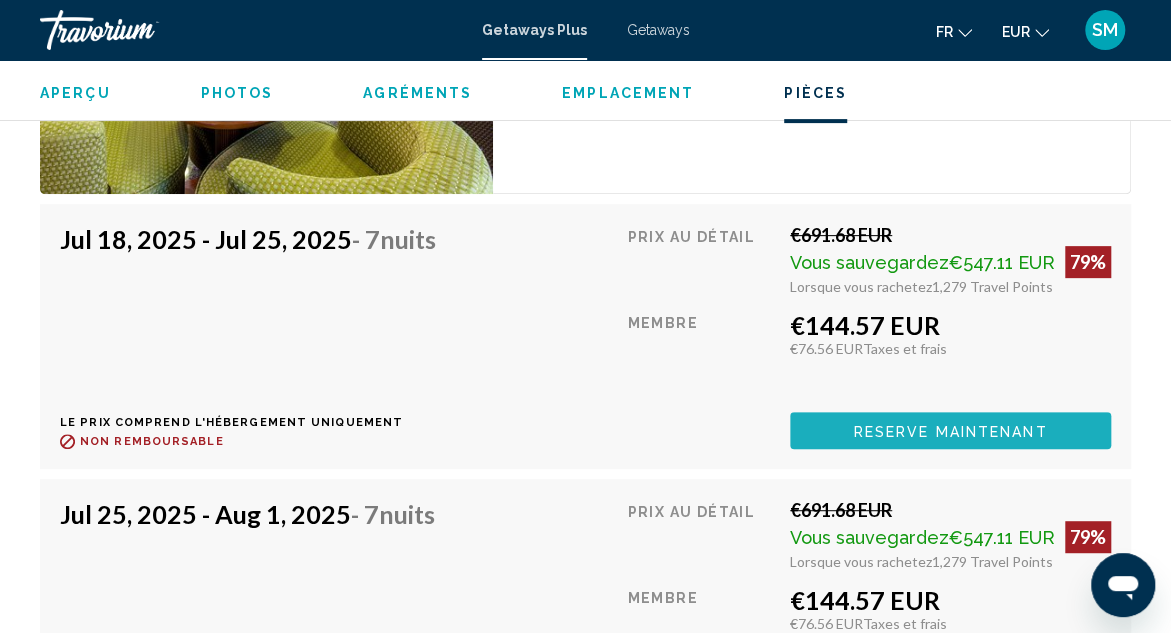click on "Reserve maintenant" at bounding box center (951, 431) 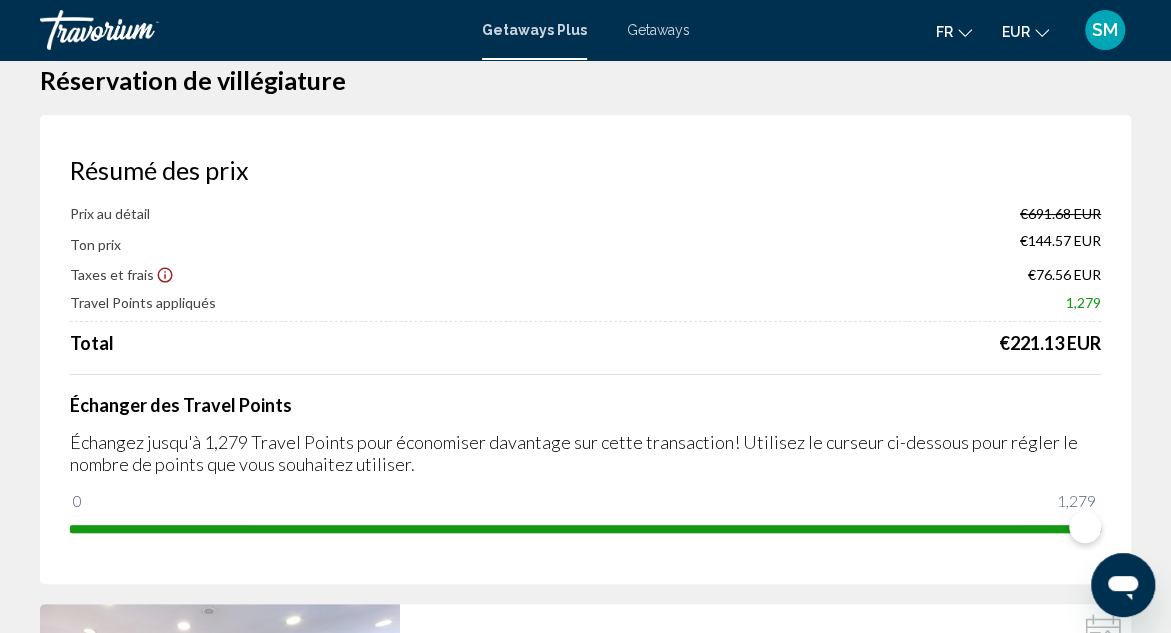 scroll, scrollTop: 30, scrollLeft: 0, axis: vertical 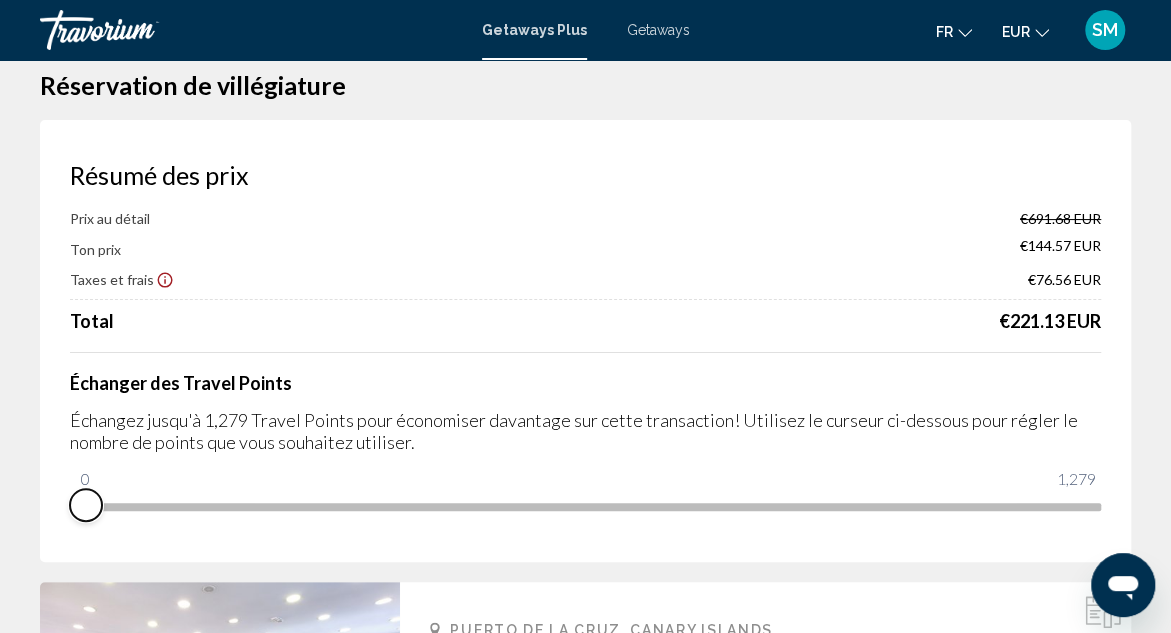 drag, startPoint x: 1065, startPoint y: 528, endPoint x: 14, endPoint y: 585, distance: 1052.5446 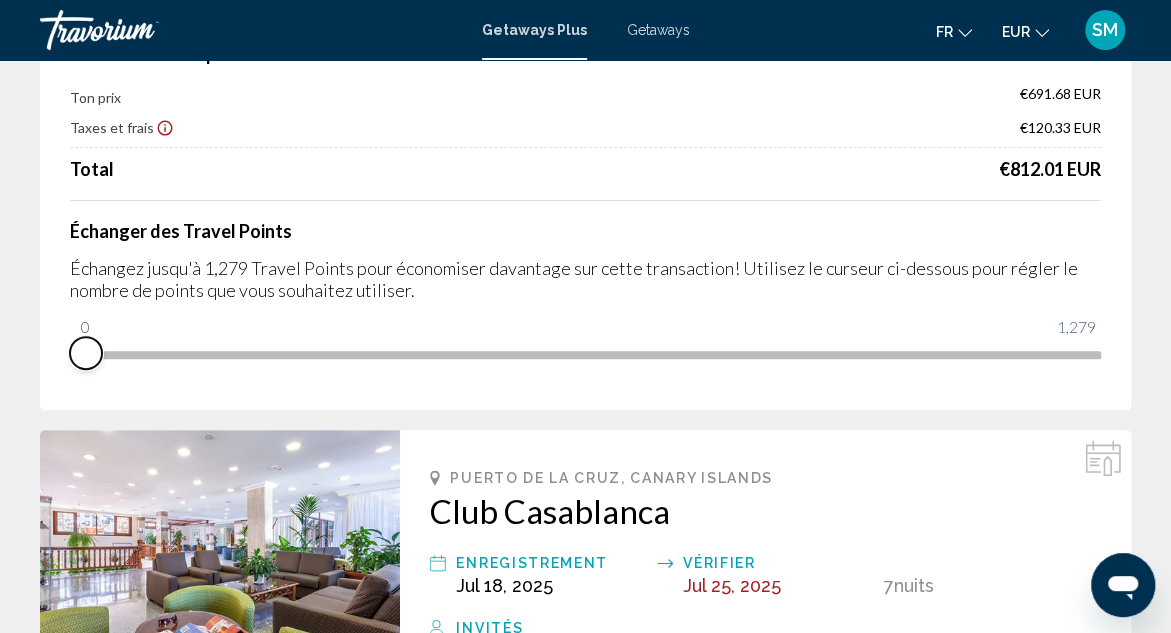 scroll, scrollTop: 0, scrollLeft: 0, axis: both 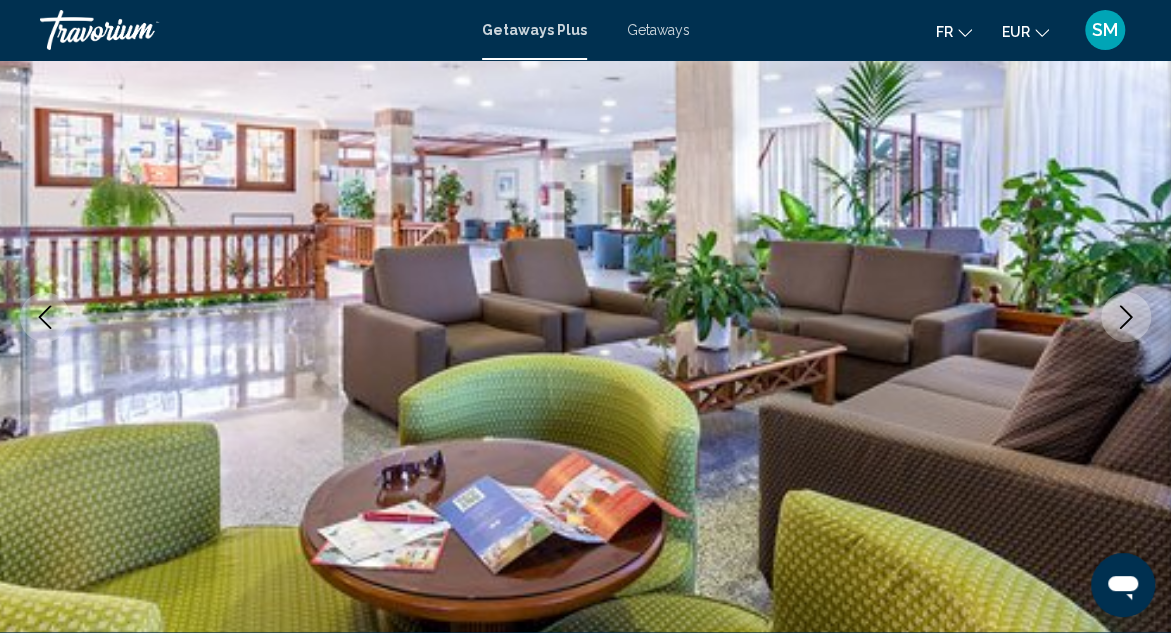 type 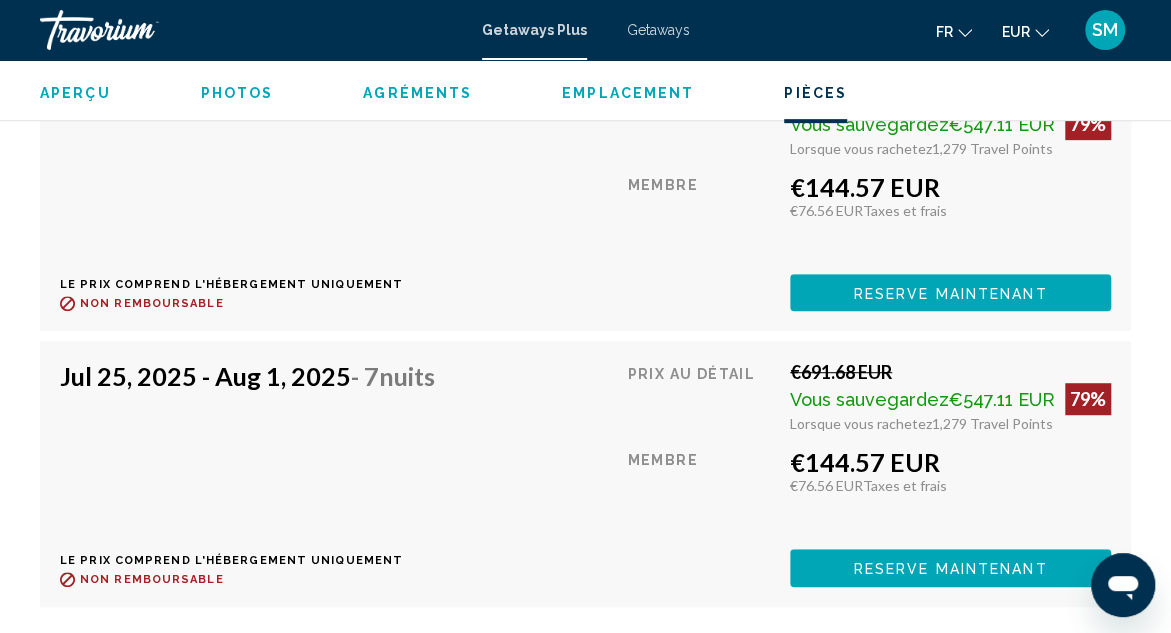 scroll, scrollTop: 3898, scrollLeft: 0, axis: vertical 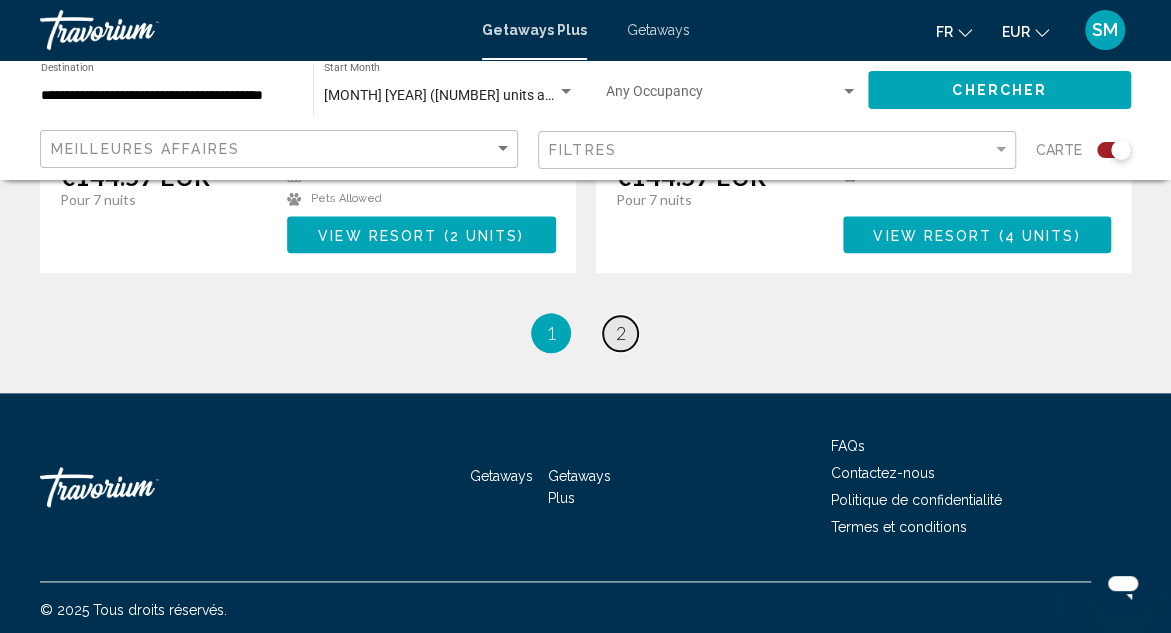 click on "2" at bounding box center (621, 333) 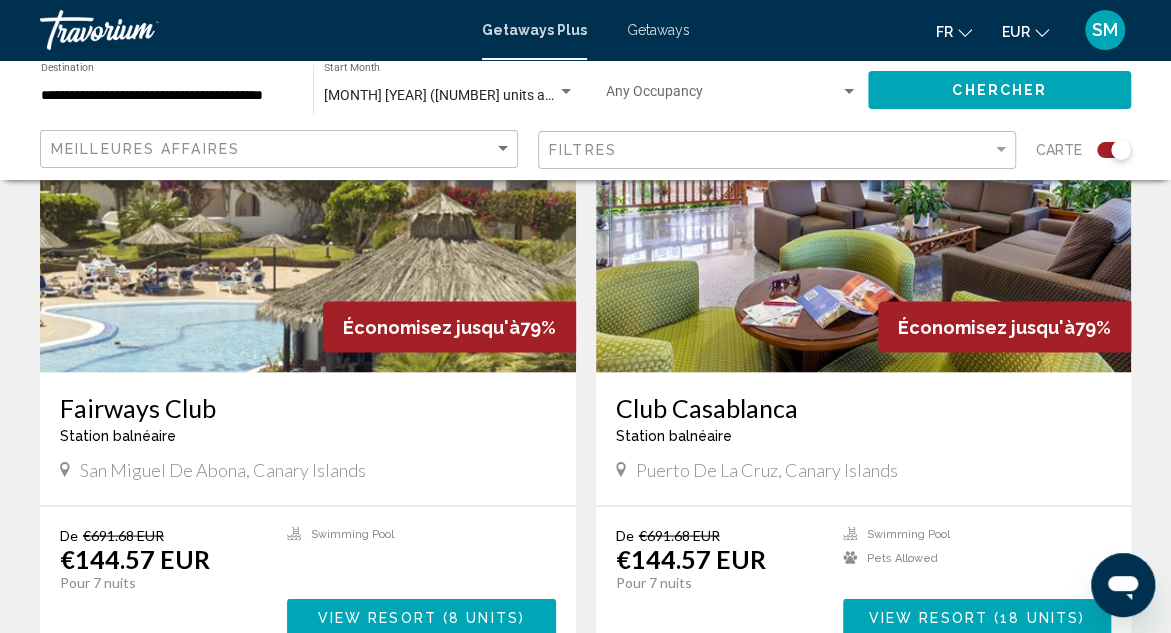 scroll, scrollTop: 1467, scrollLeft: 0, axis: vertical 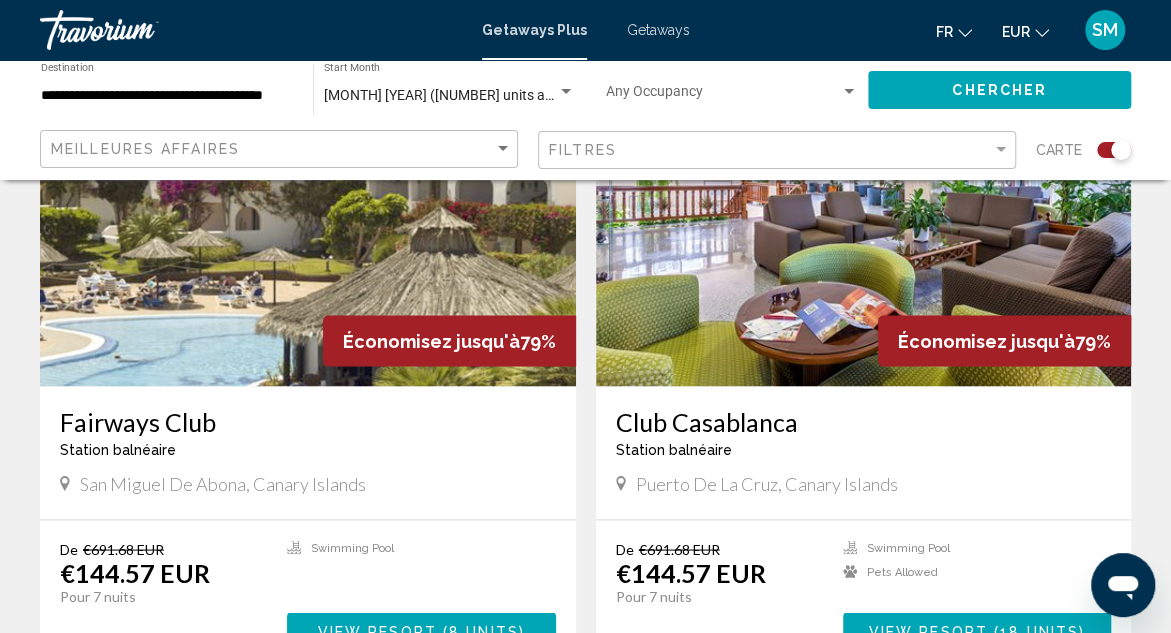 click on "Fairways Club" at bounding box center (308, 421) 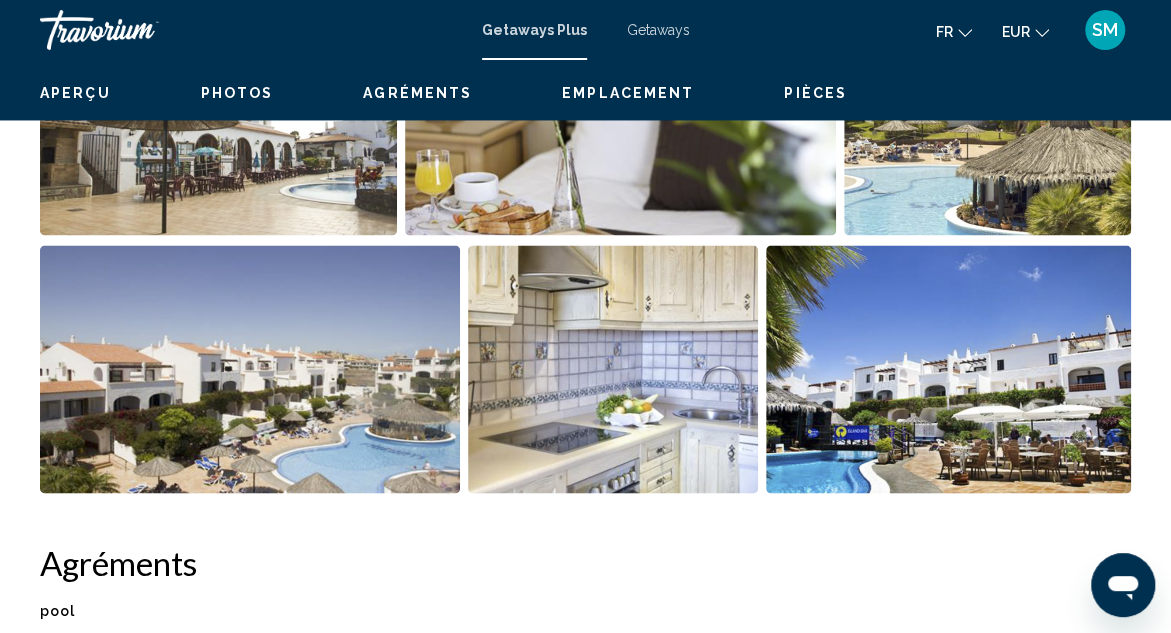 scroll, scrollTop: 218, scrollLeft: 0, axis: vertical 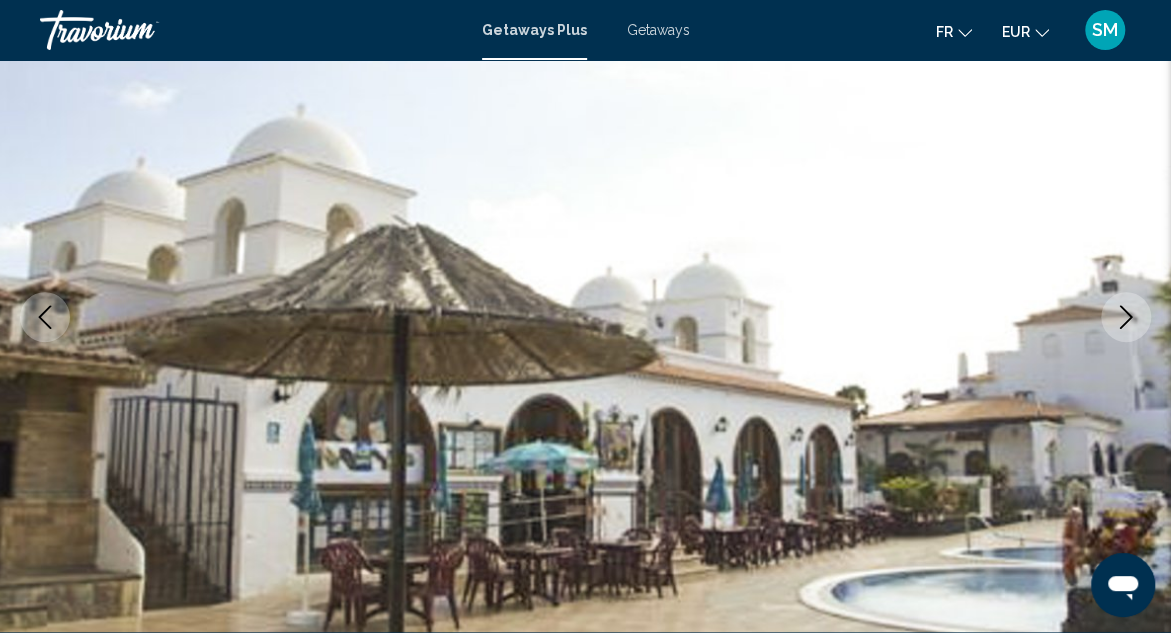 click 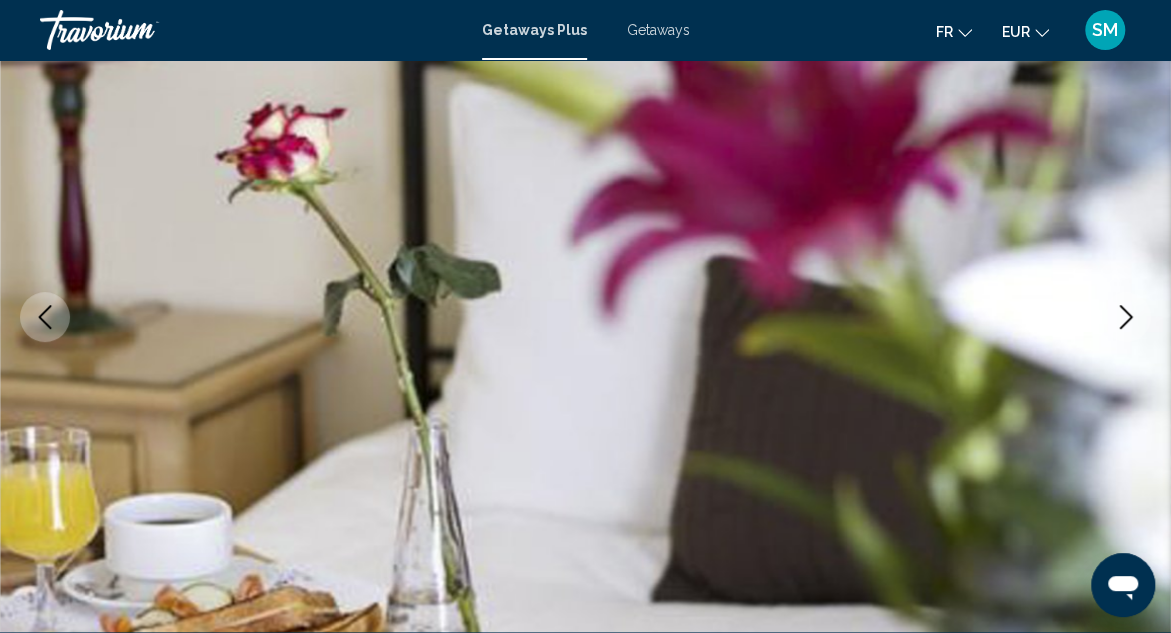 click 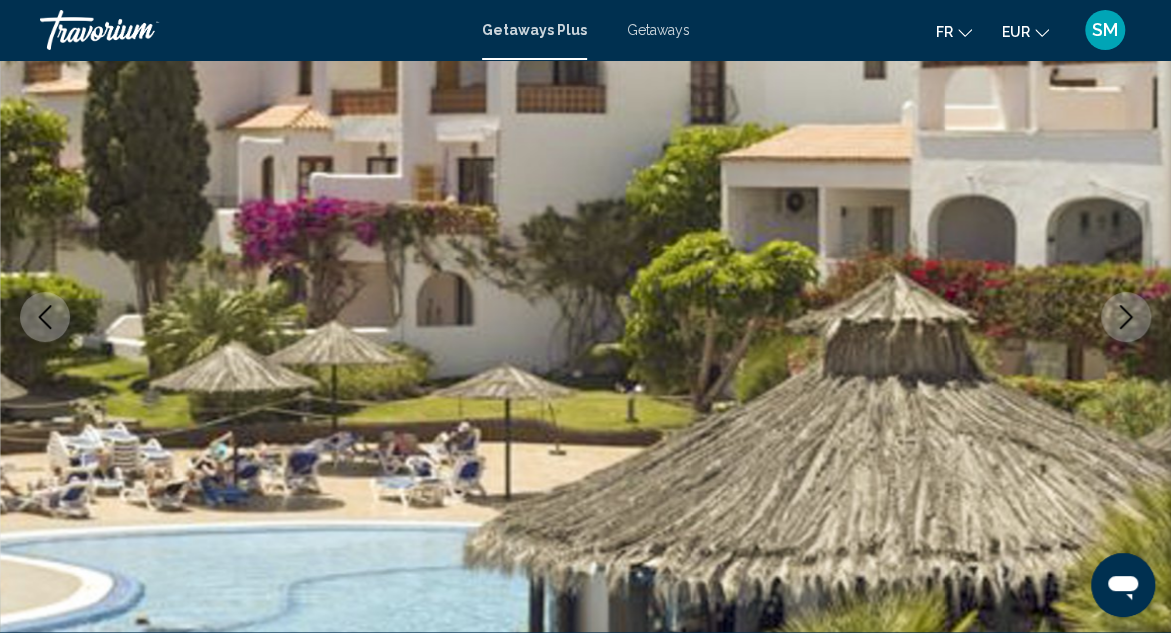 click 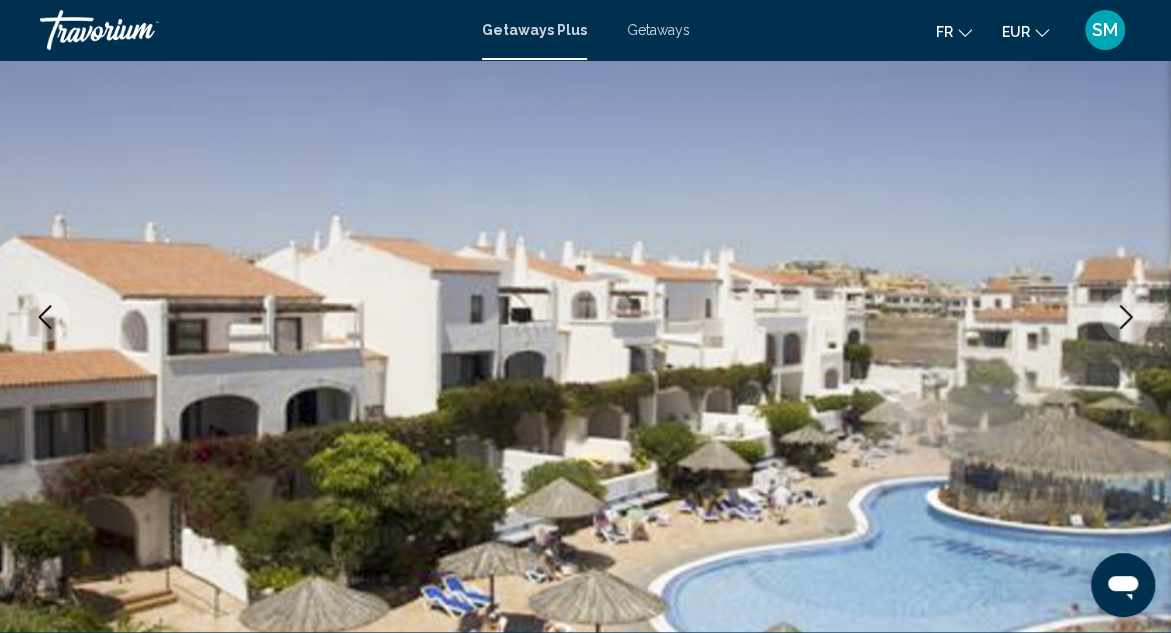 click 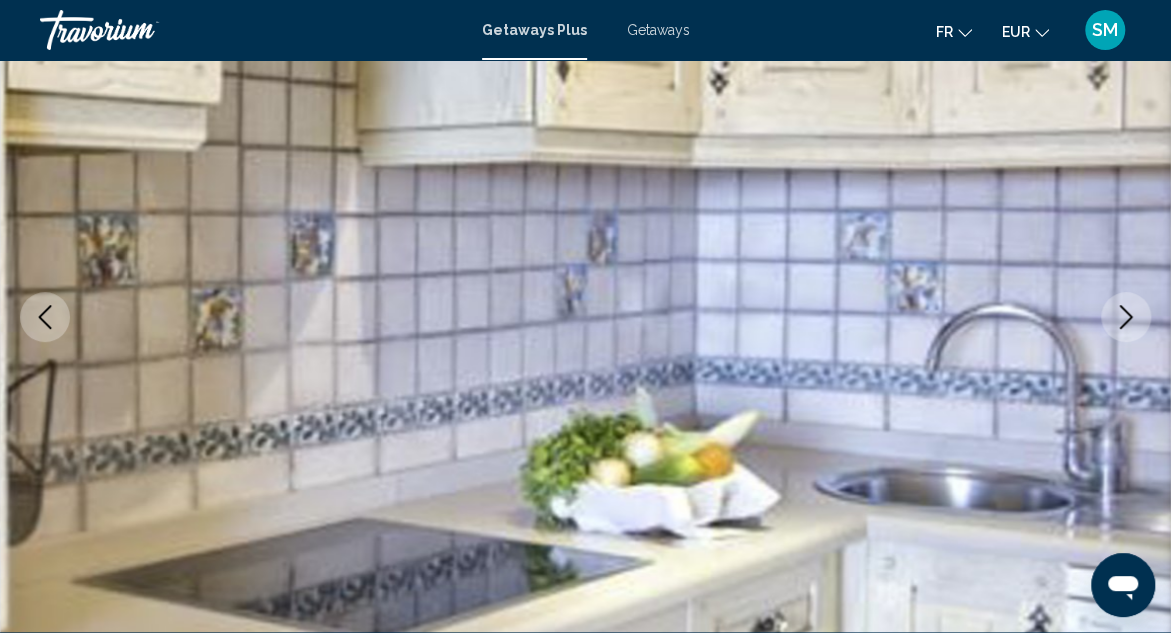 click 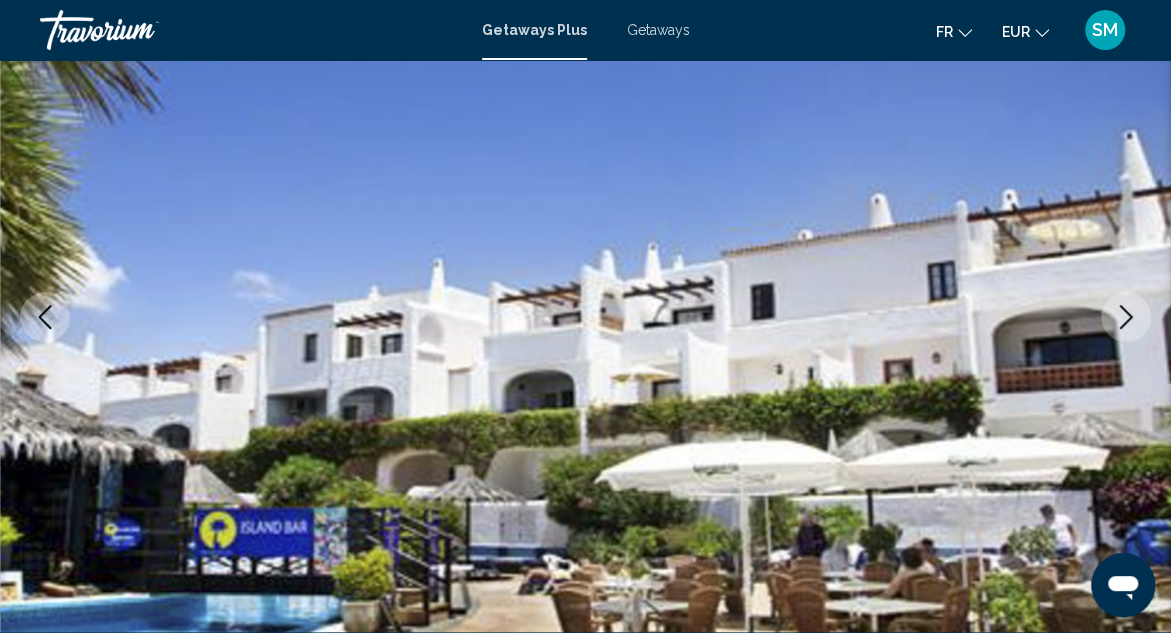 click 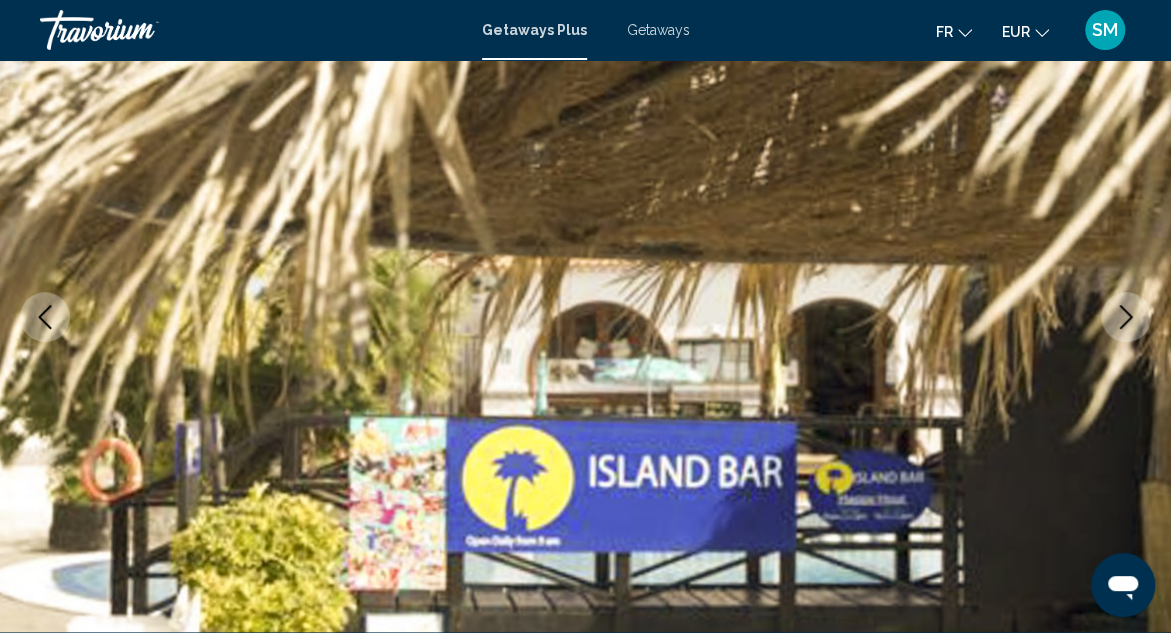 click 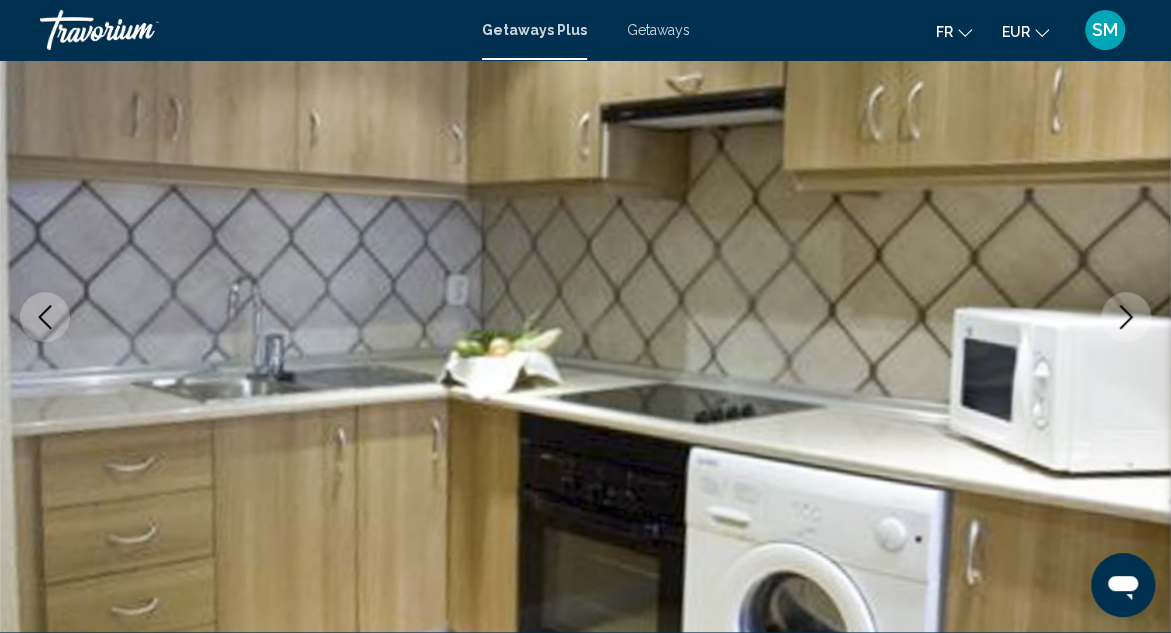 click 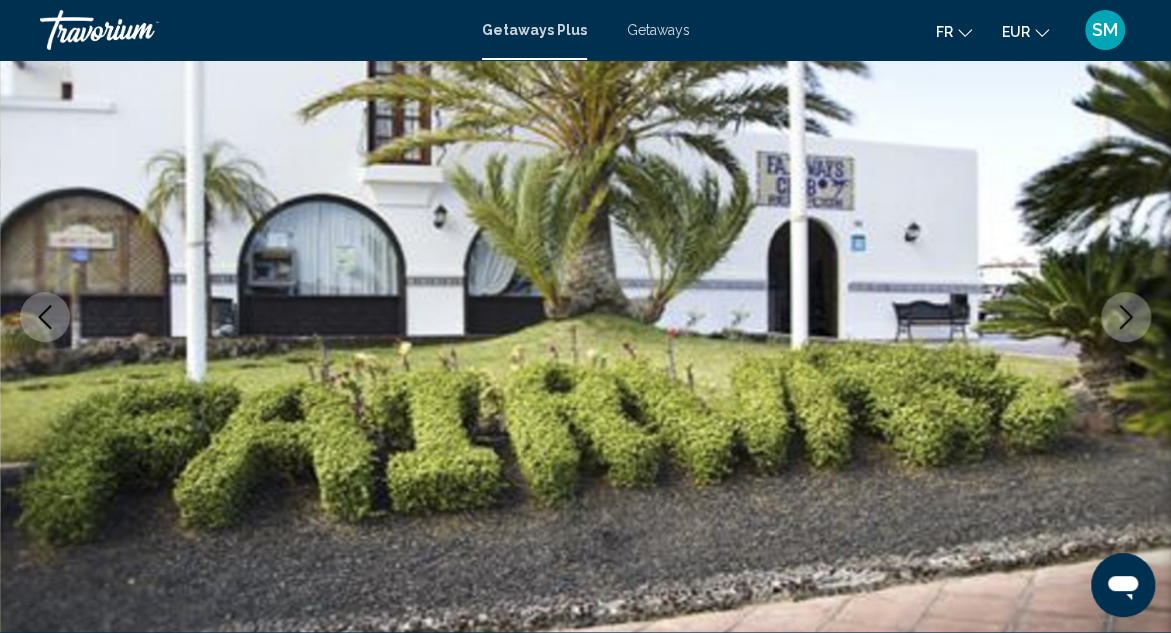click 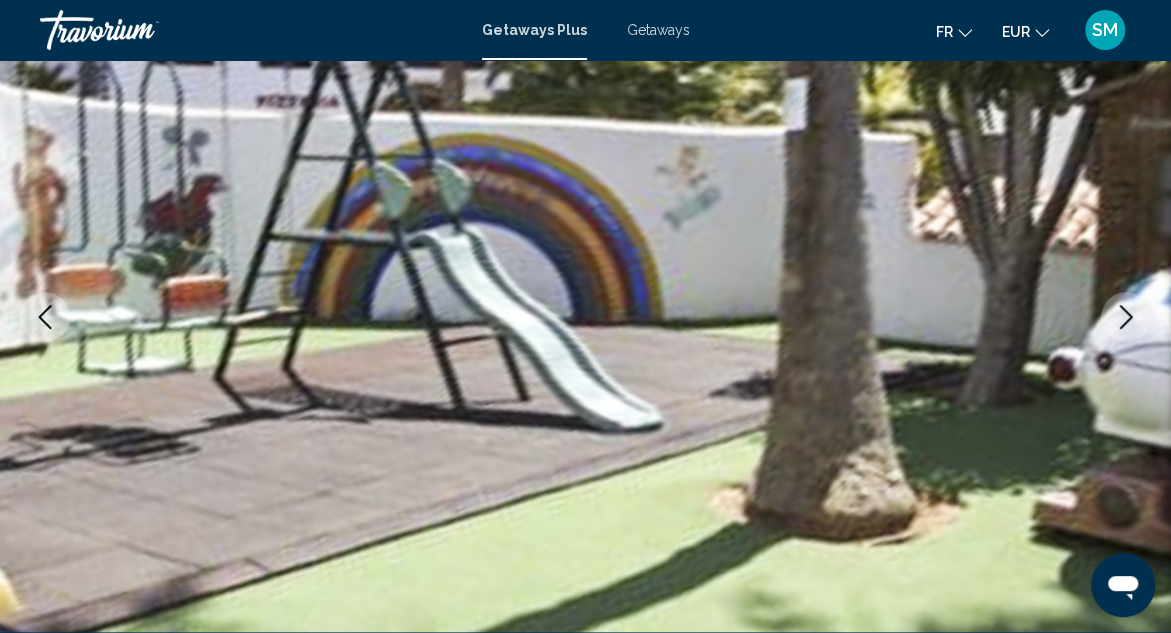 click 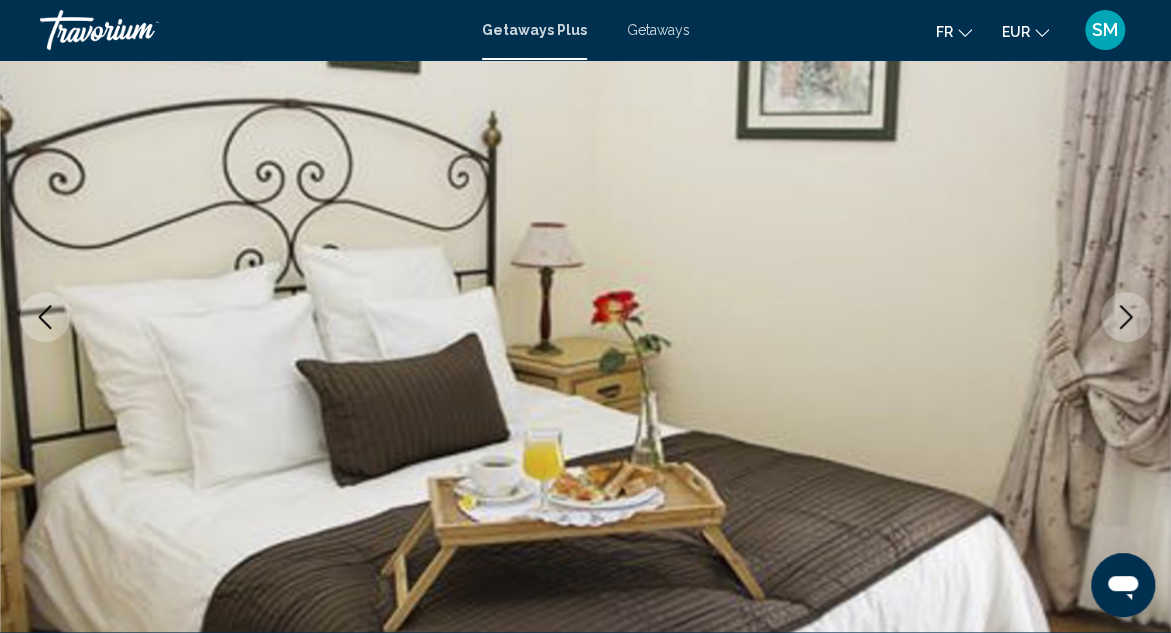 click 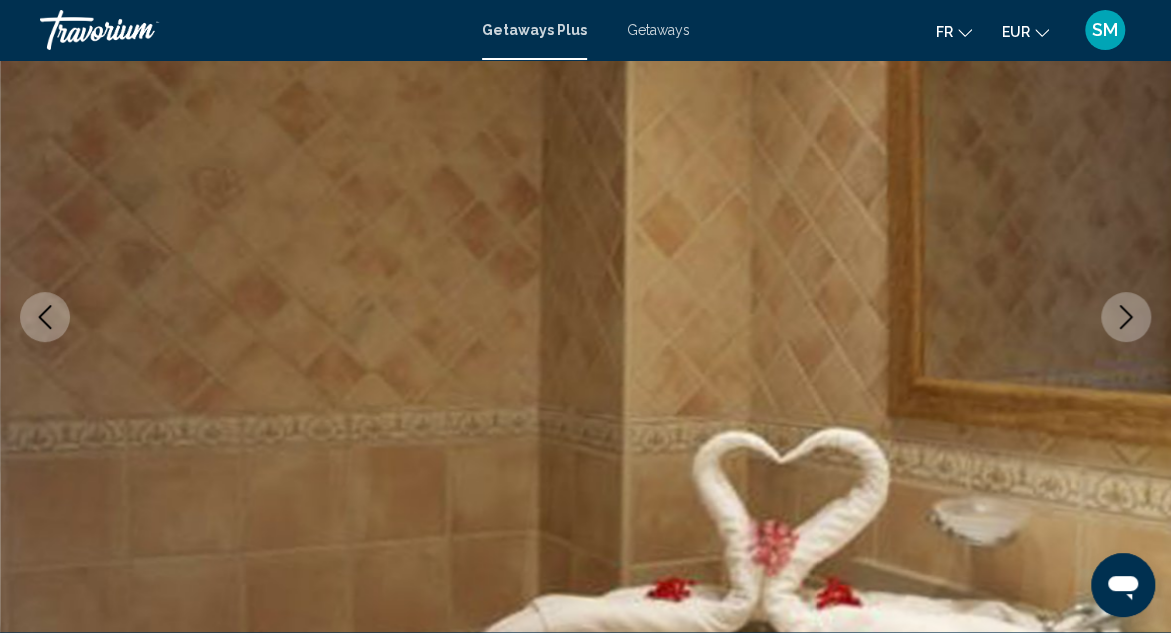 click 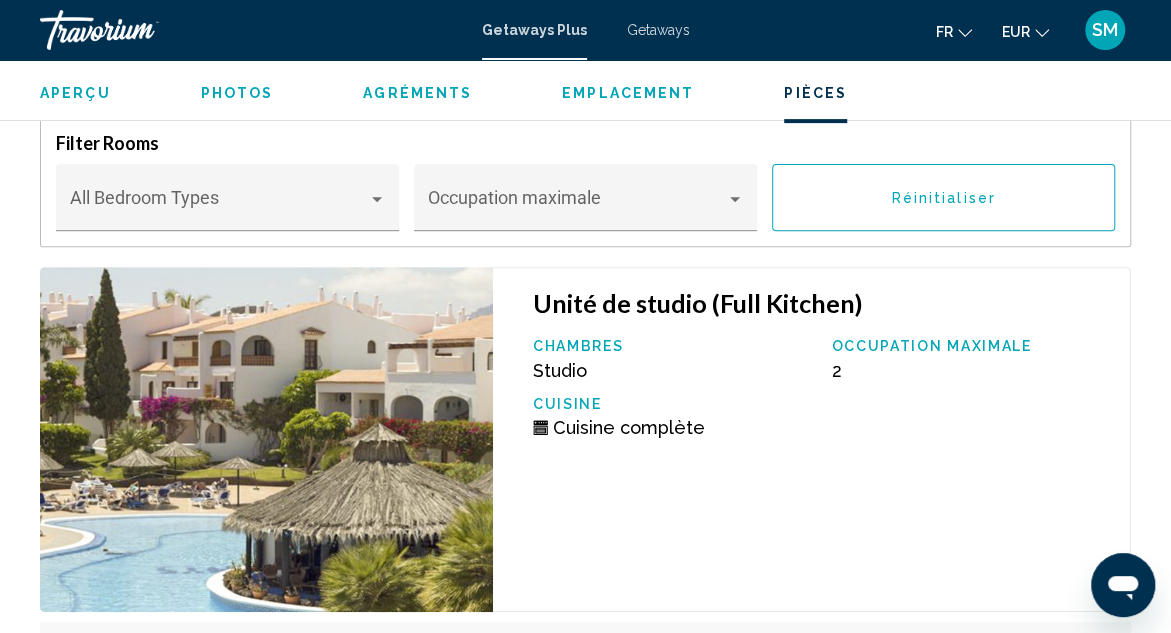scroll, scrollTop: 3938, scrollLeft: 0, axis: vertical 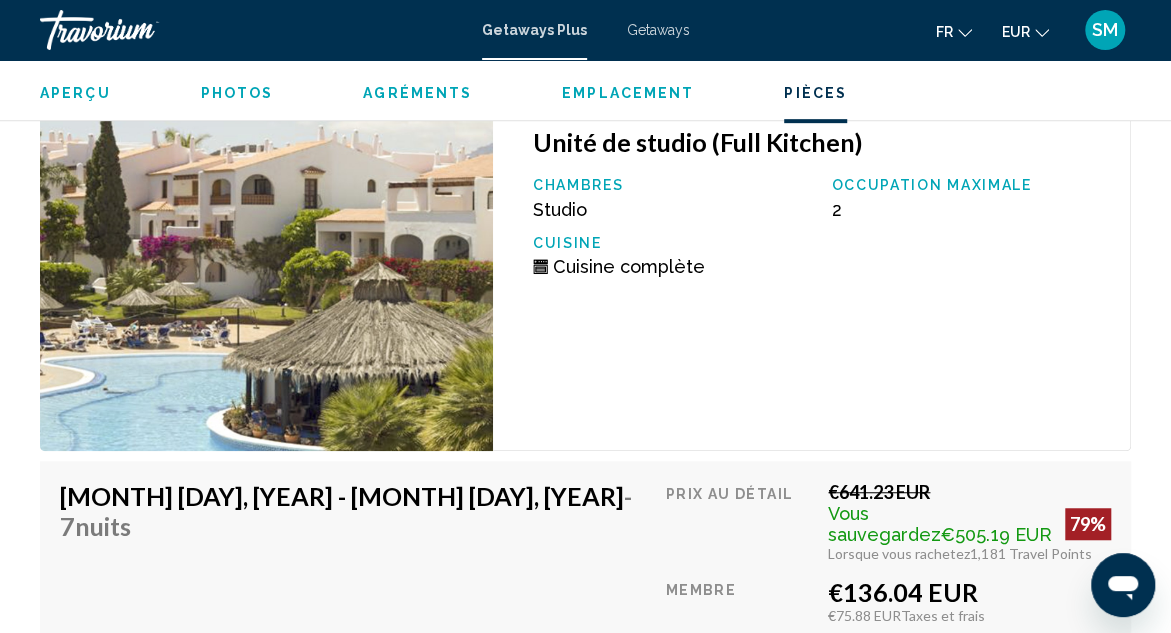 type 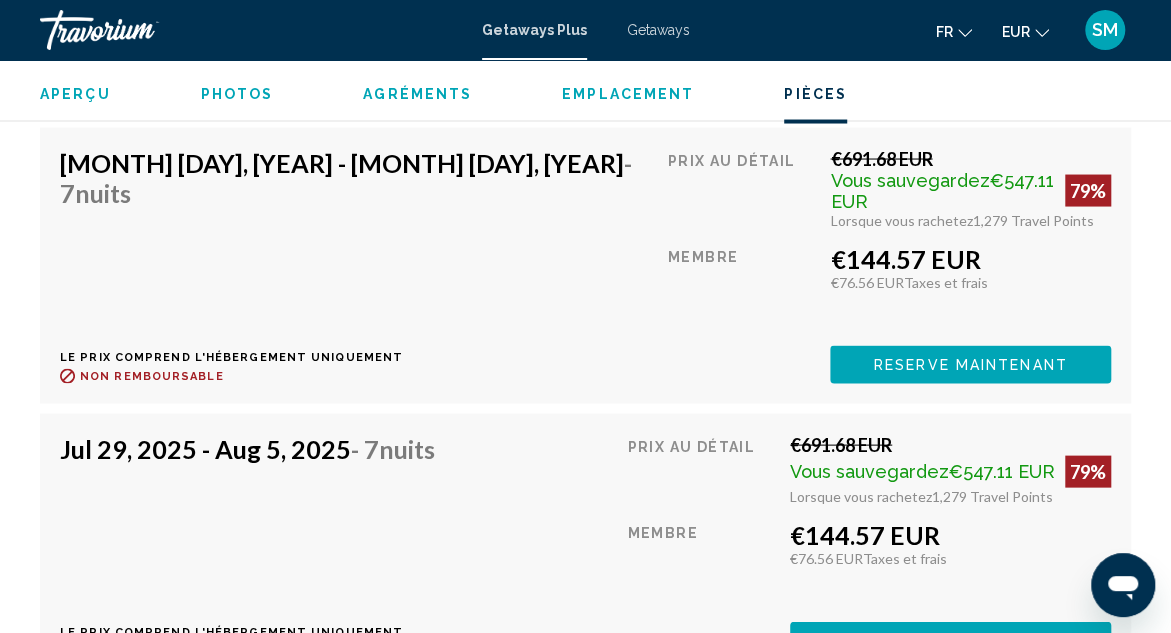 scroll, scrollTop: 5378, scrollLeft: 0, axis: vertical 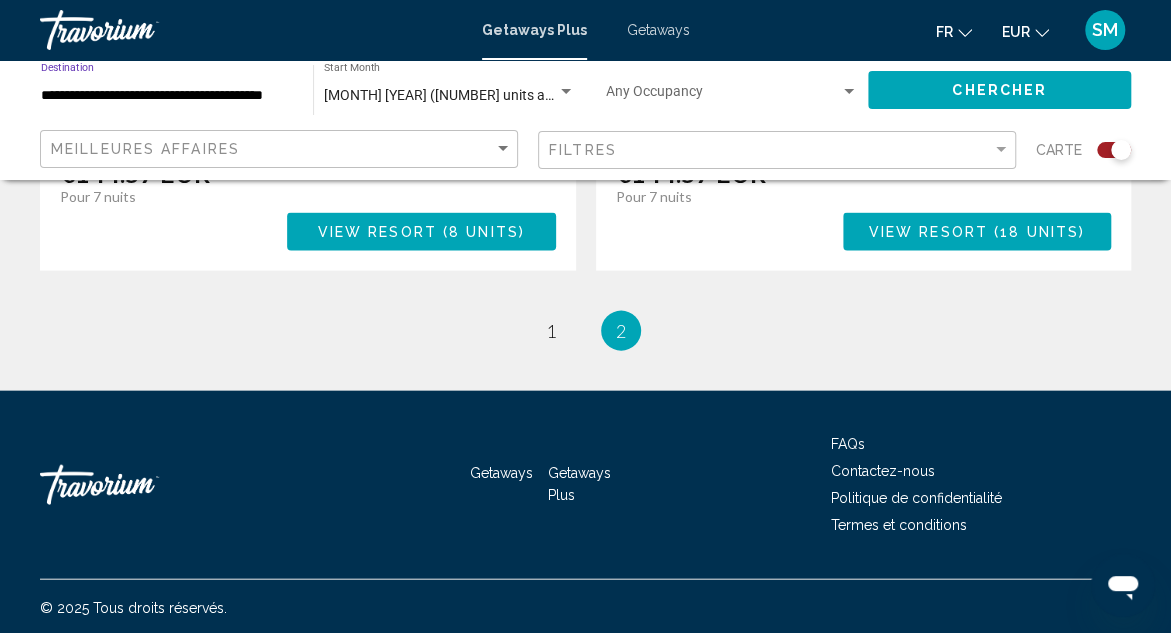 click on "**********" at bounding box center (167, 96) 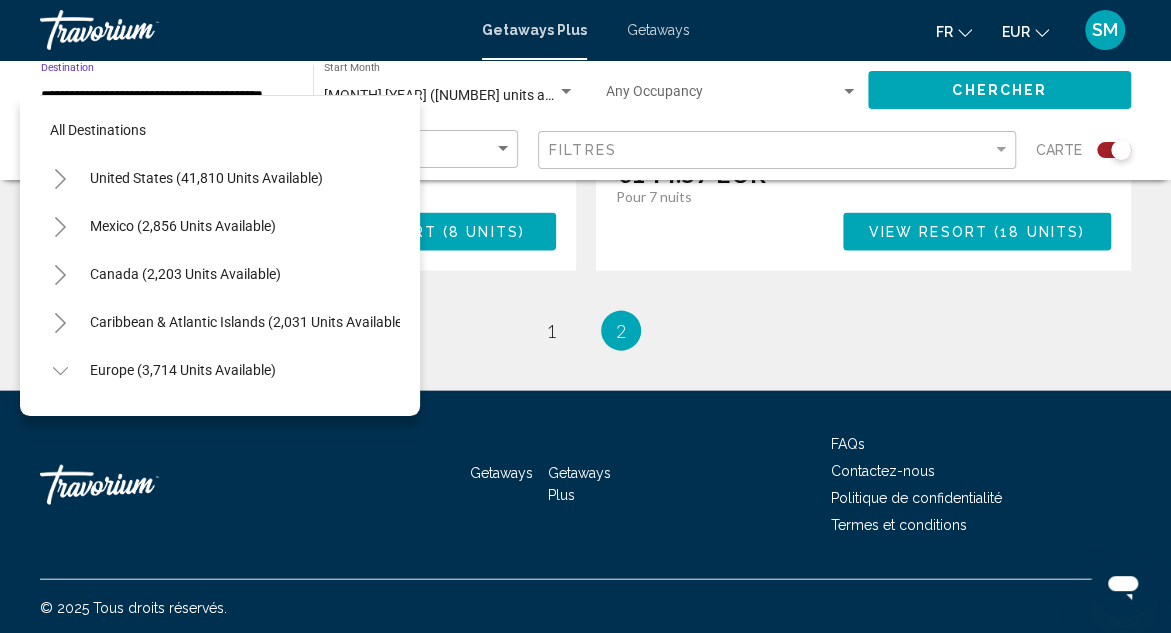 scroll, scrollTop: 703, scrollLeft: 6, axis: both 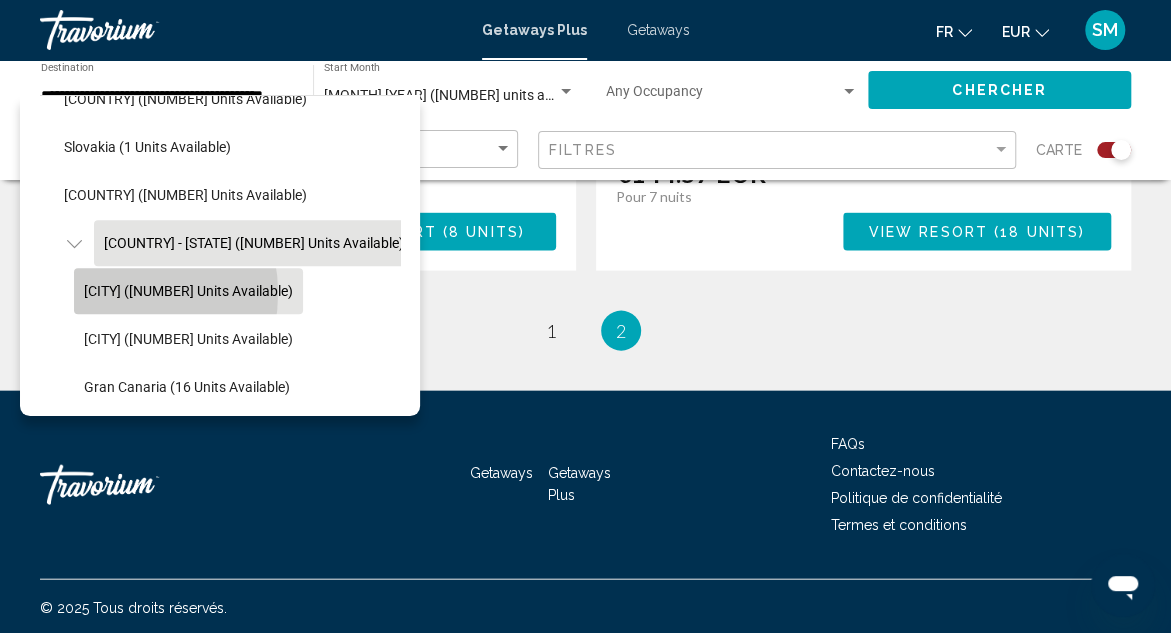 click on "[CITY] ([NUMBER] units available)" 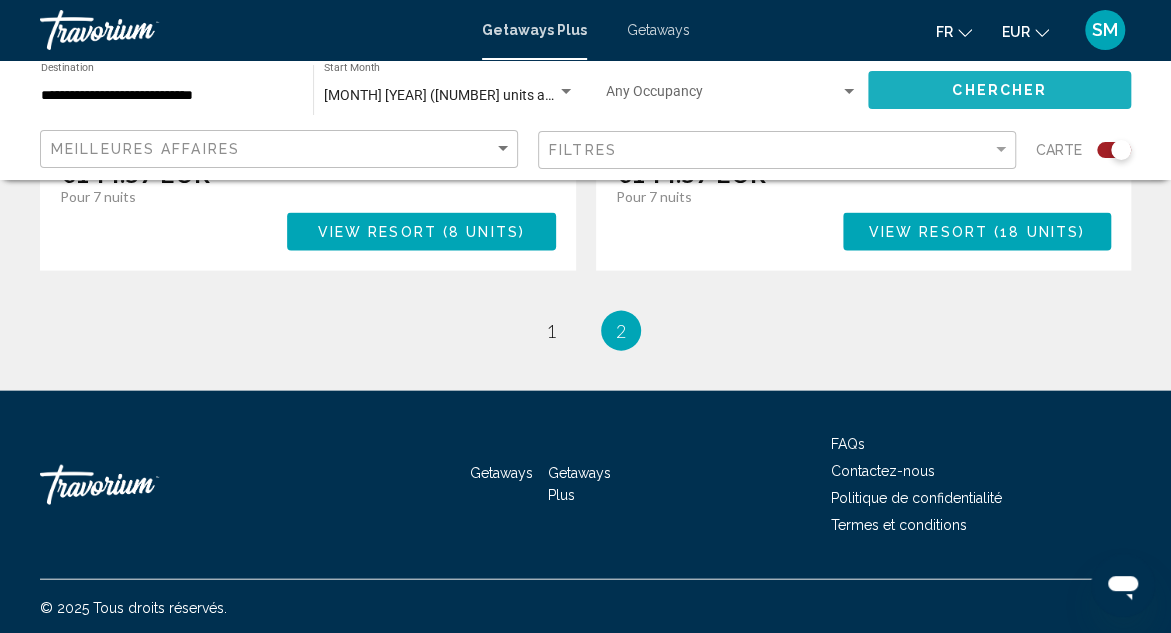 click on "Chercher" 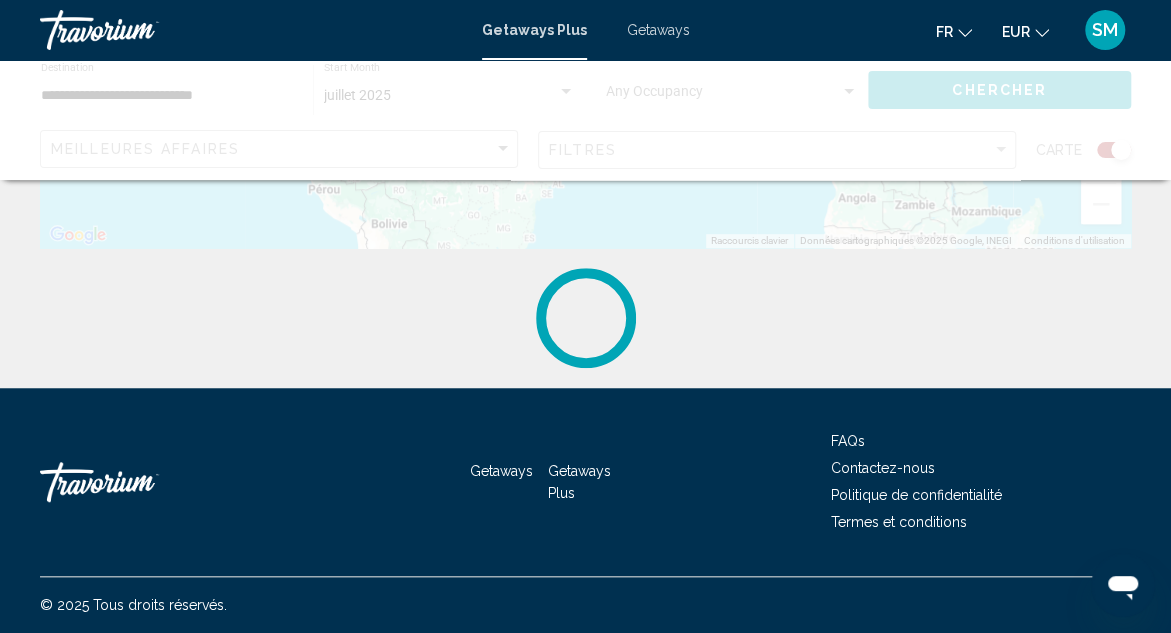 scroll, scrollTop: 0, scrollLeft: 0, axis: both 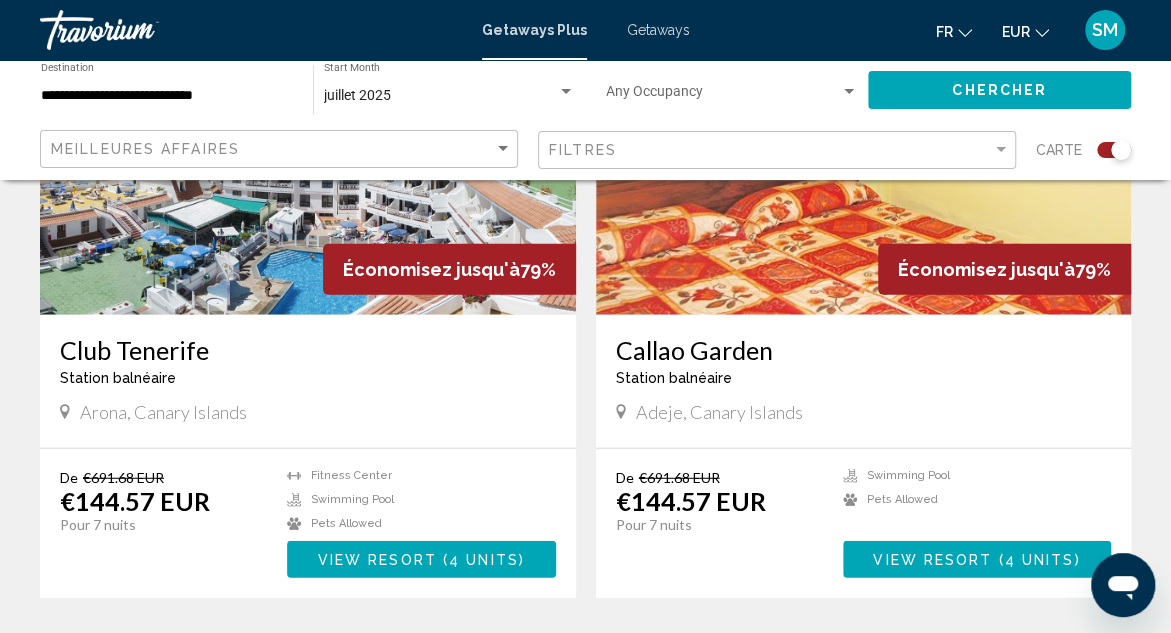 click on "Club Tenerife" at bounding box center (308, 350) 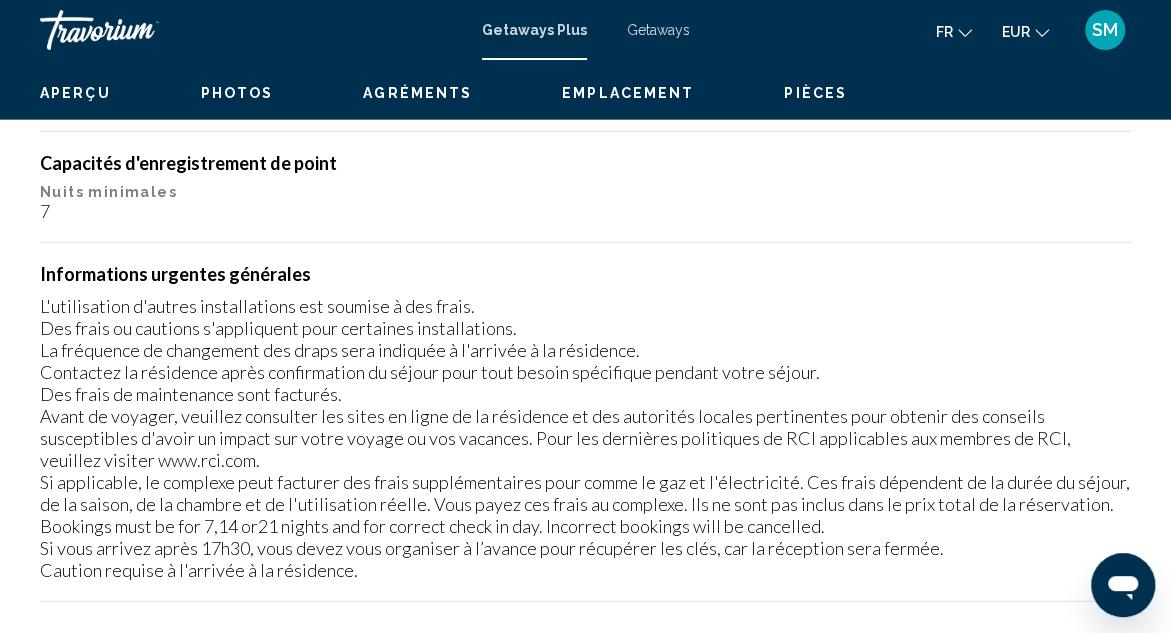 scroll, scrollTop: 218, scrollLeft: 0, axis: vertical 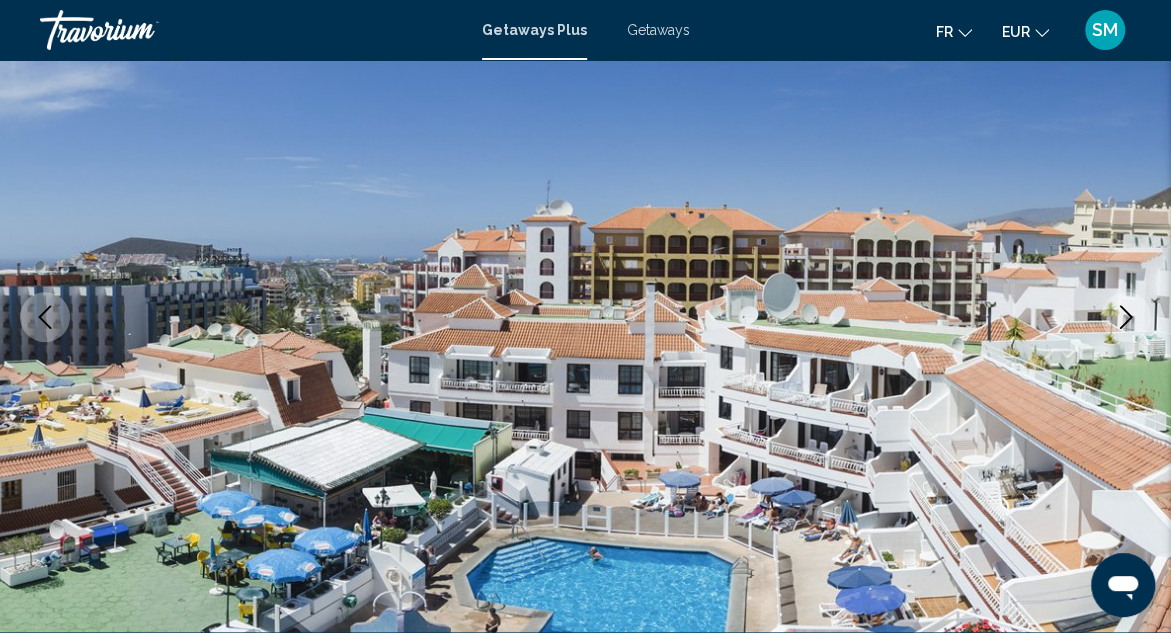 click 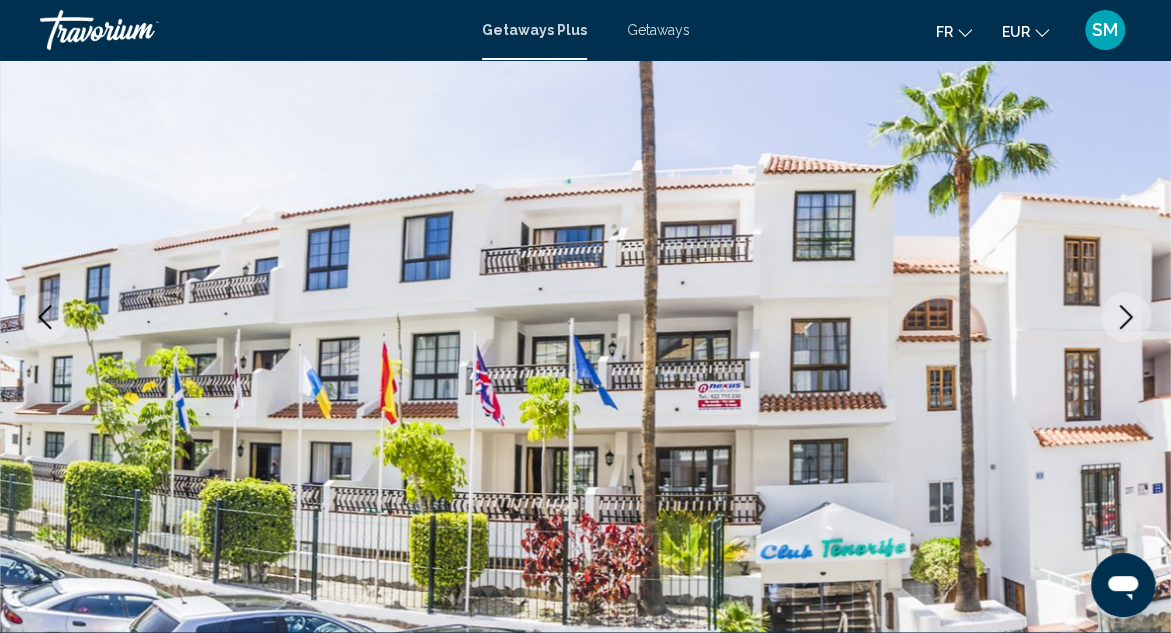 click 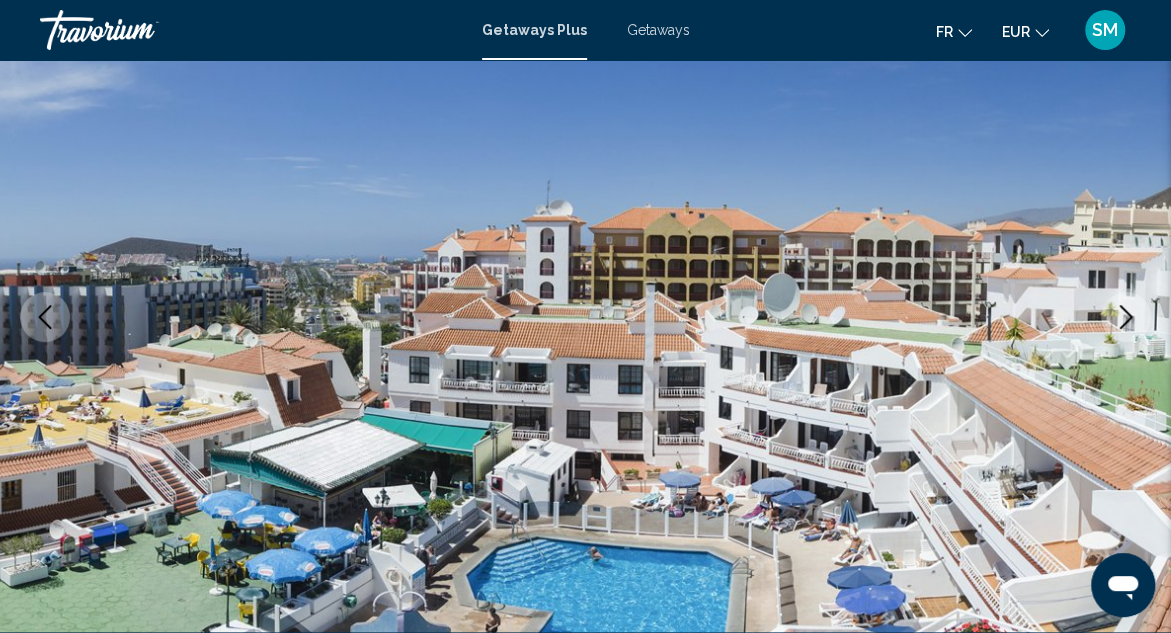 click 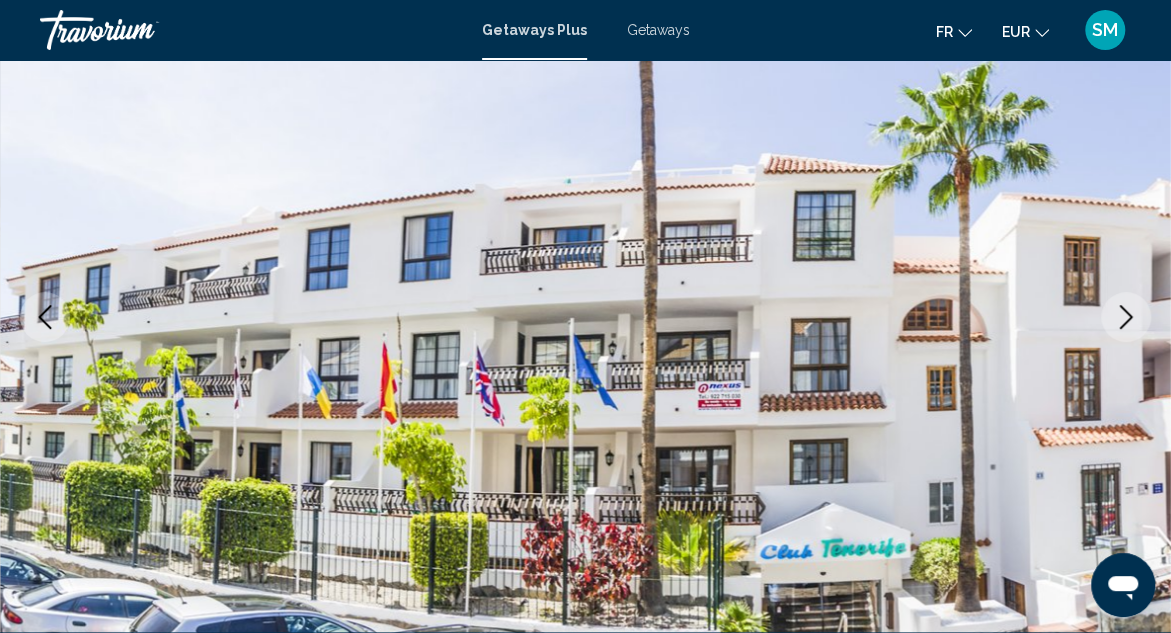 click 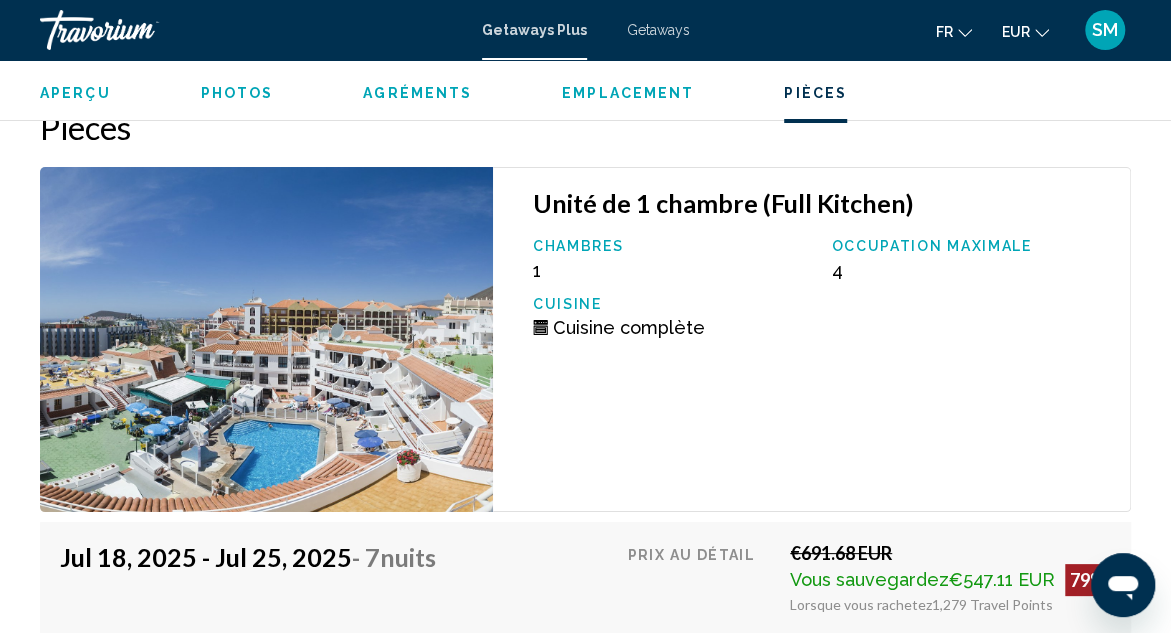 scroll, scrollTop: 3471, scrollLeft: 0, axis: vertical 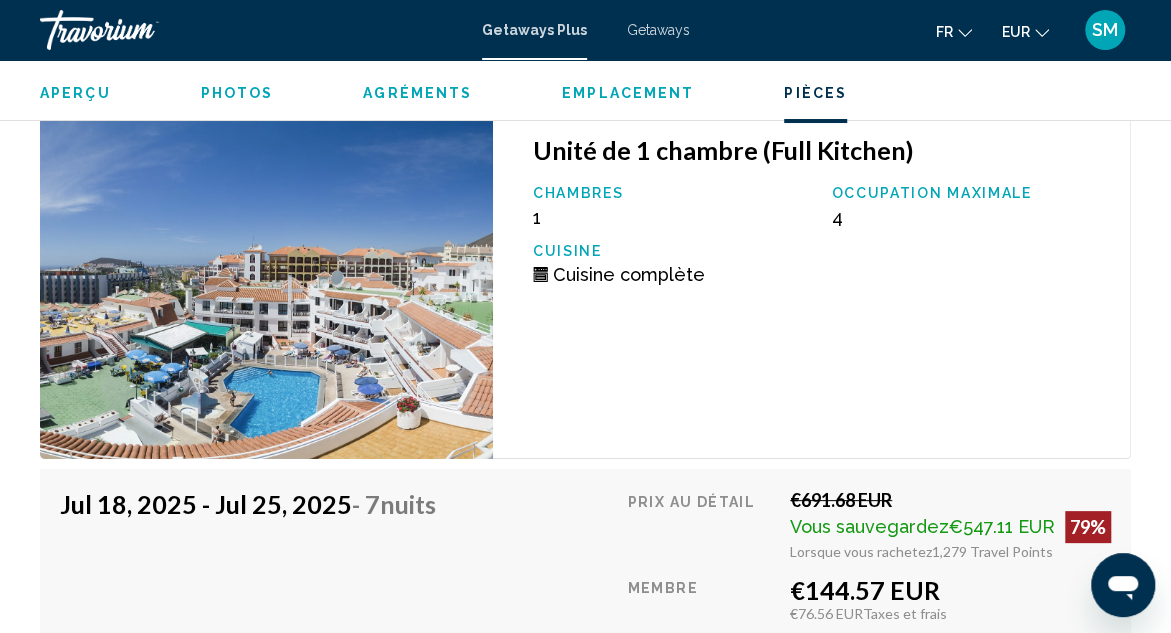 type 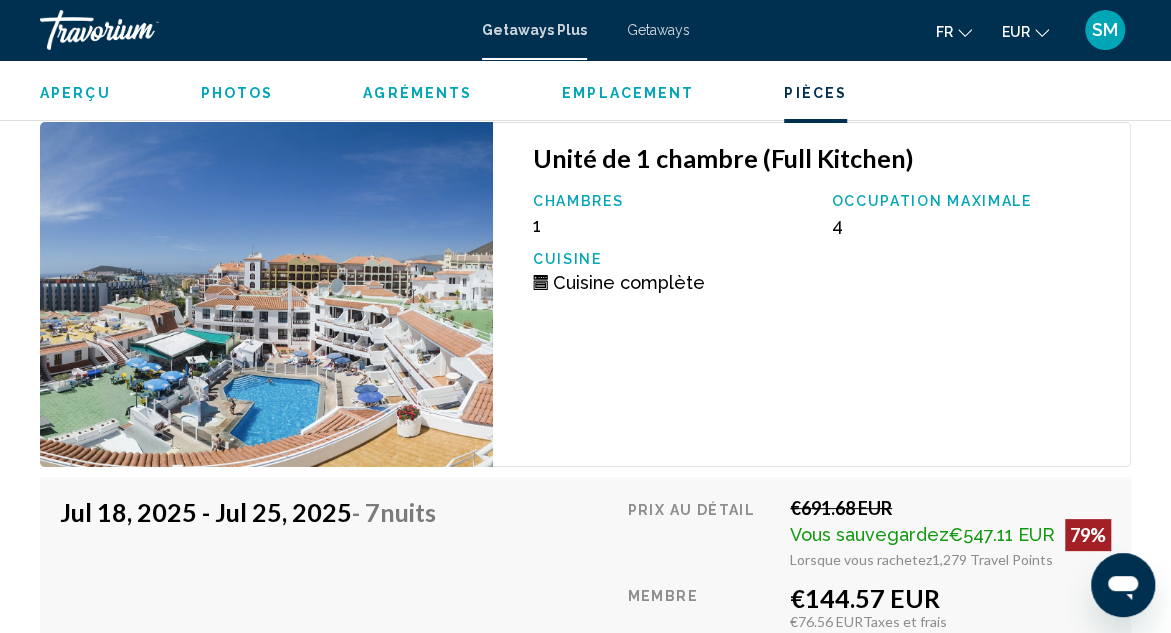 scroll, scrollTop: 3471, scrollLeft: 0, axis: vertical 